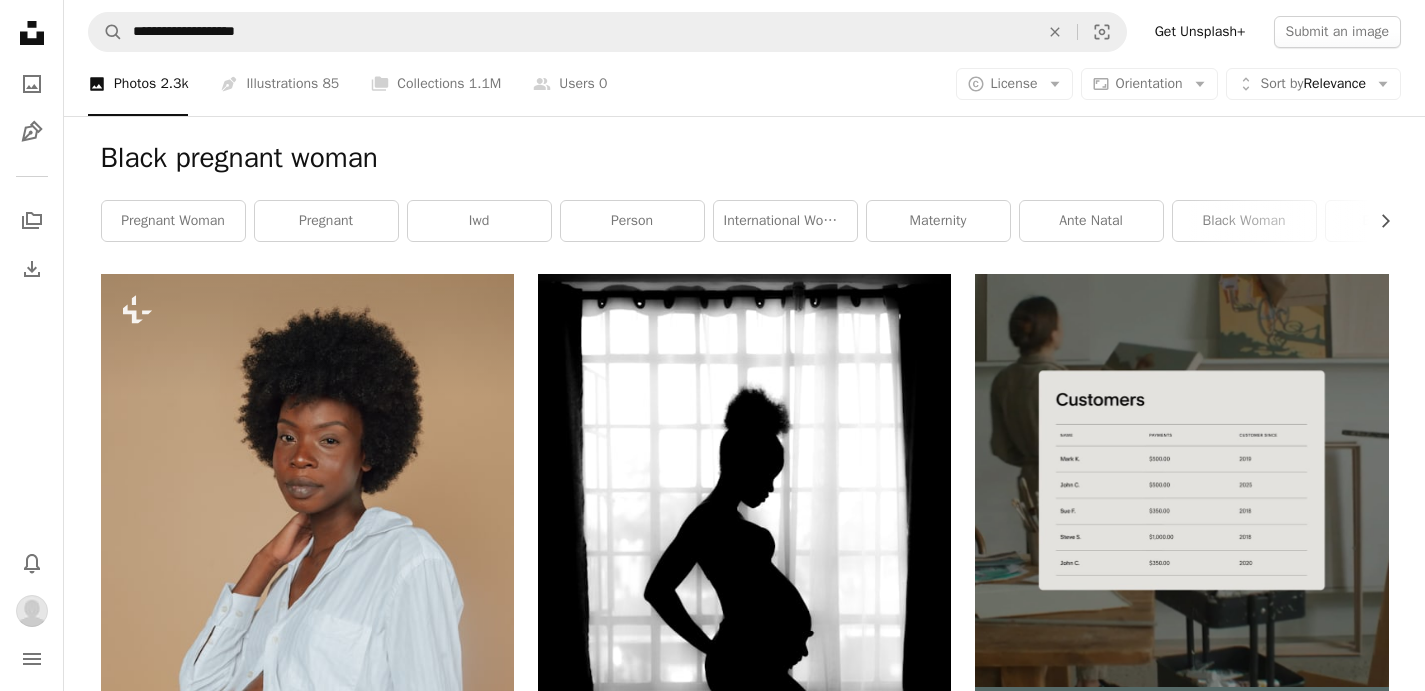 scroll, scrollTop: 27868, scrollLeft: 0, axis: vertical 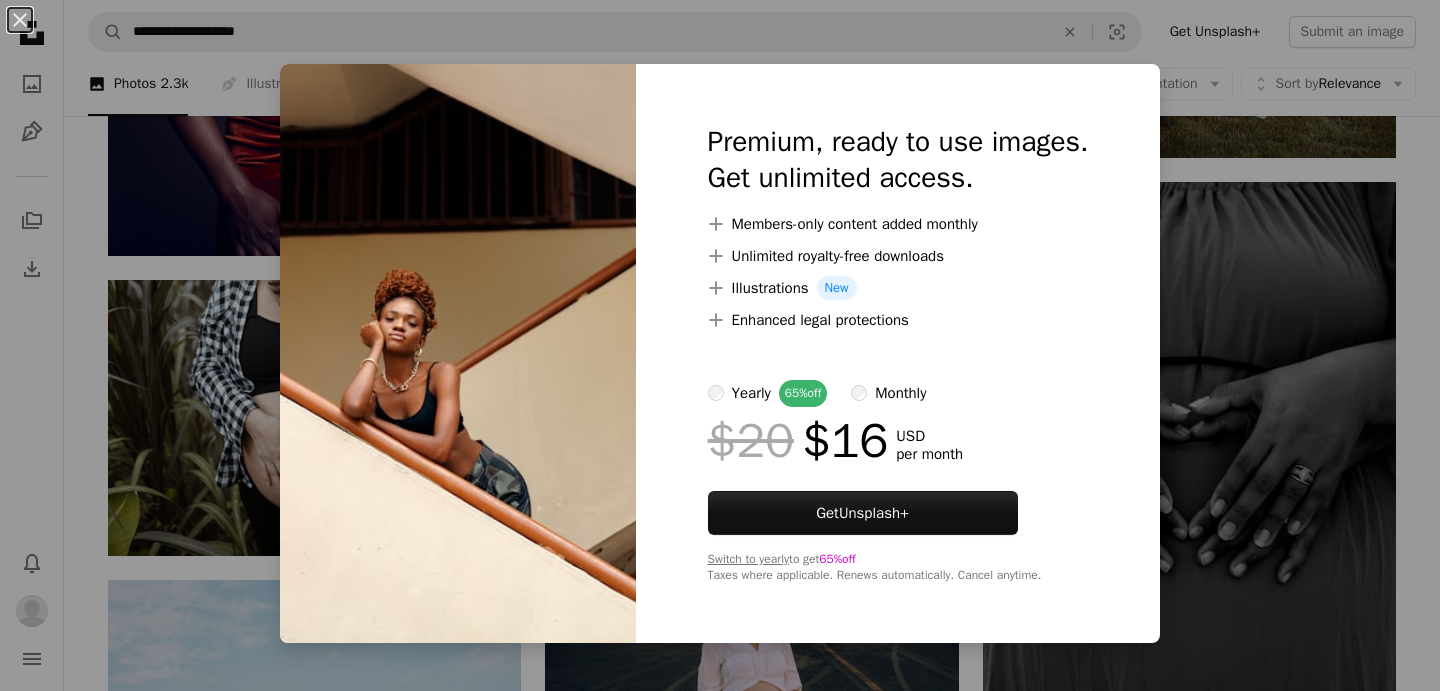 click on "An X shape Premium, ready to use images. Get unlimited access. A plus sign Members-only content added monthly A plus sign Unlimited royalty-free downloads A plus sign Illustrations  New A plus sign Enhanced legal protections yearly 65%  off monthly $20   $16 USD per month Get  Unsplash+ Switch to yearly  to get  65%  off Taxes where applicable. Renews automatically. Cancel anytime." at bounding box center (720, 345) 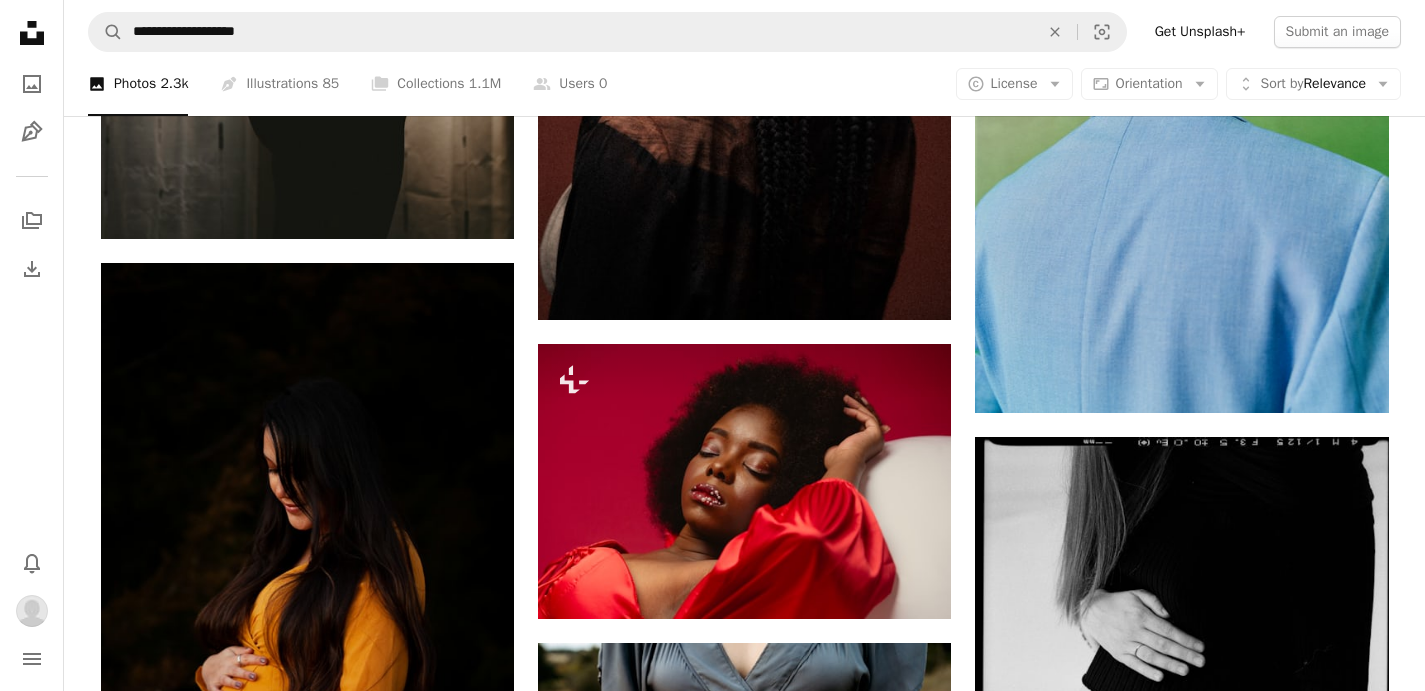 scroll, scrollTop: 37788, scrollLeft: 0, axis: vertical 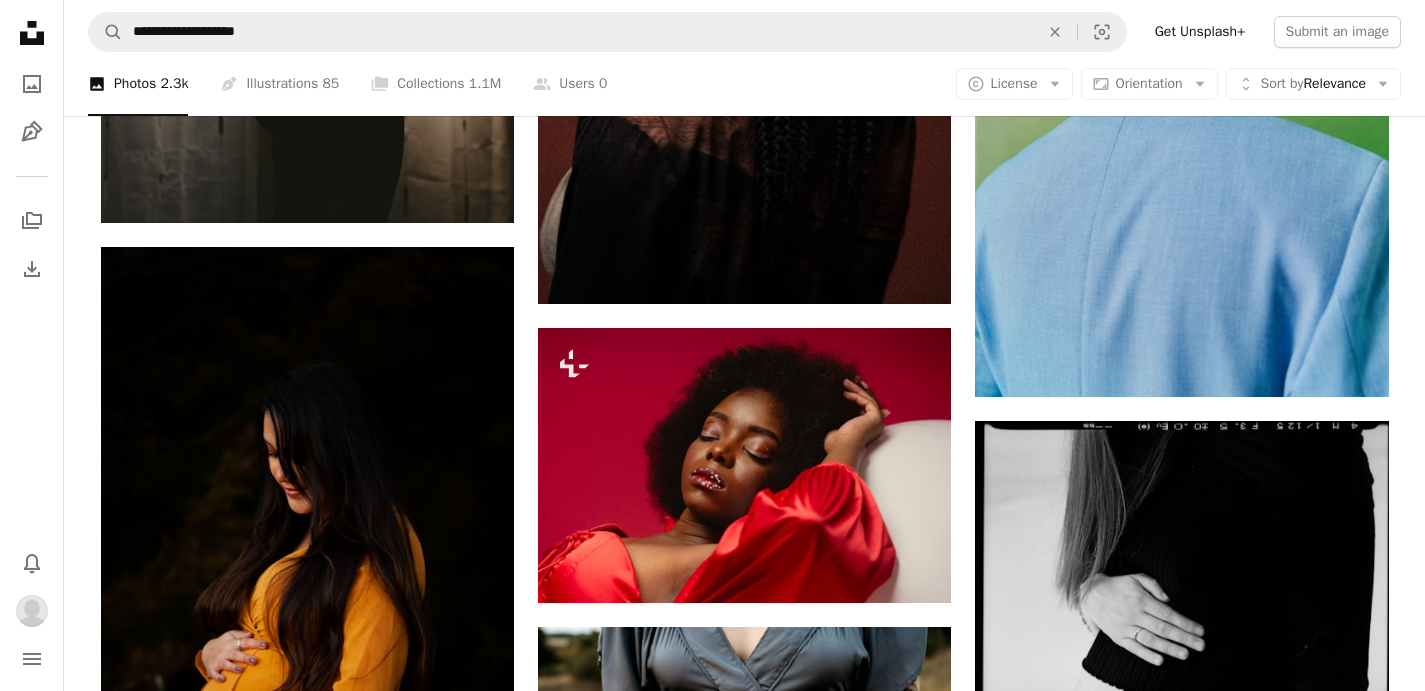 click on "[FIRST] Available for hire" at bounding box center [745, -17177] 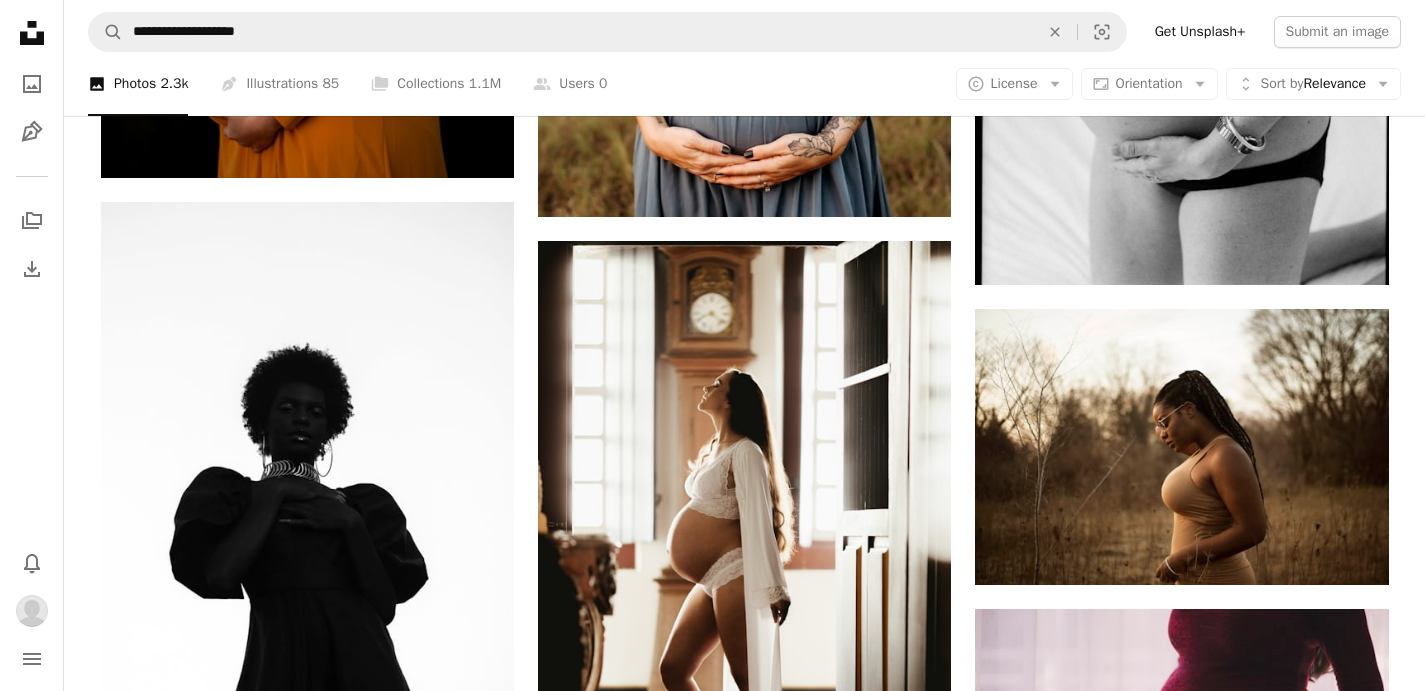 scroll, scrollTop: 38508, scrollLeft: 0, axis: vertical 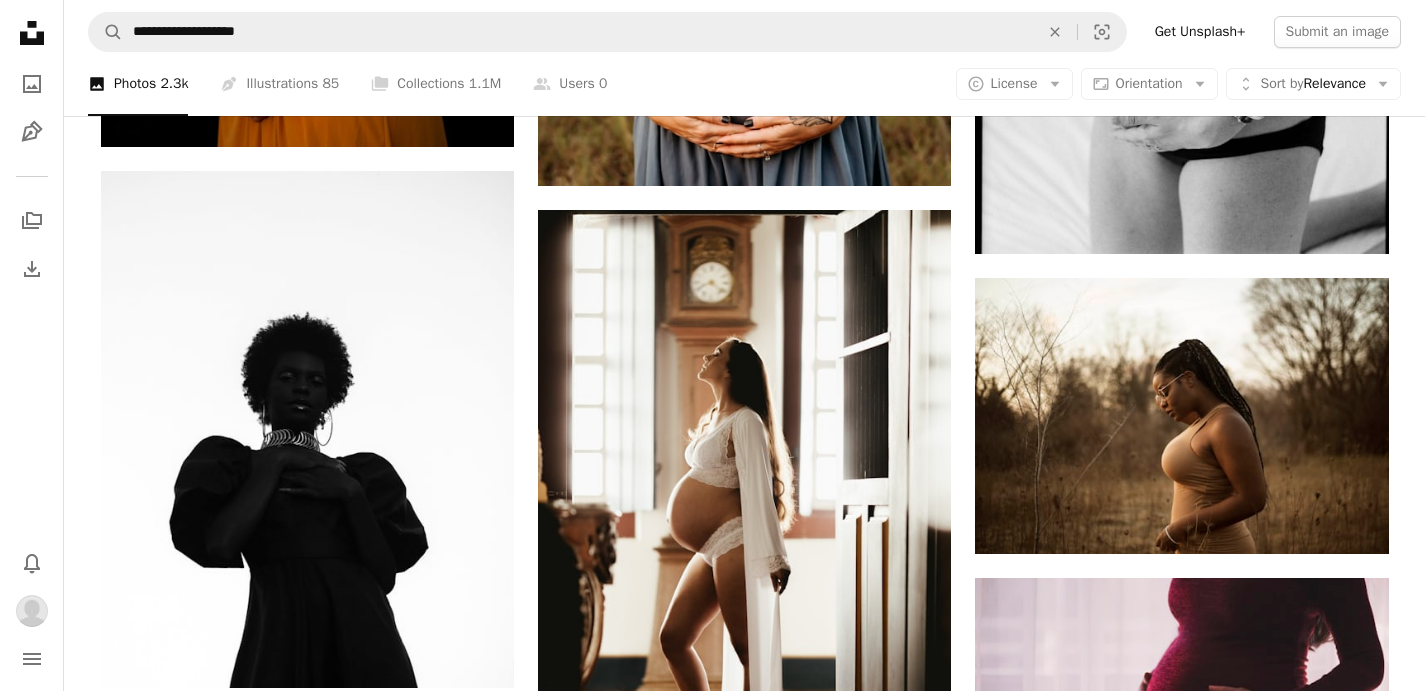 click on "[FIRST] Available for hire" at bounding box center [745, -16535] 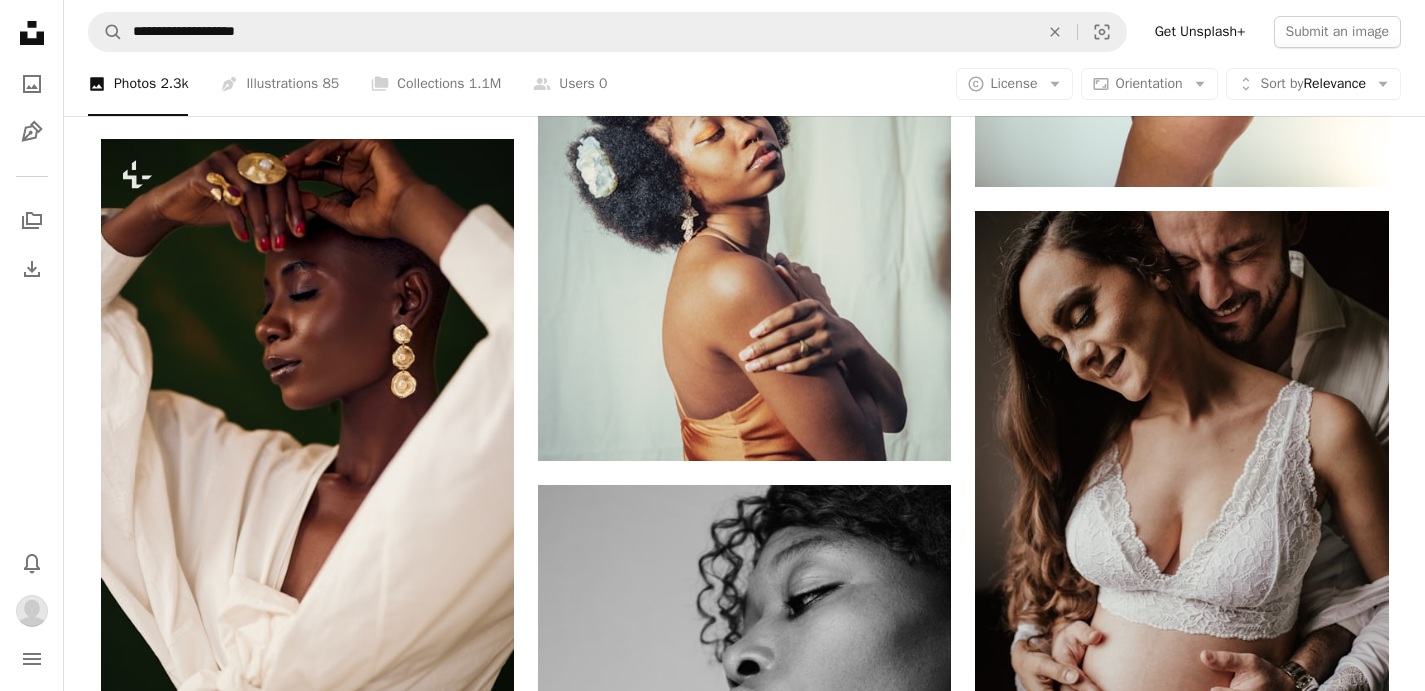 scroll, scrollTop: 48628, scrollLeft: 0, axis: vertical 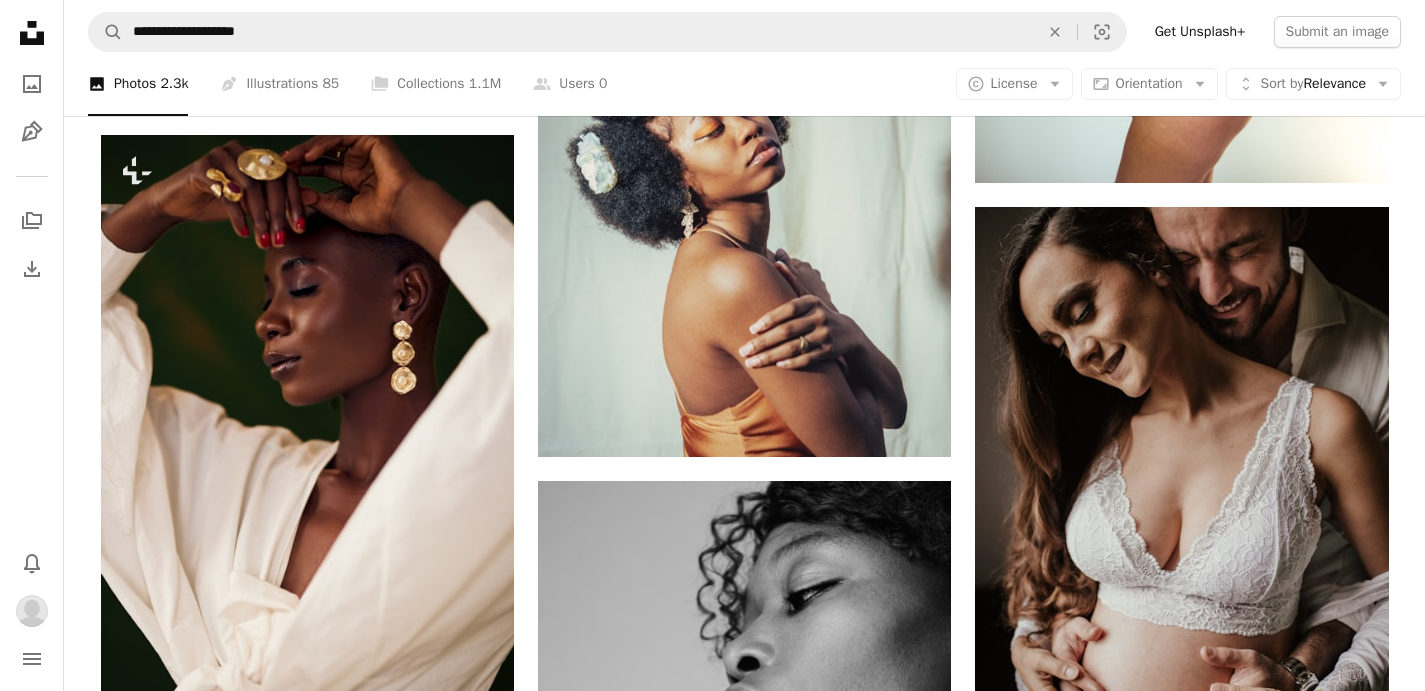 click on "[FIRST] Available for hire" at bounding box center (745, -21740) 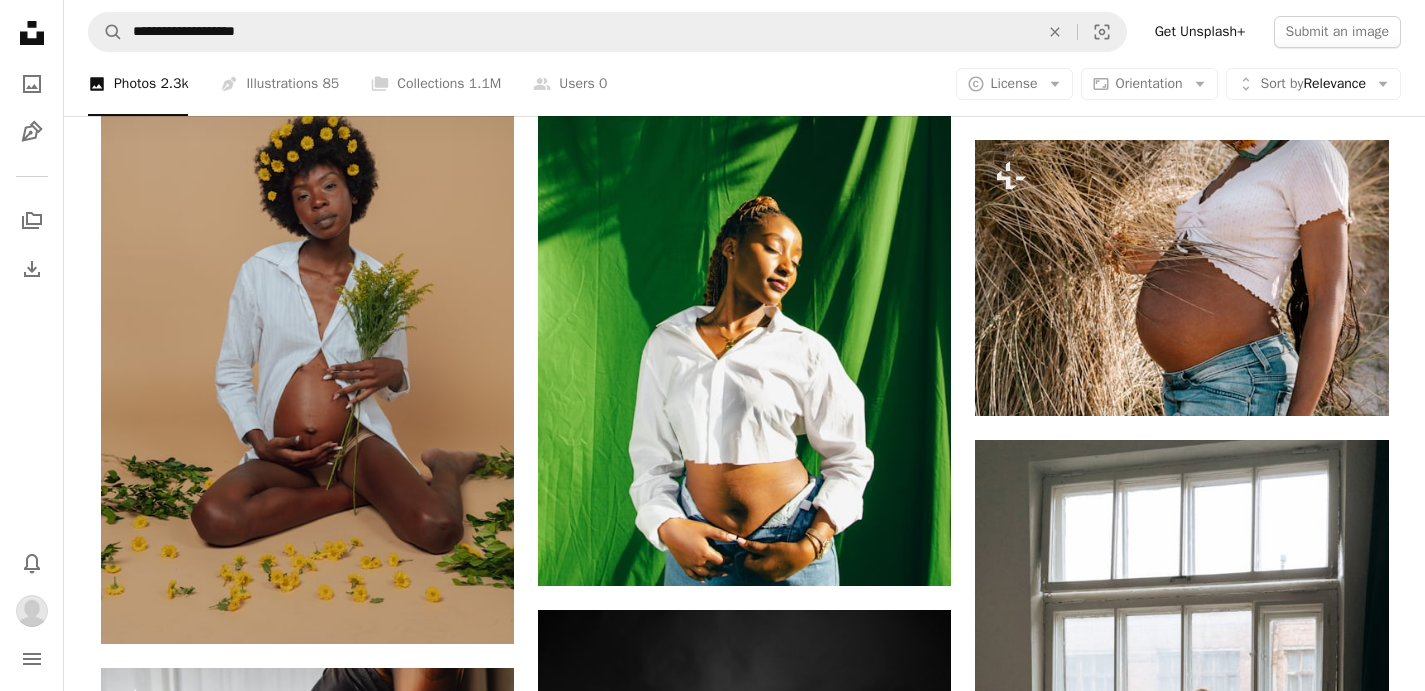 scroll, scrollTop: 50628, scrollLeft: 0, axis: vertical 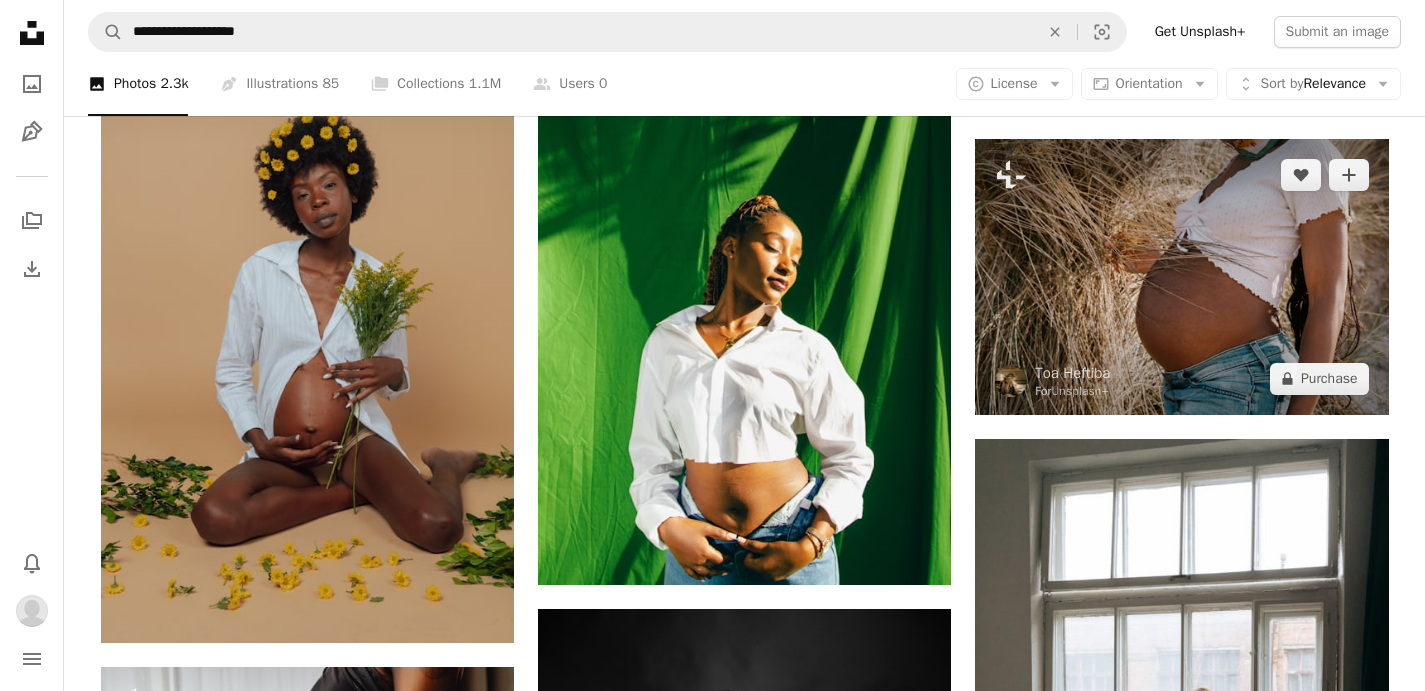 click at bounding box center (1181, 276) 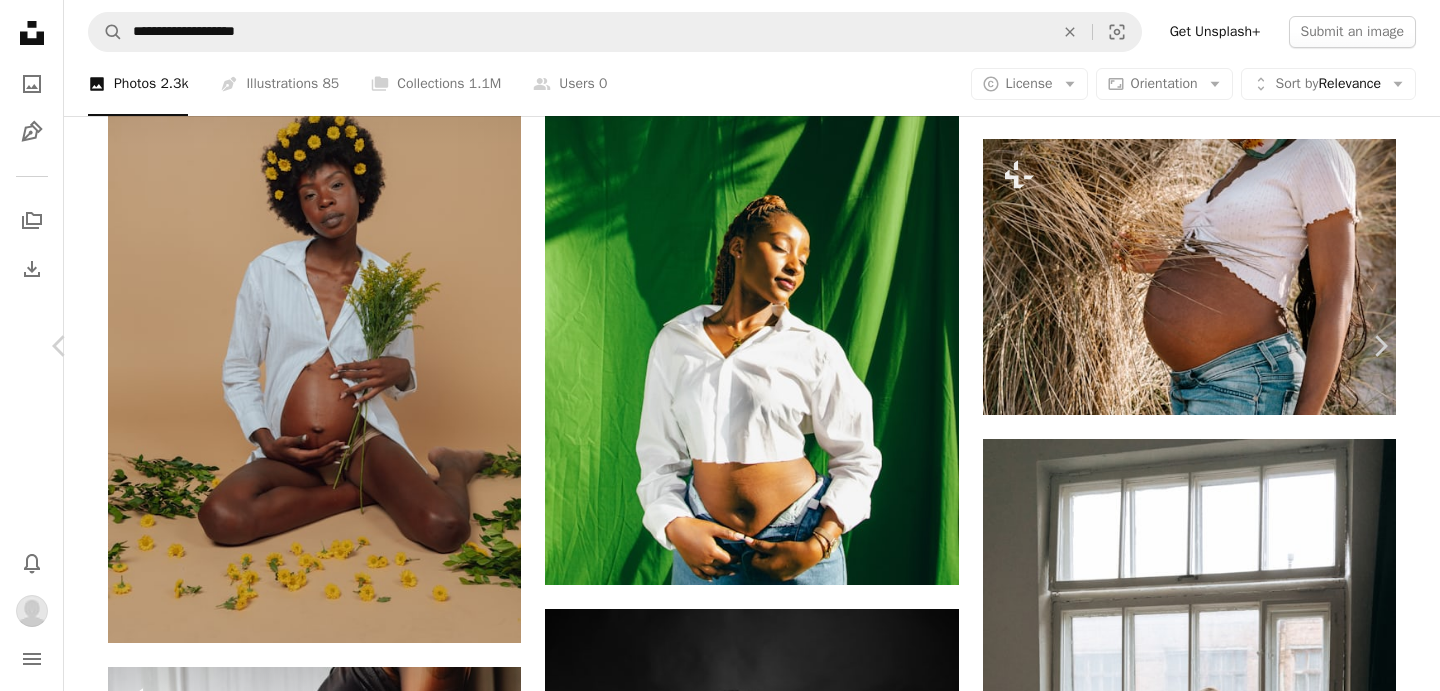 click on "A heart" at bounding box center [987, 2921] 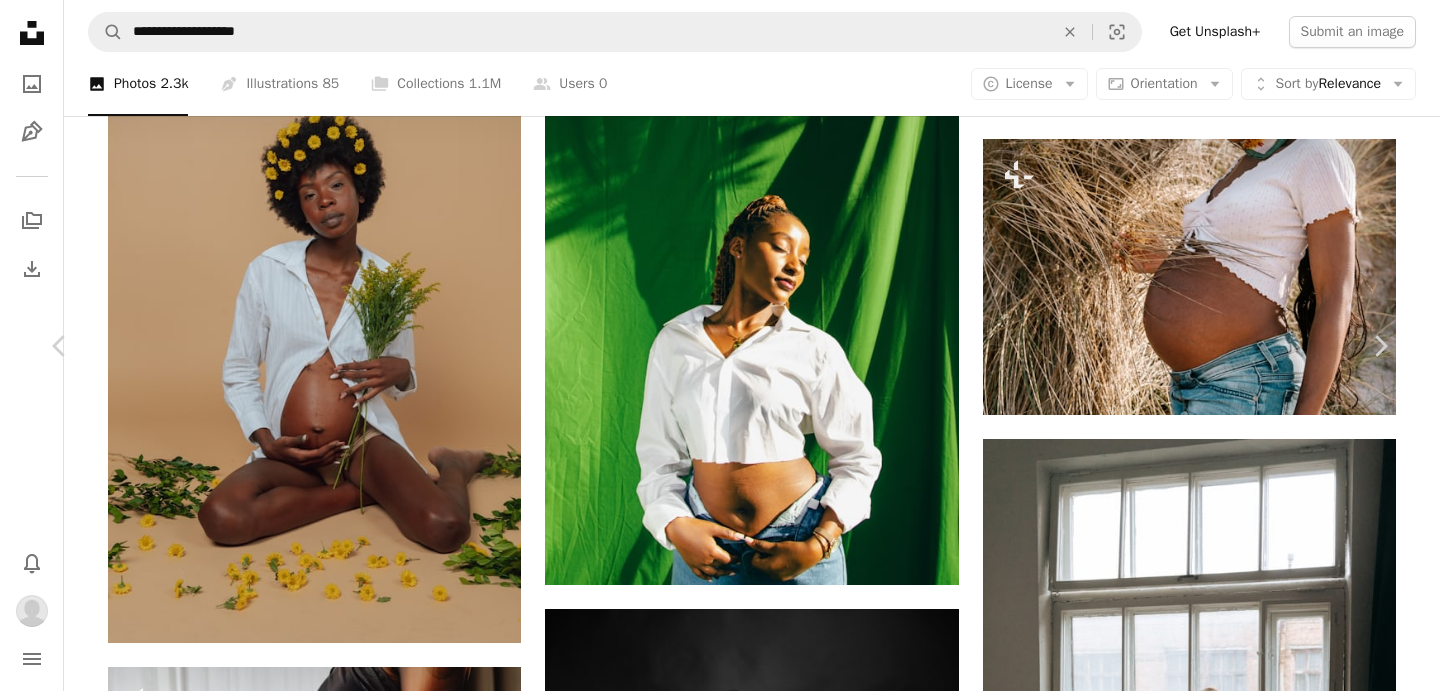 type 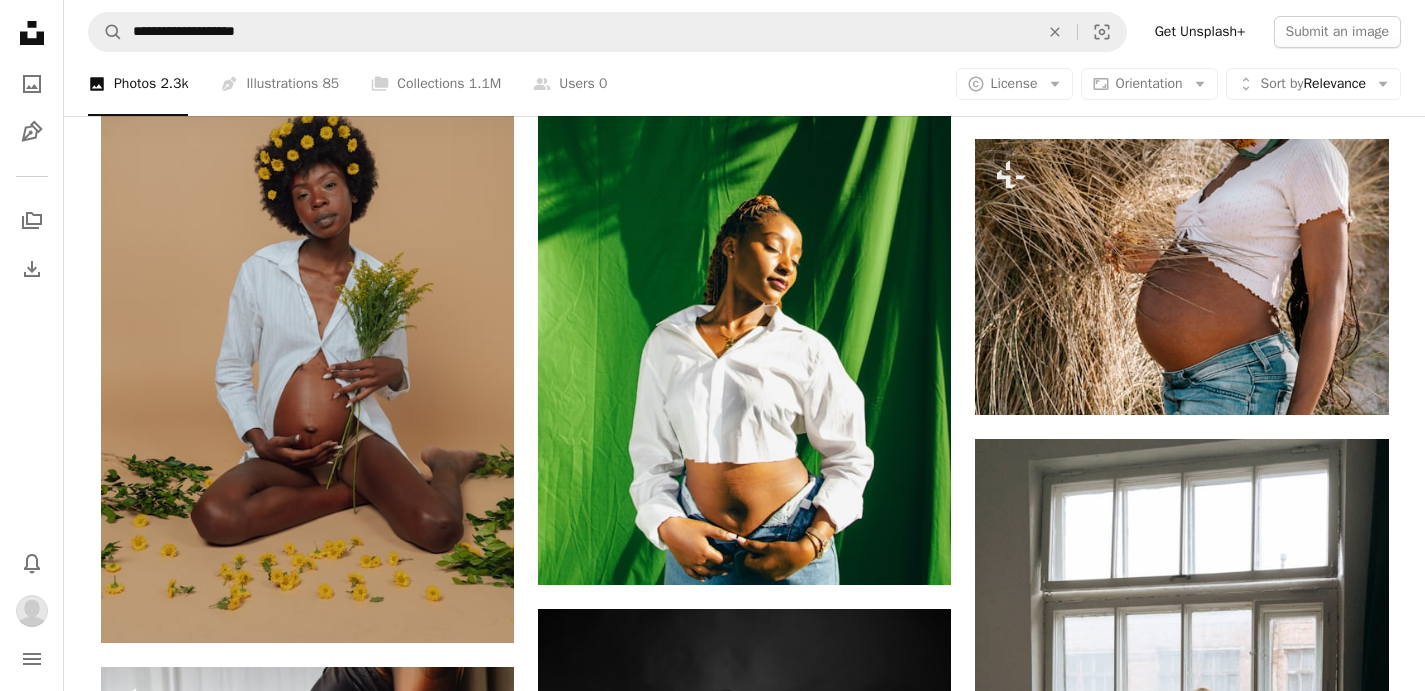 click on "[FIRST] Available for hire" at bounding box center [745, -23740] 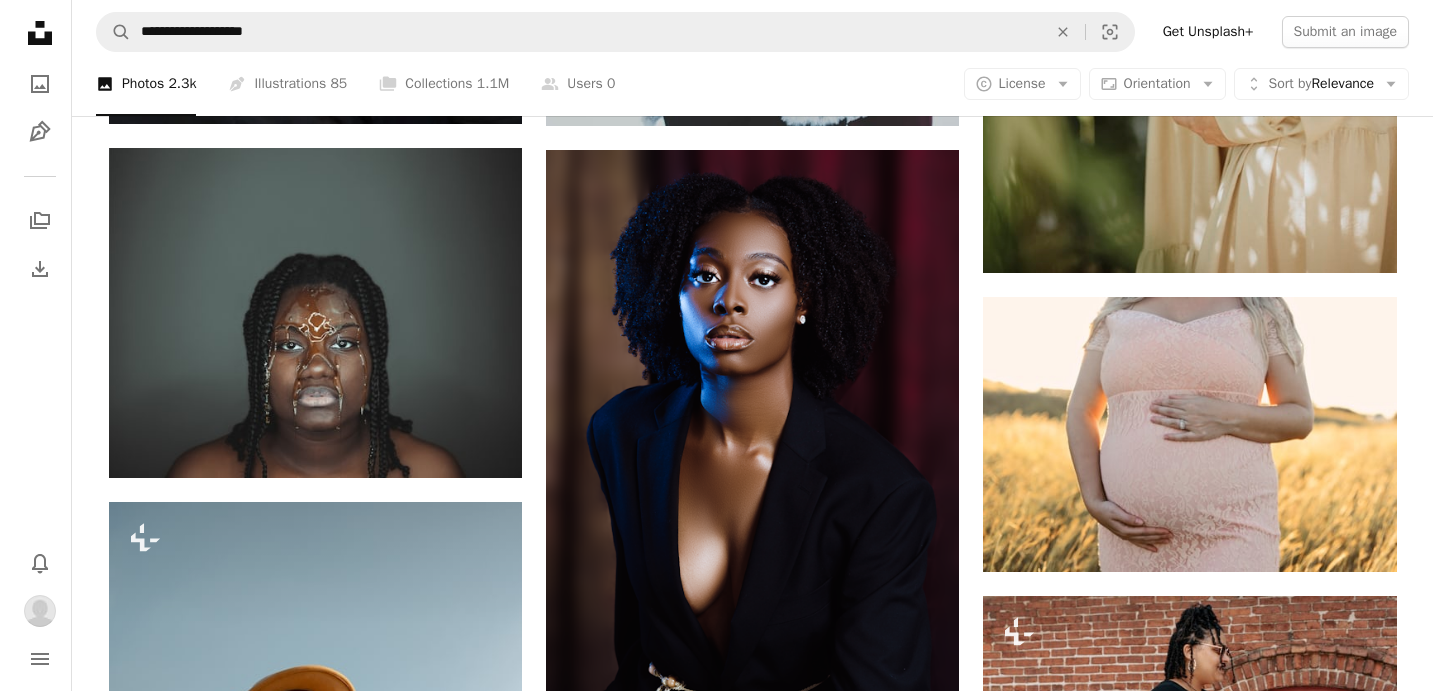 scroll, scrollTop: 53868, scrollLeft: 0, axis: vertical 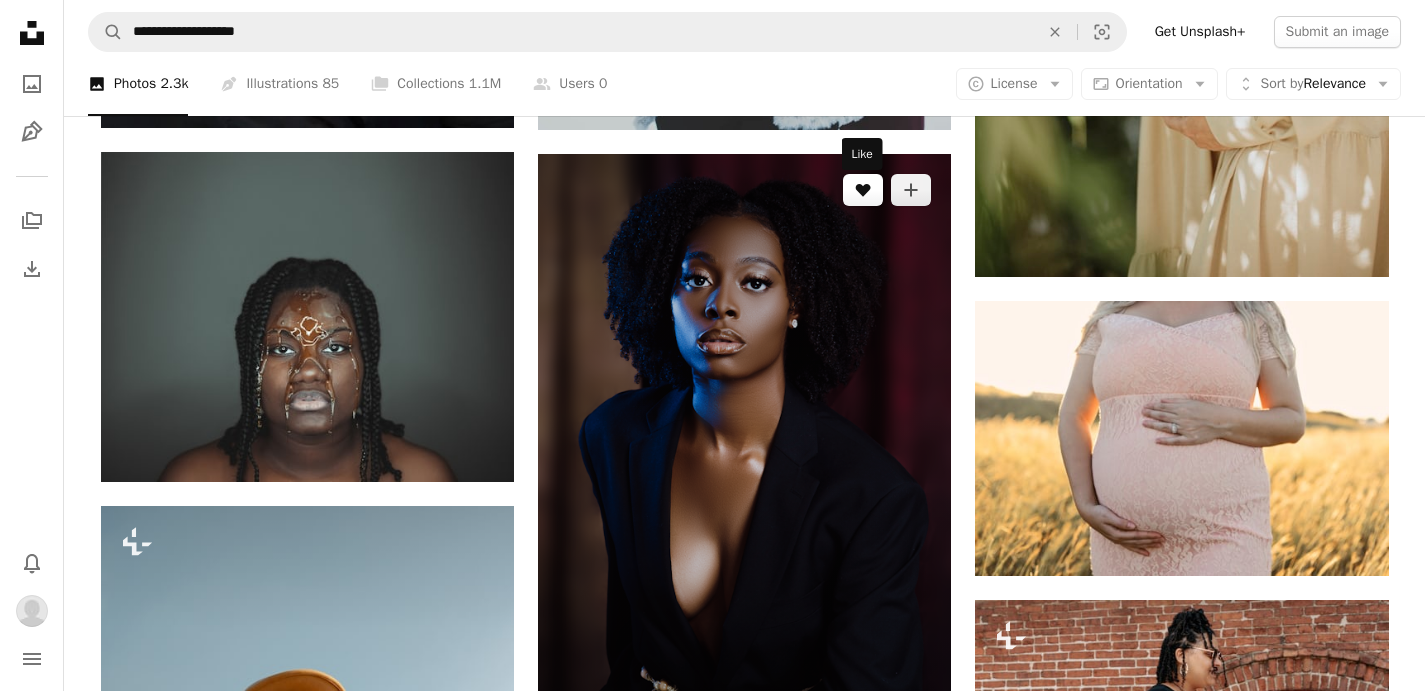click on "A heart" at bounding box center (863, 190) 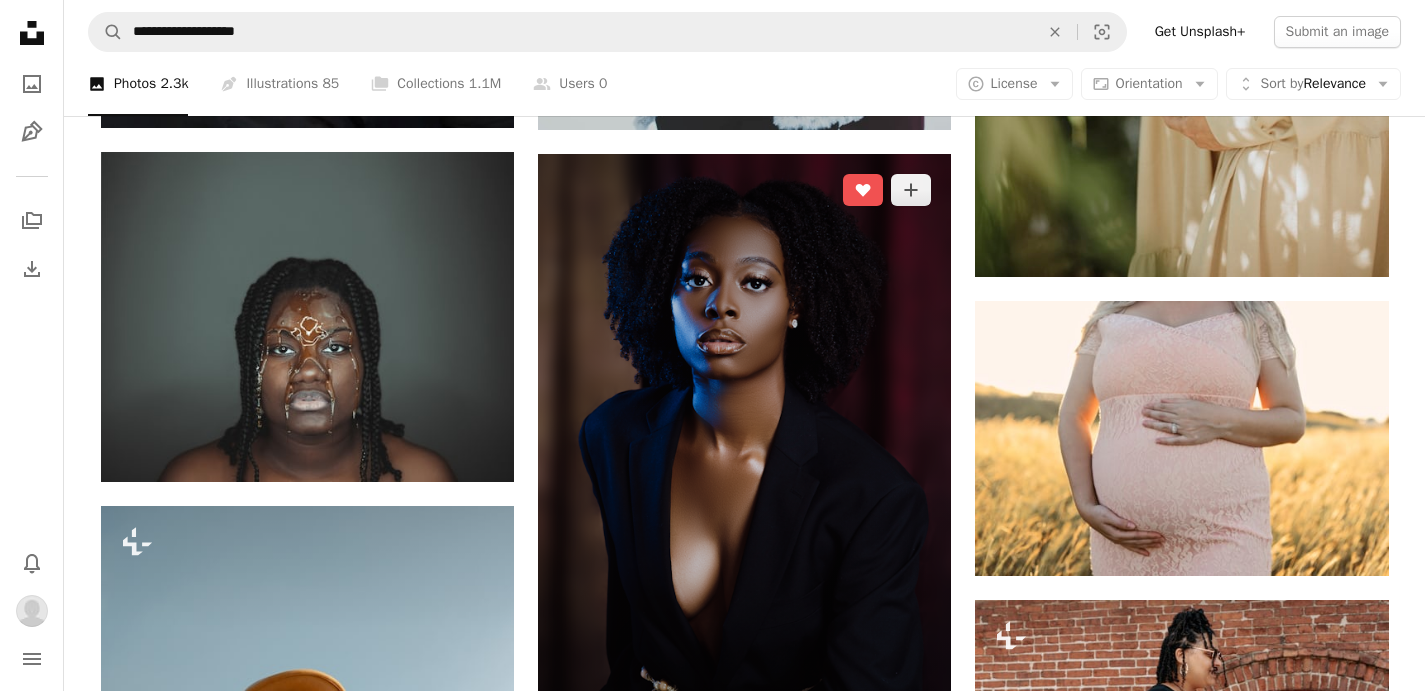 click at bounding box center [744, 464] 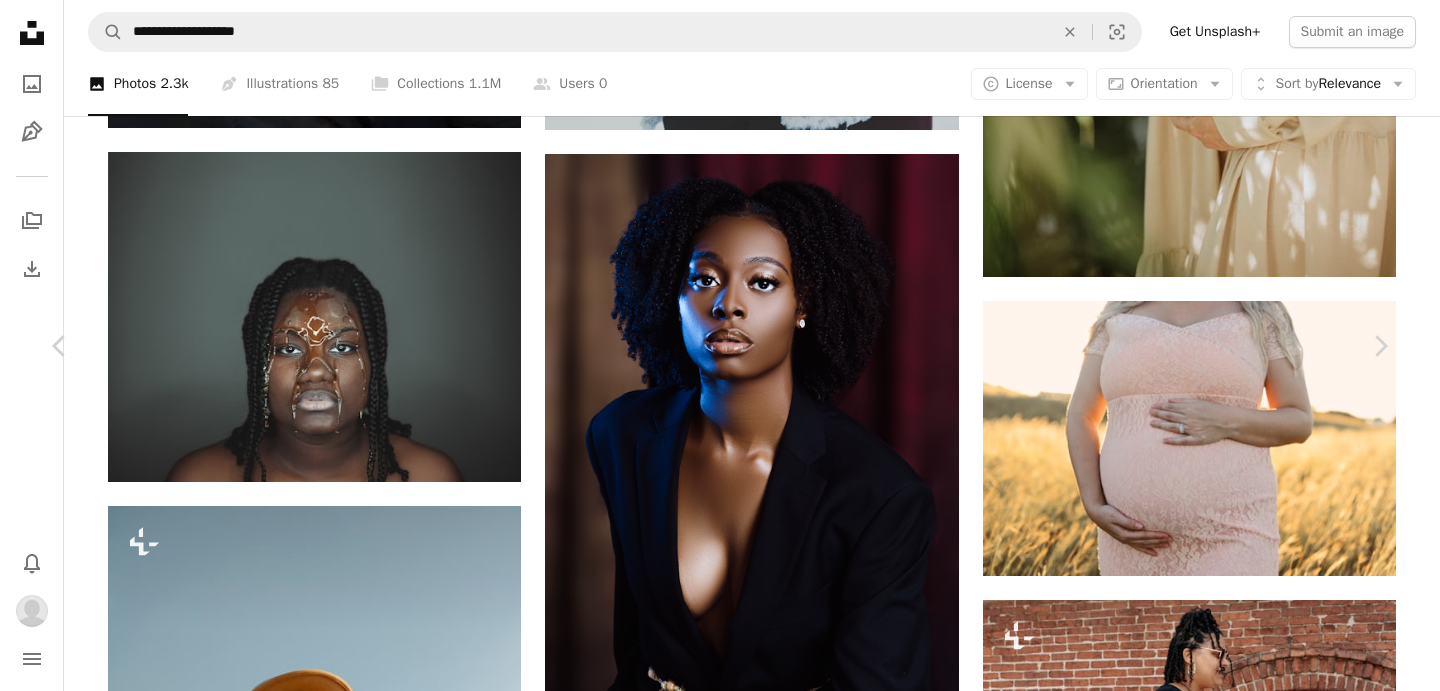 click on "[FIRST] [LAST]" at bounding box center (237, 5784) 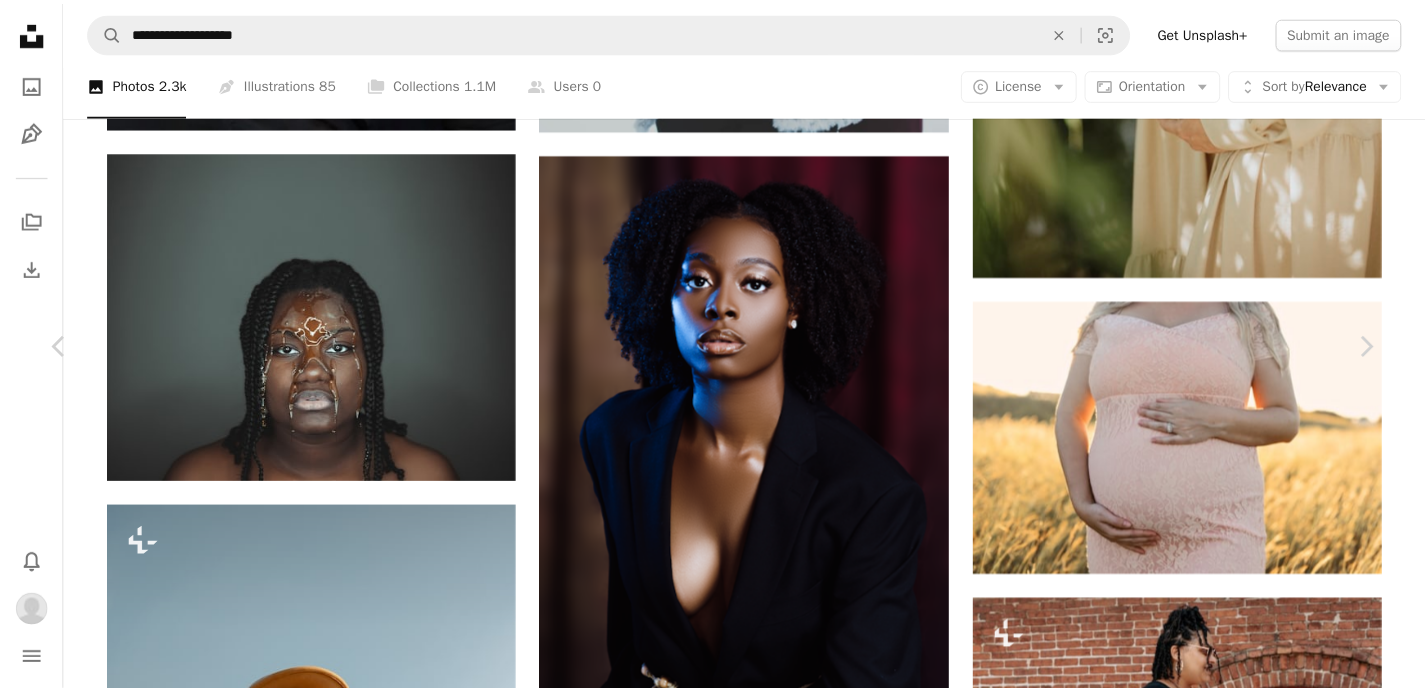scroll, scrollTop: 0, scrollLeft: 0, axis: both 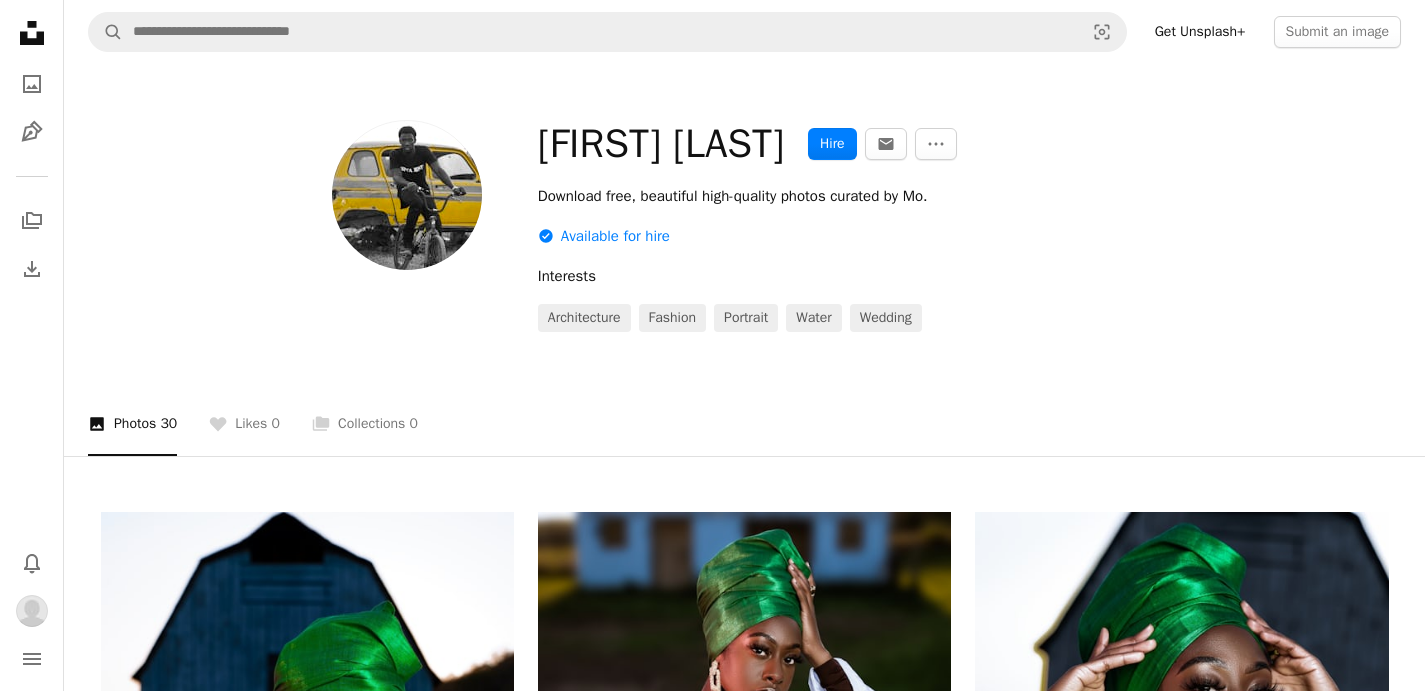 click on "[FIRST] [LAST] Hire" at bounding box center [745, 234] 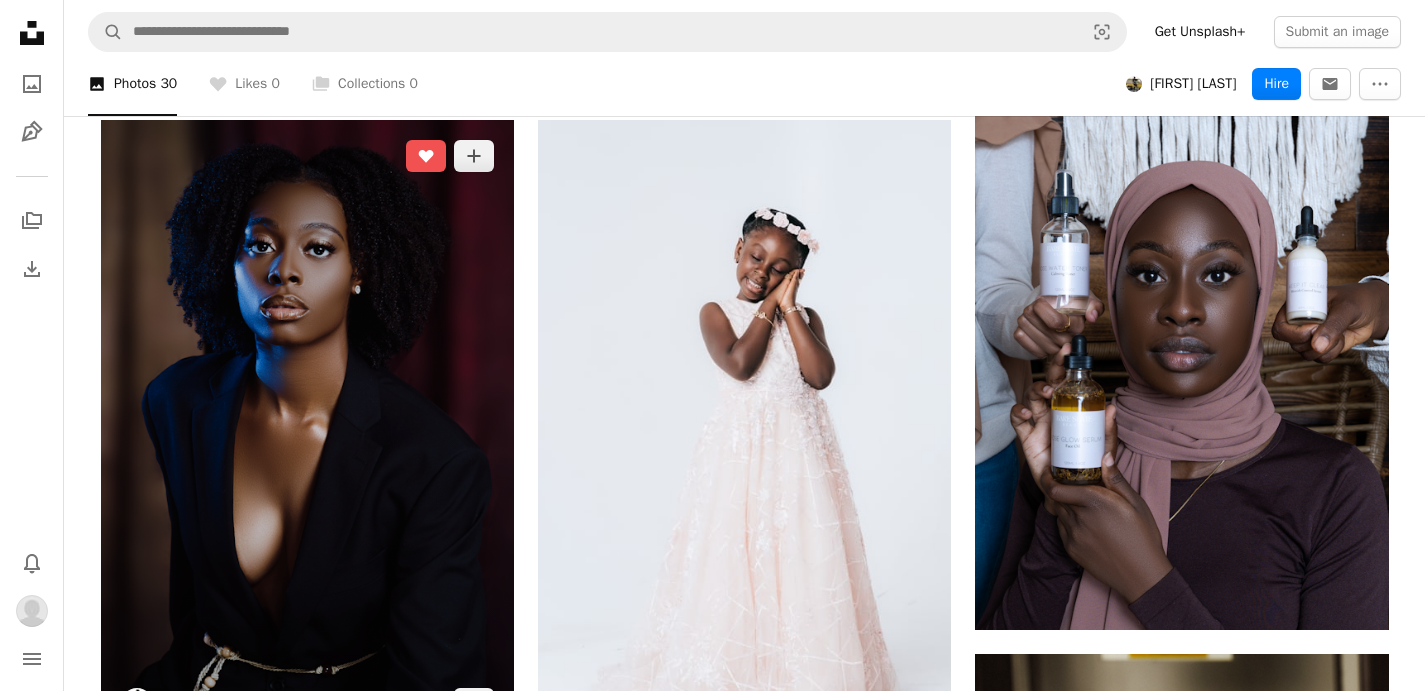 scroll, scrollTop: 2960, scrollLeft: 0, axis: vertical 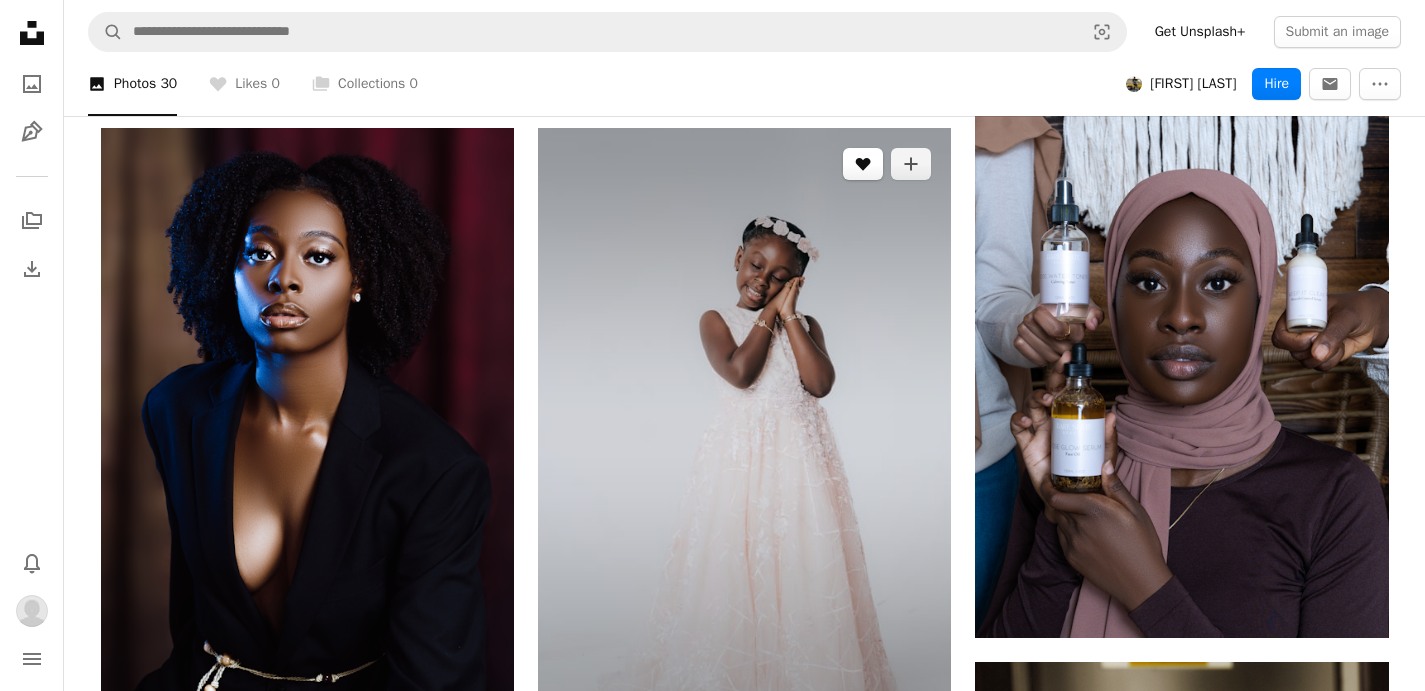 click 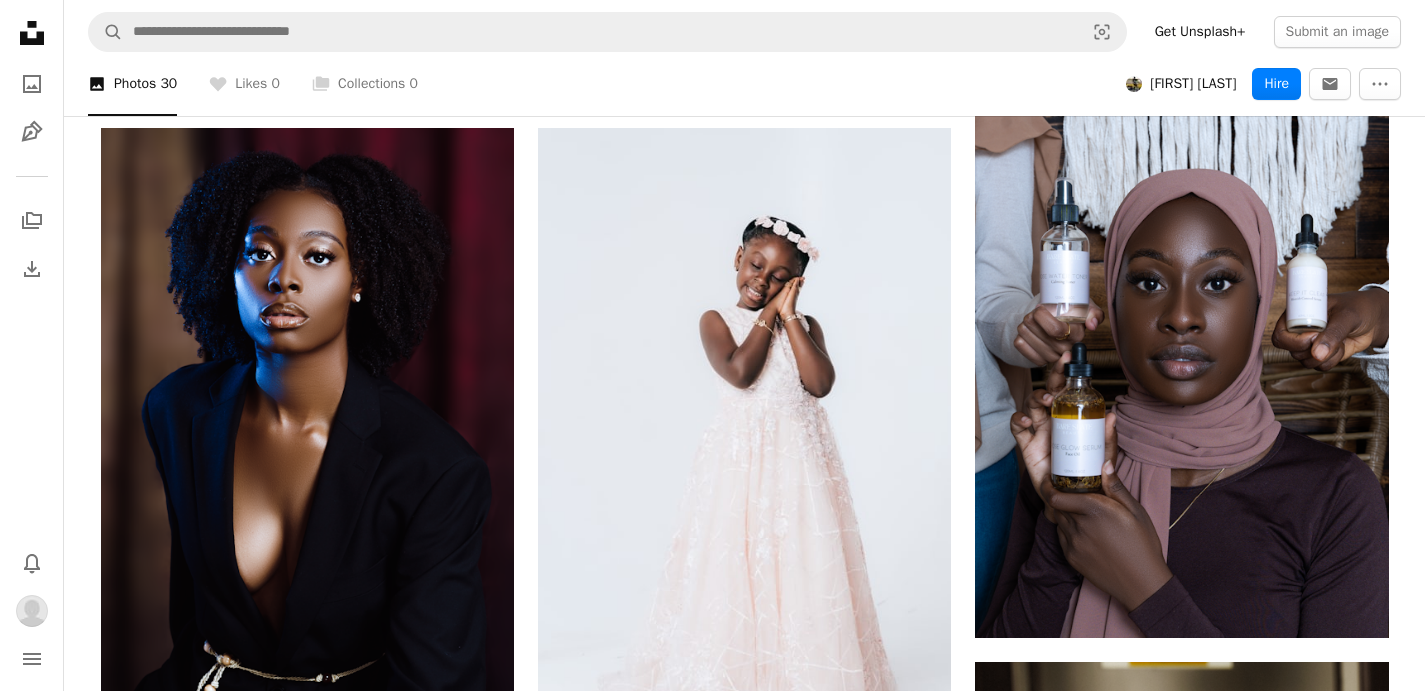 click on "A heart A plus sign Mo Darbz Arrow pointing down A heart A plus sign Mo Darbz Arrow pointing down A heart A plus sign Mo Darbz Arrow pointing down A heart A plus sign Mo Darbz Arrow pointing down A heart A plus sign Mo Darbz Arrow pointing down A heart A plus sign Mo Darbz Arrow pointing down A heart A plus sign Mo Darbz Arrow pointing down A heart A plus sign Mo Darbz Arrow pointing down A heart A plus sign Mo Darbz Arrow pointing down A heart A plus sign Mo Darbz Arrow pointing down A heart A plus sign Mo Darbz Arrow pointing down A heart A plus sign Mo Darbz Arrow pointing down A heart A plus sign Mo Darbz Arrow pointing down A heart A plus sign Mo Darbz Arrow pointing down A heart A plus sign Mo Darbz Arrow pointing down A heart A plus sign Mo Darbz Arrow pointing down A heart A plus sign Mo Darbz Arrow pointing down A heart A plus sign Mo Darbz Arrow pointing down A heart A plus sign Mo Darbz Arrow pointing down A heart A plus sign Mo Darbz Arrow pointing down A heart A plus sign Mo Darbz A heart A heart" at bounding box center [745, 464] 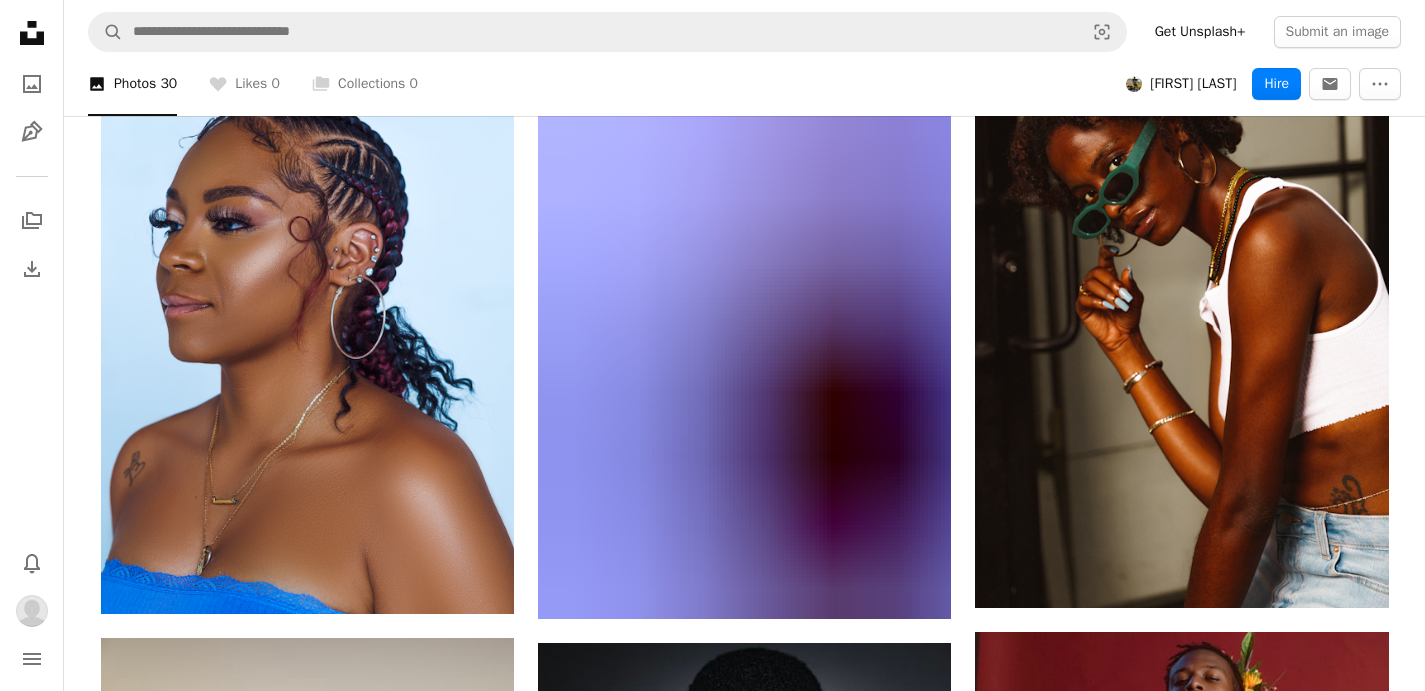 scroll, scrollTop: 3600, scrollLeft: 0, axis: vertical 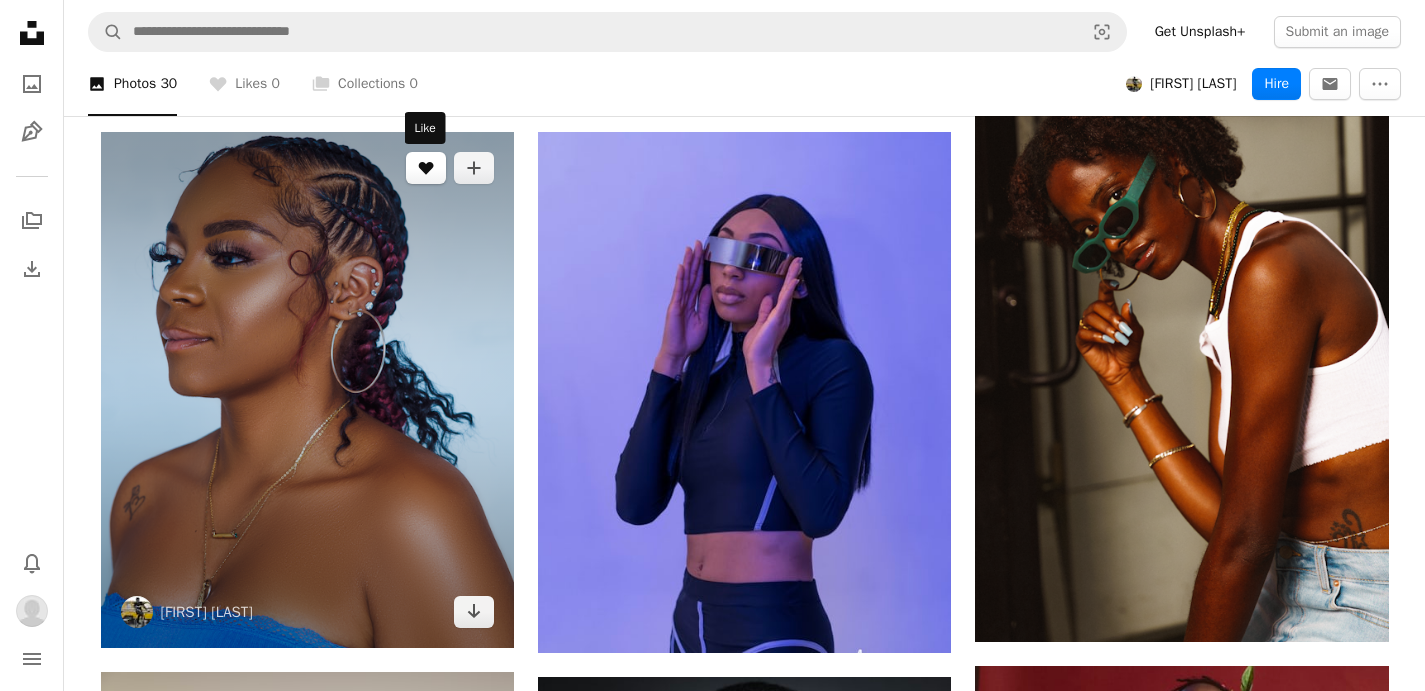 click on "A heart" at bounding box center (426, 168) 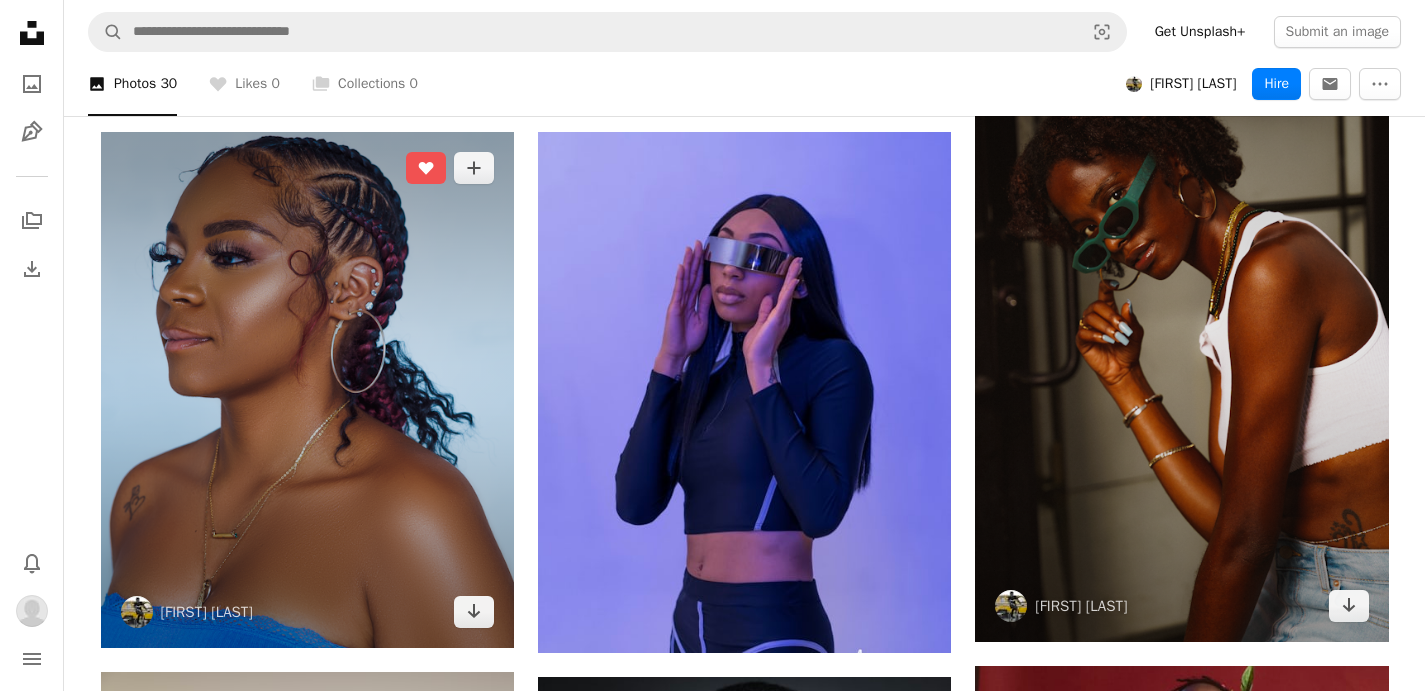 type 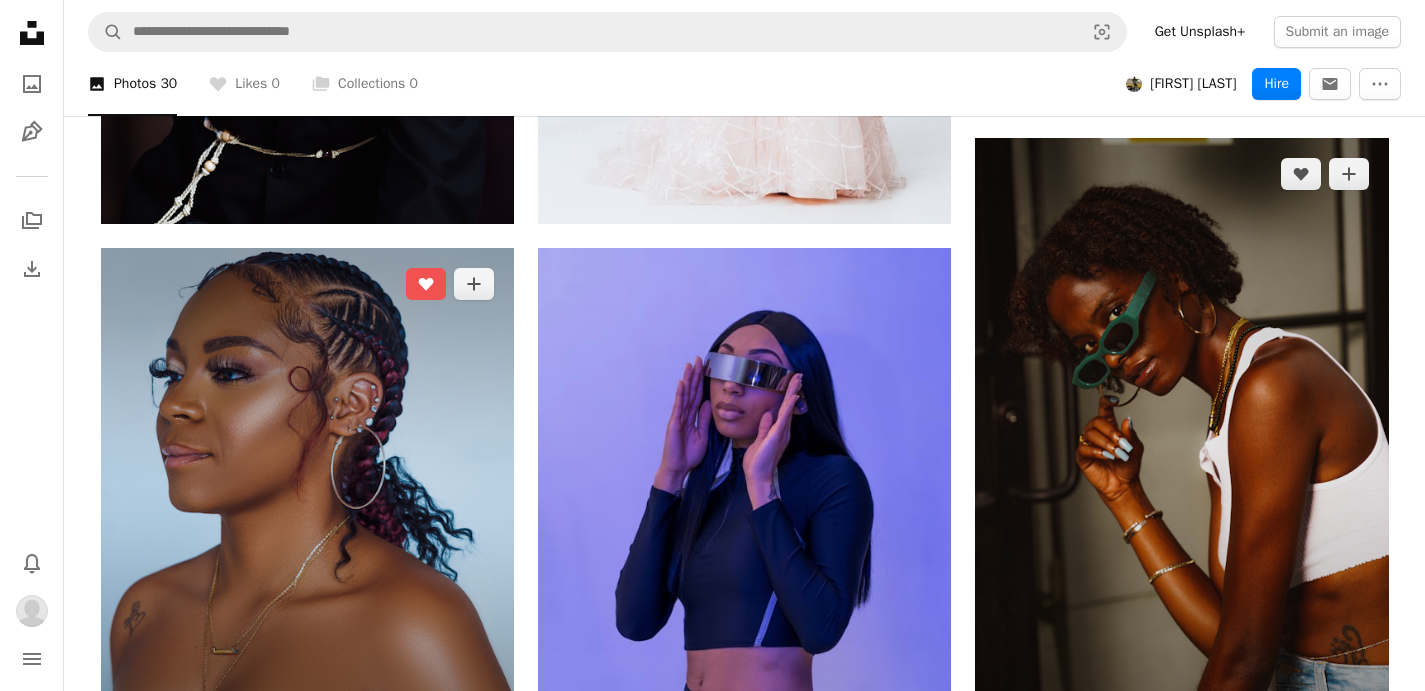 scroll, scrollTop: 3480, scrollLeft: 0, axis: vertical 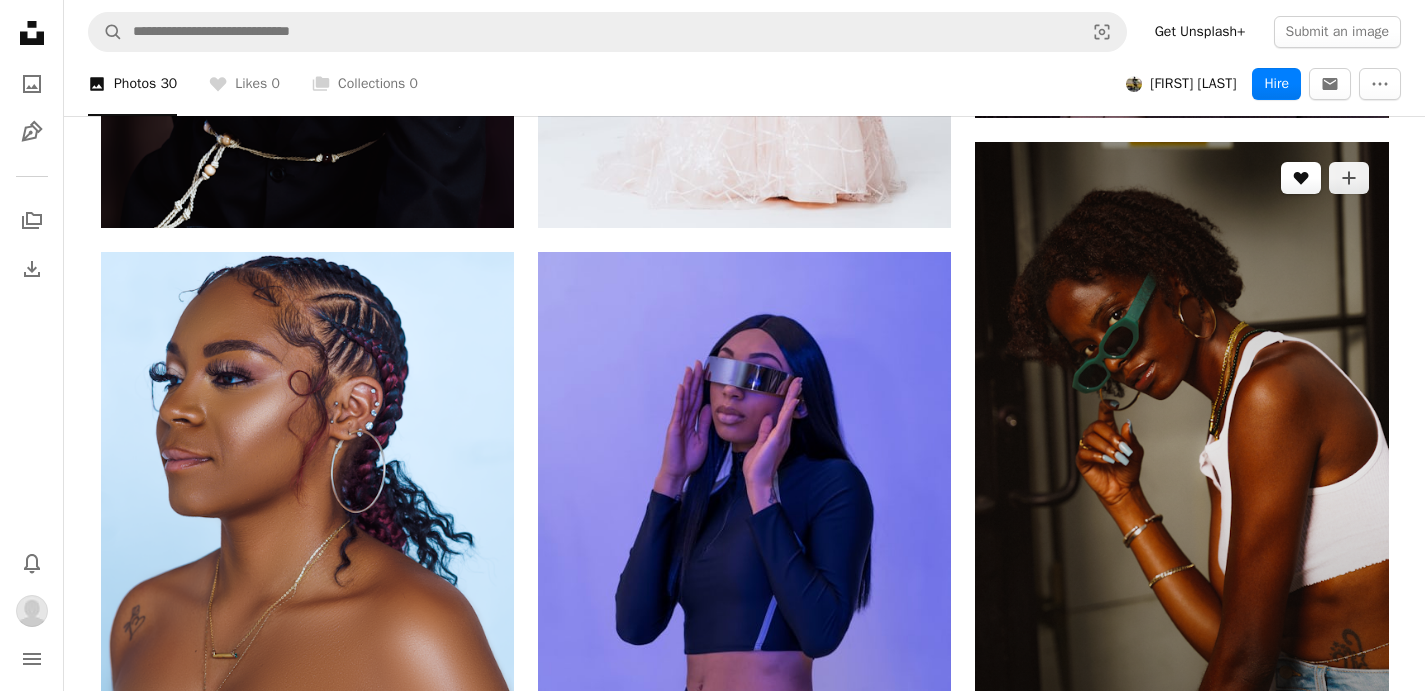 click on "A heart" 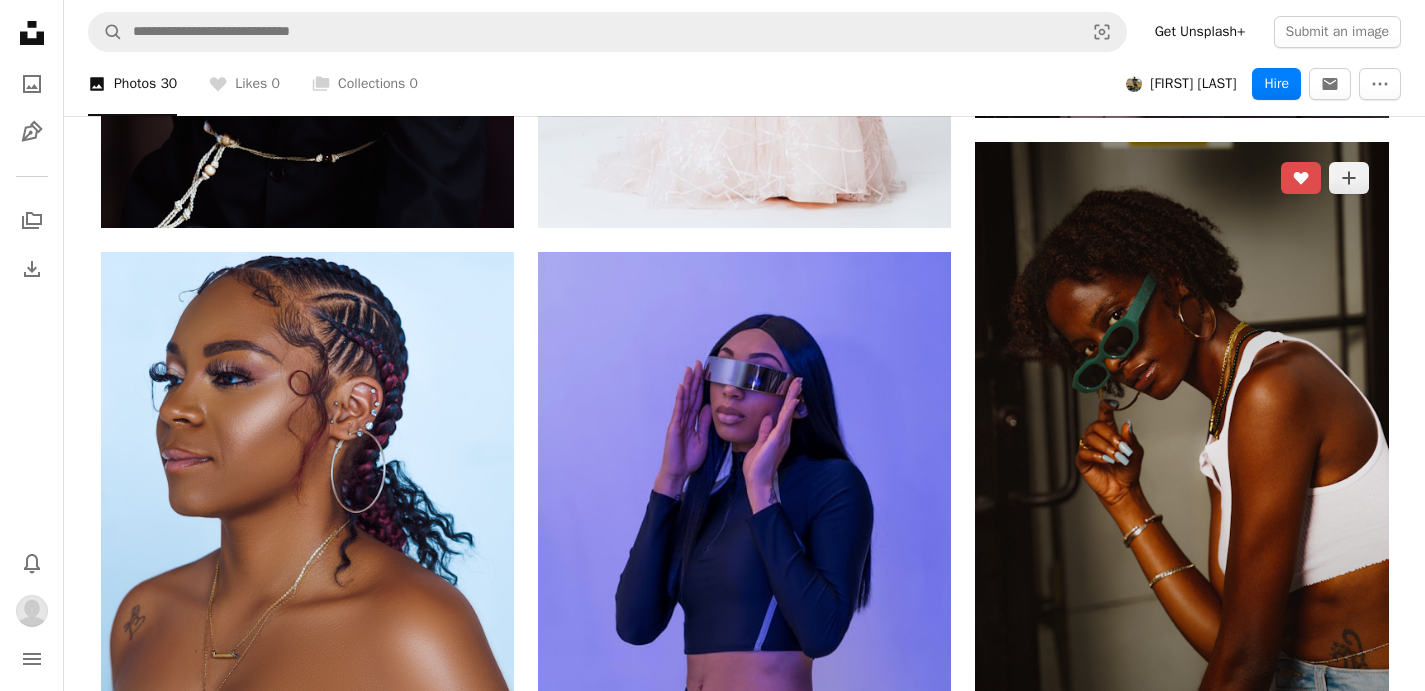 type 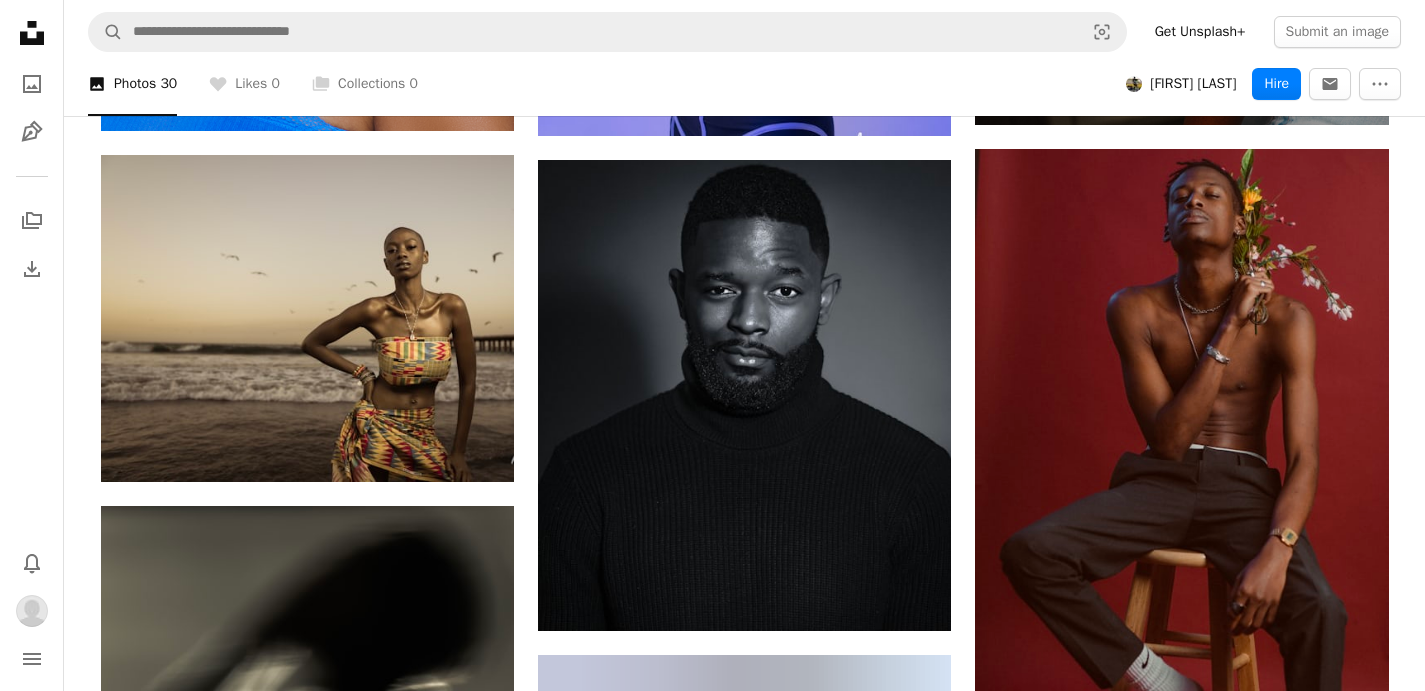 scroll, scrollTop: 4120, scrollLeft: 0, axis: vertical 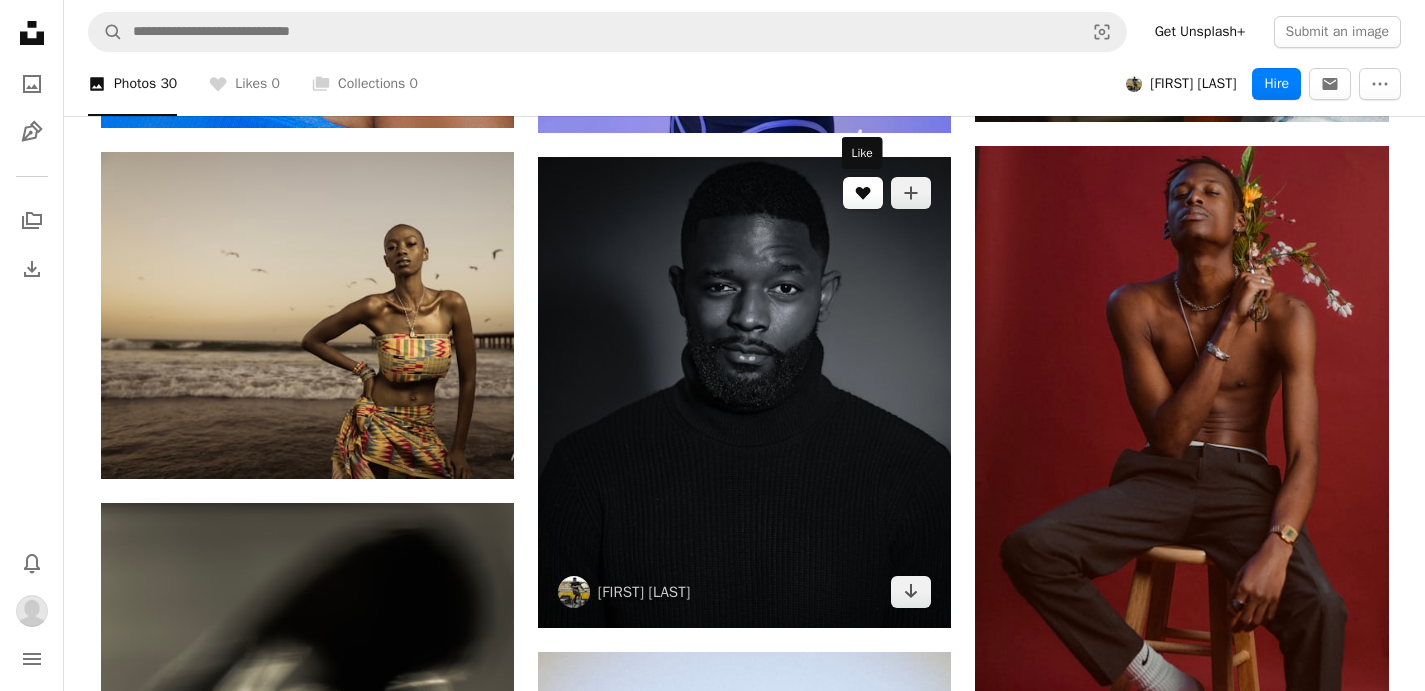 click on "A heart" at bounding box center [863, 193] 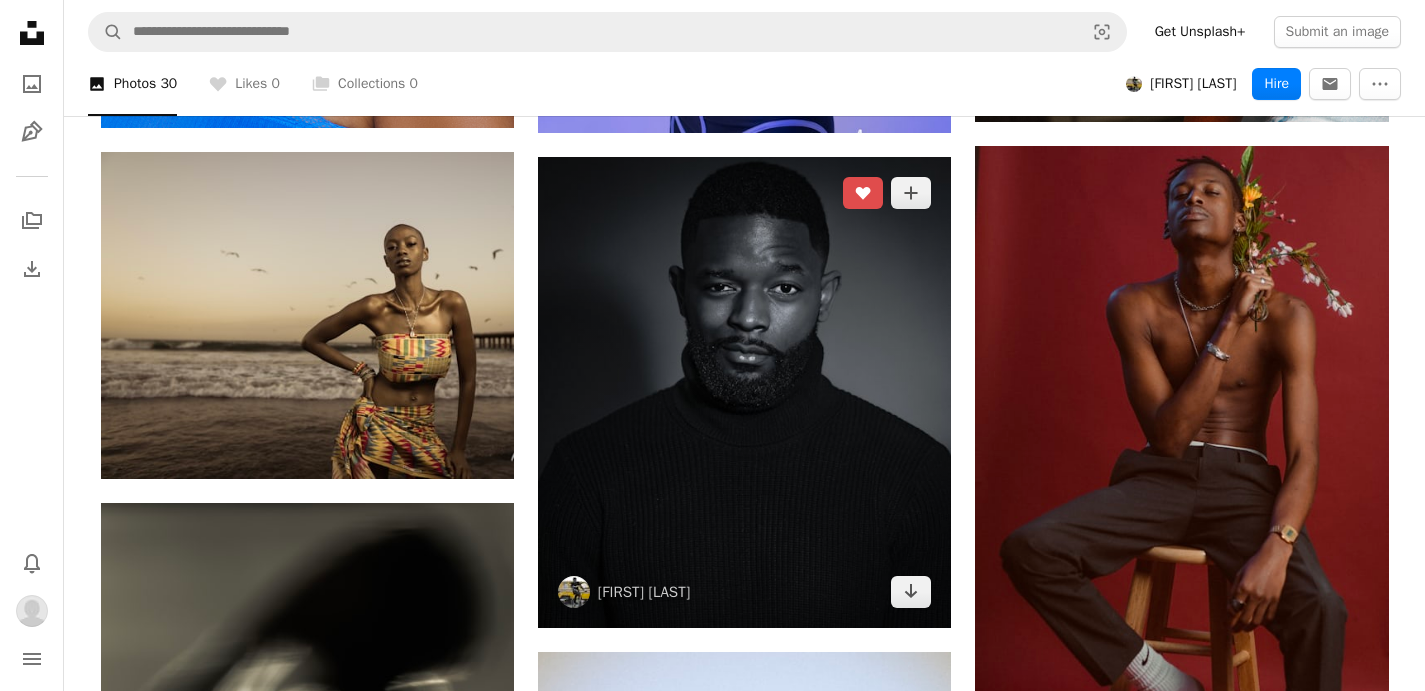 type 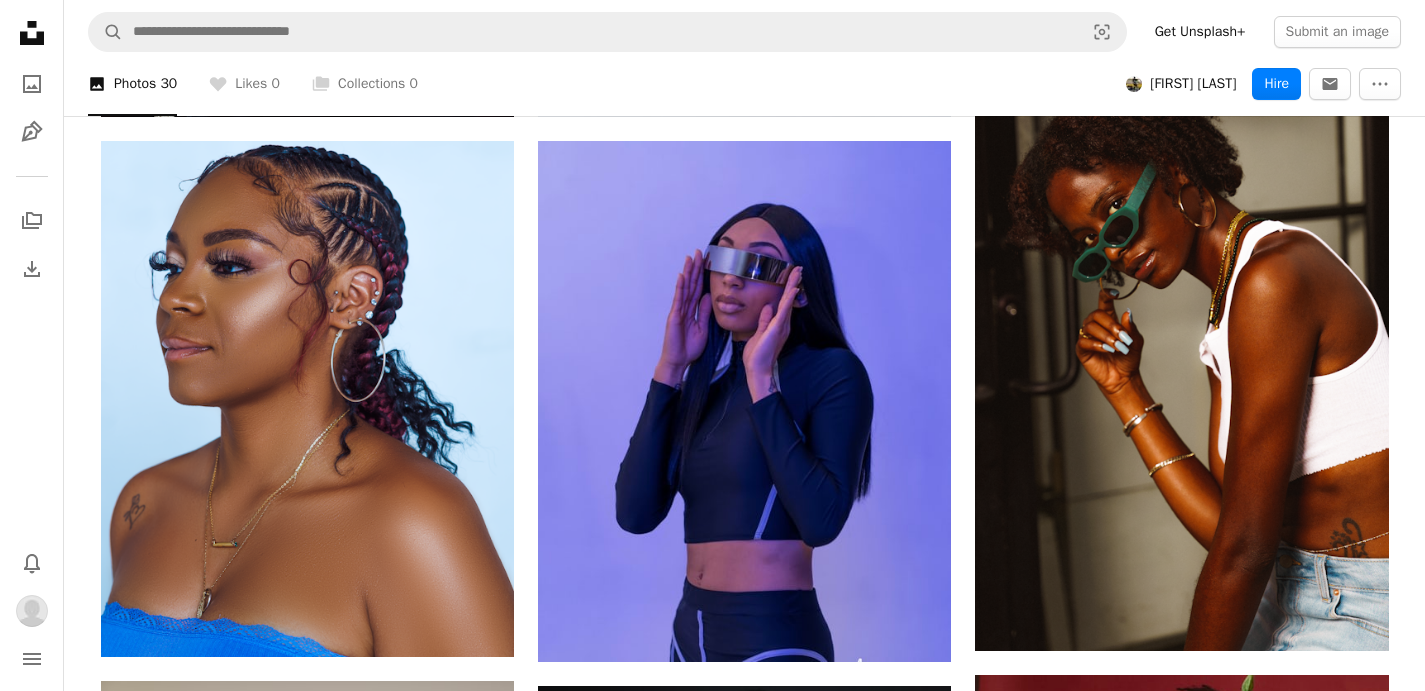 scroll, scrollTop: 3587, scrollLeft: 0, axis: vertical 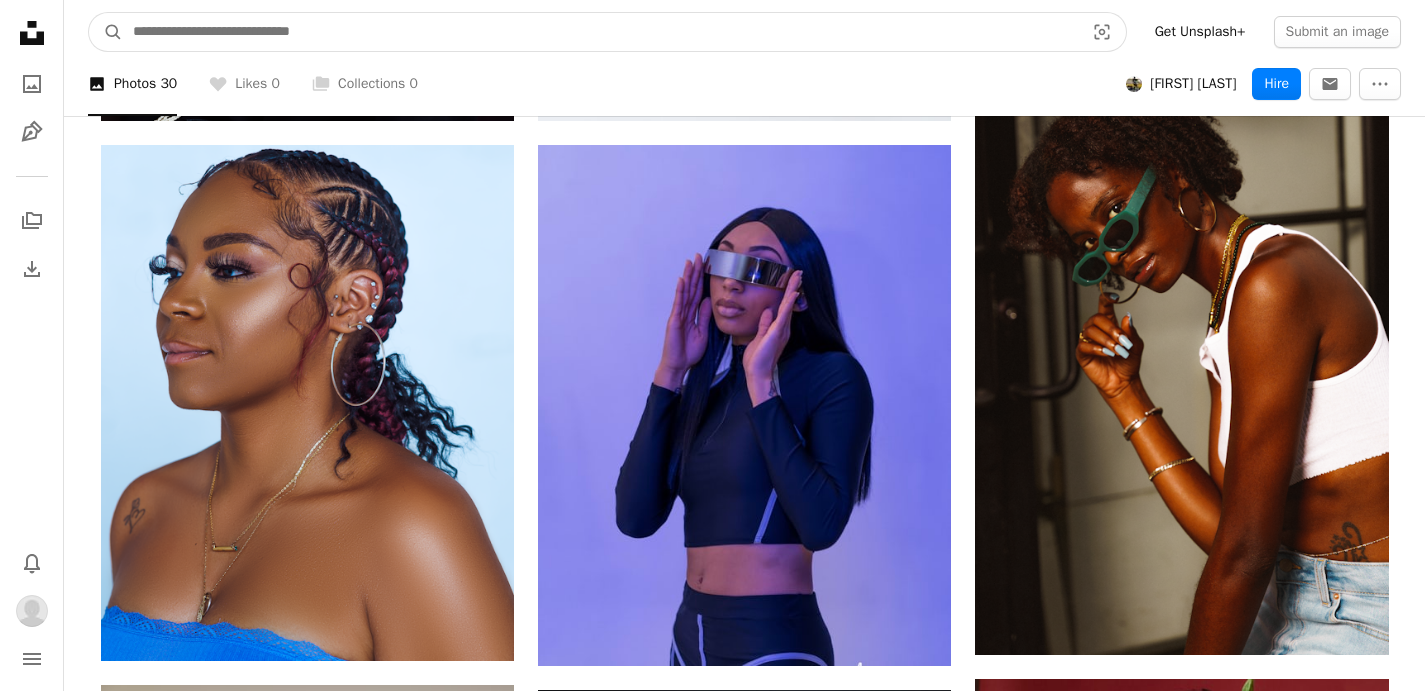 click at bounding box center (600, 32) 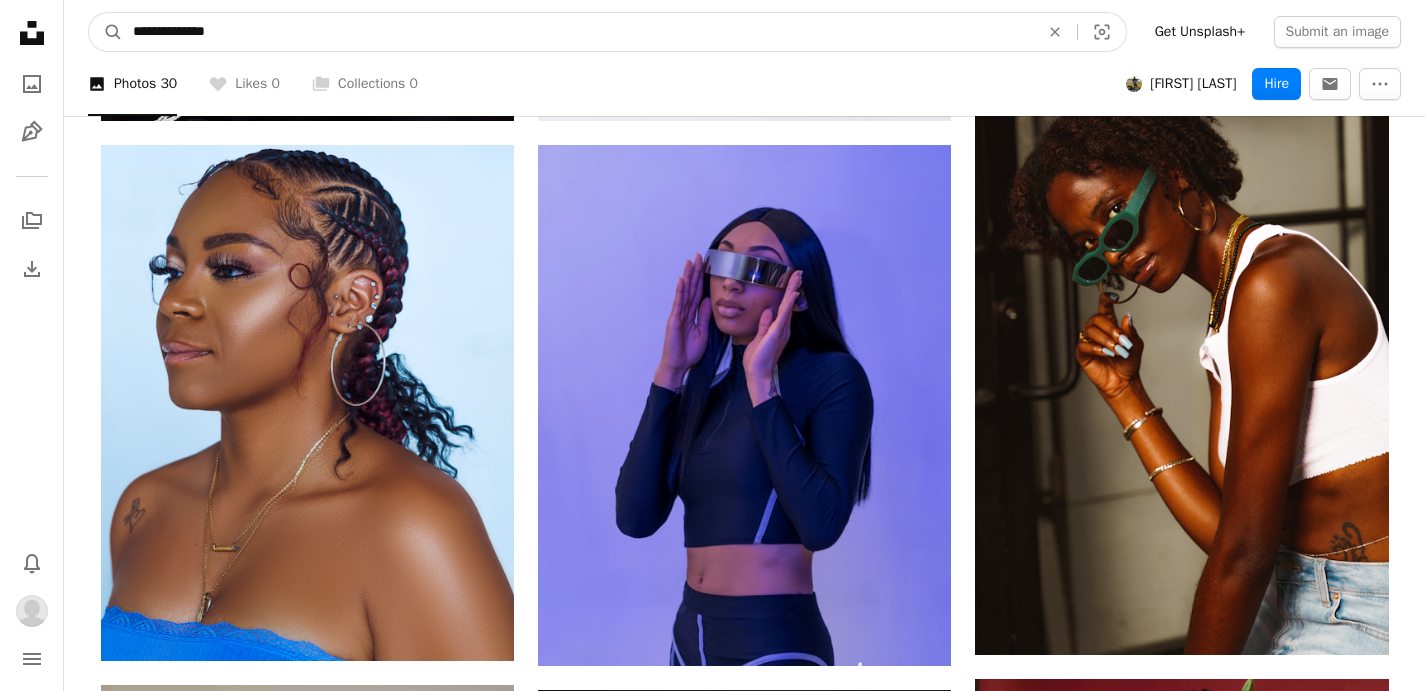 type on "**********" 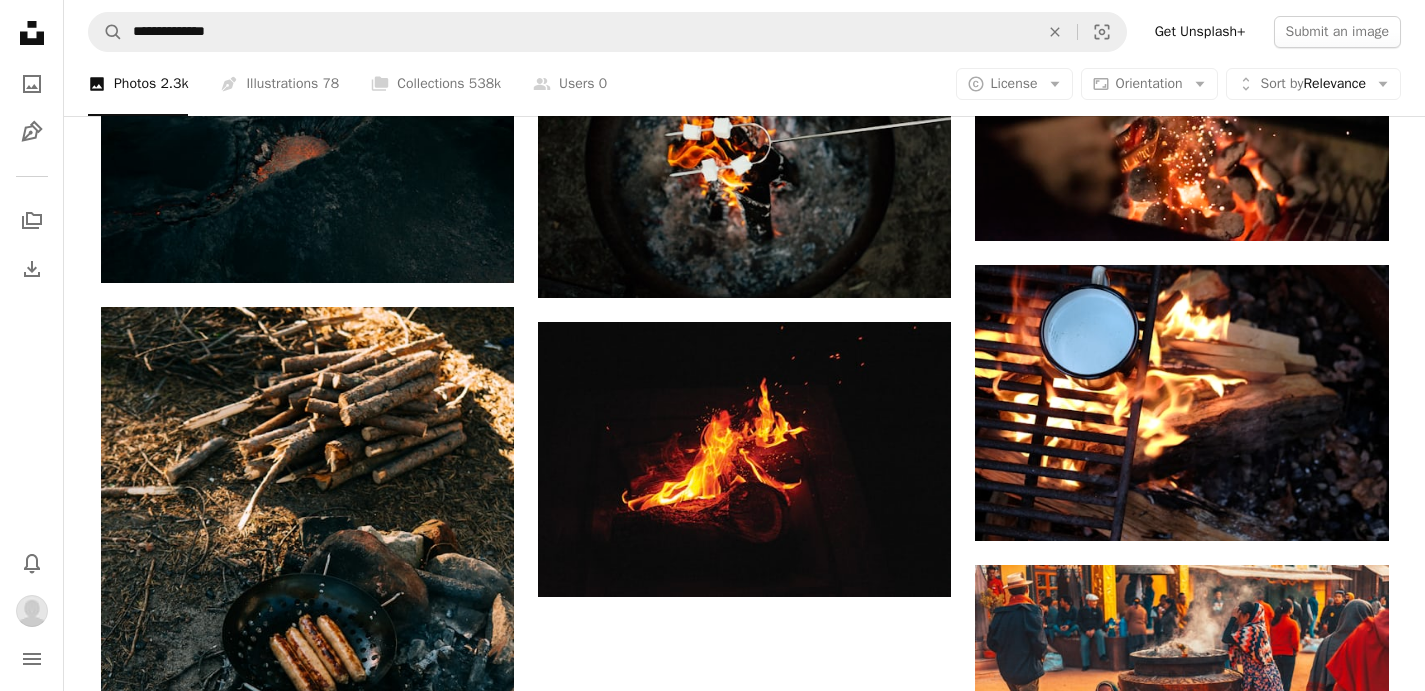 scroll, scrollTop: 2120, scrollLeft: 0, axis: vertical 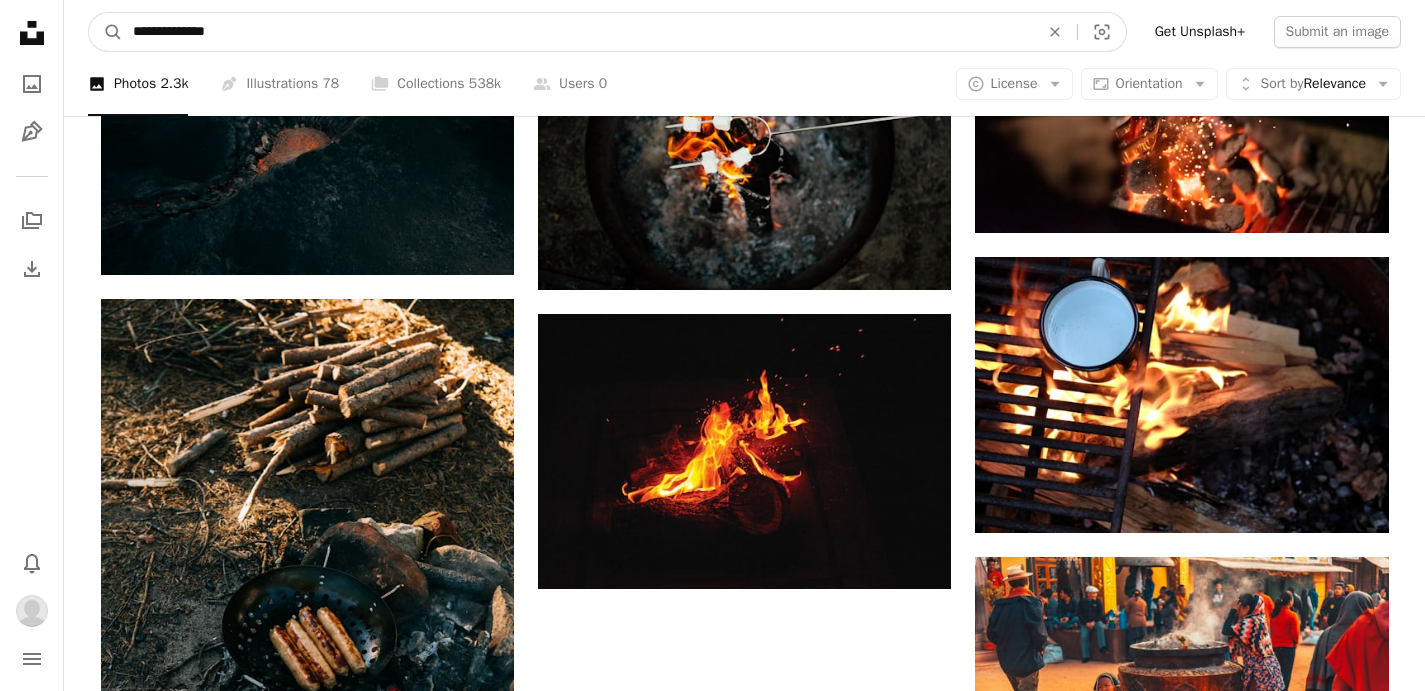click on "**********" at bounding box center (578, 32) 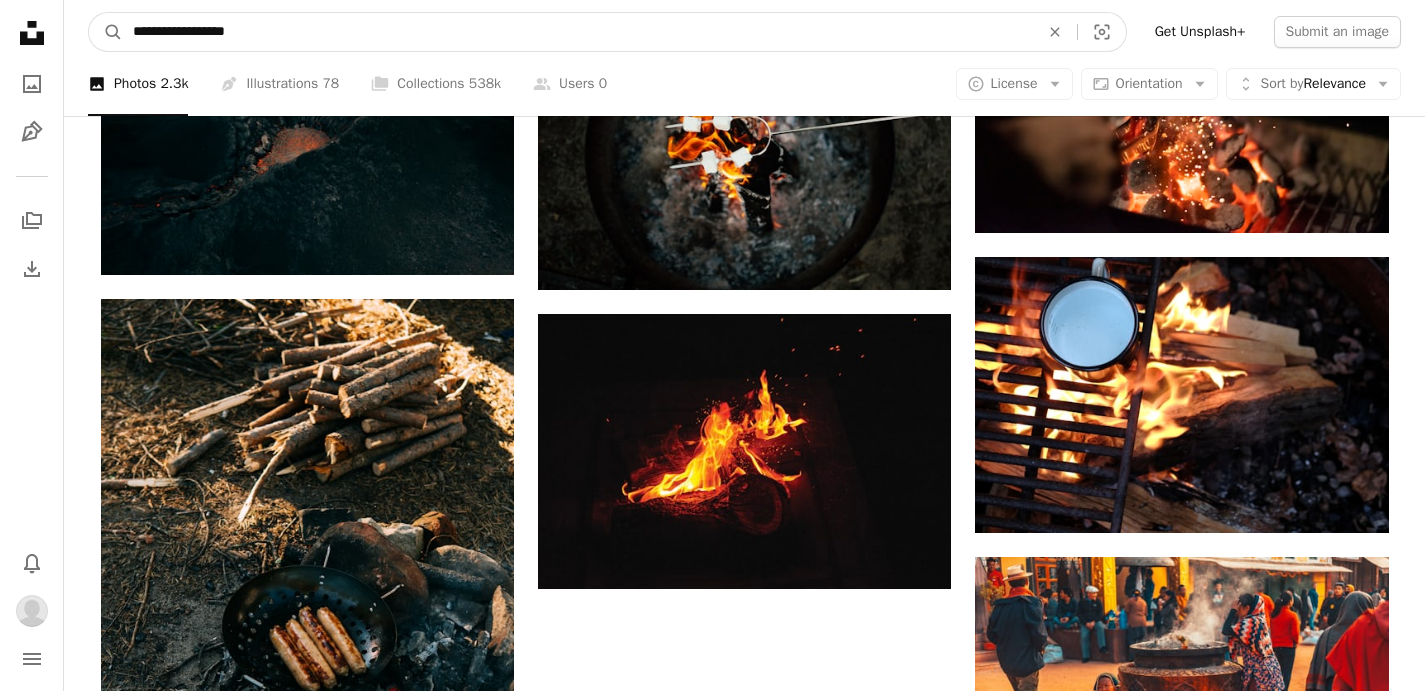 type on "**********" 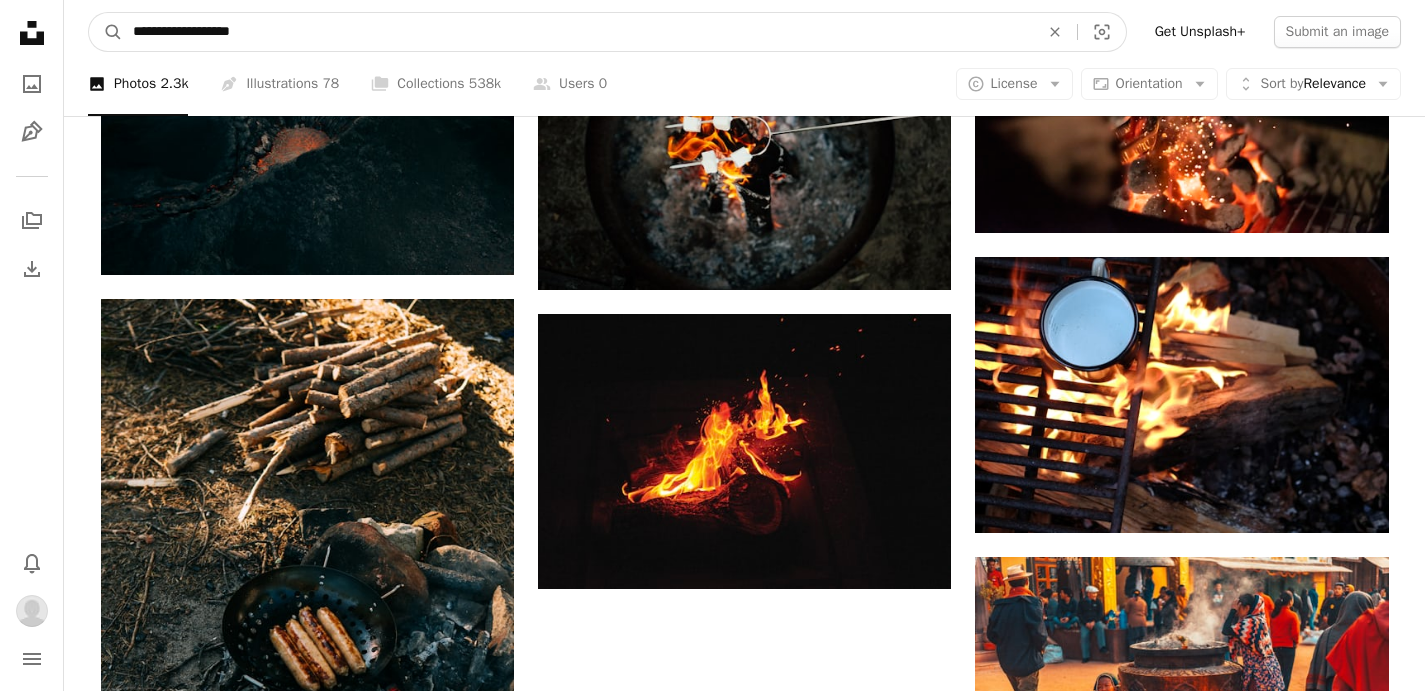click on "A magnifying glass" at bounding box center [106, 32] 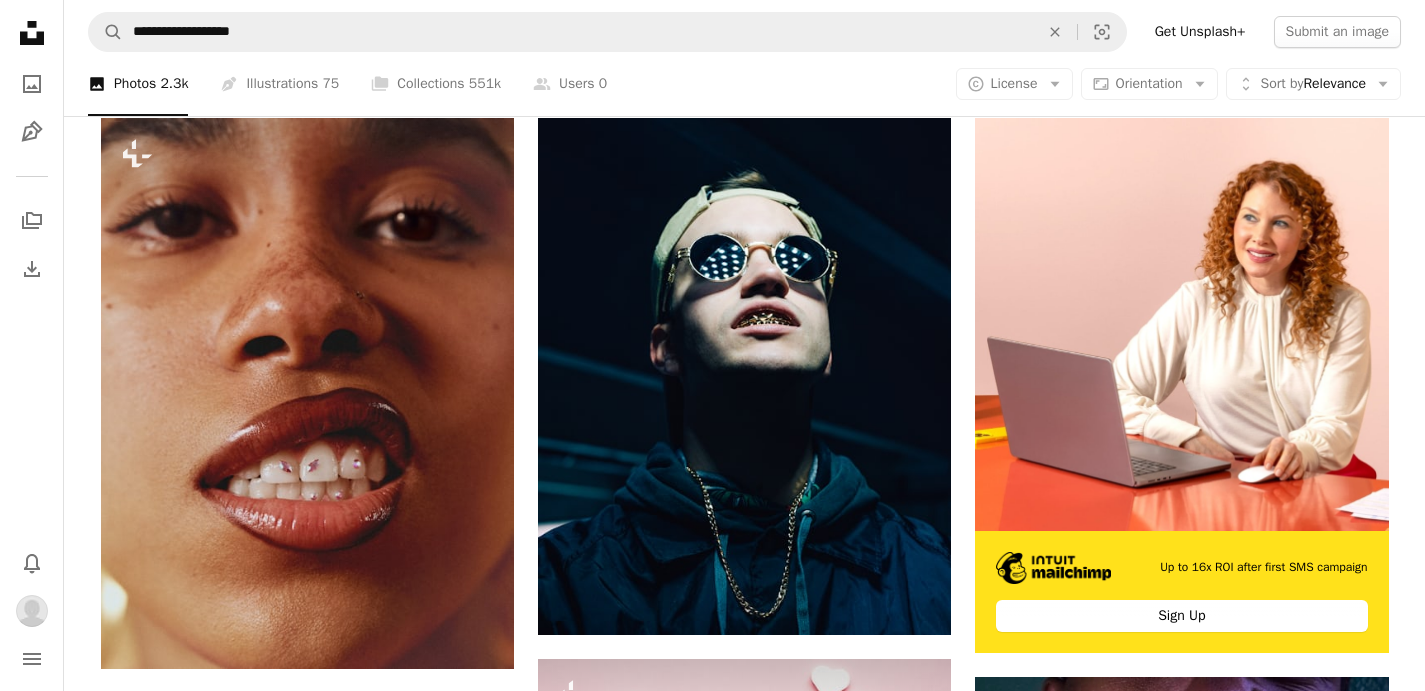 scroll, scrollTop: 160, scrollLeft: 0, axis: vertical 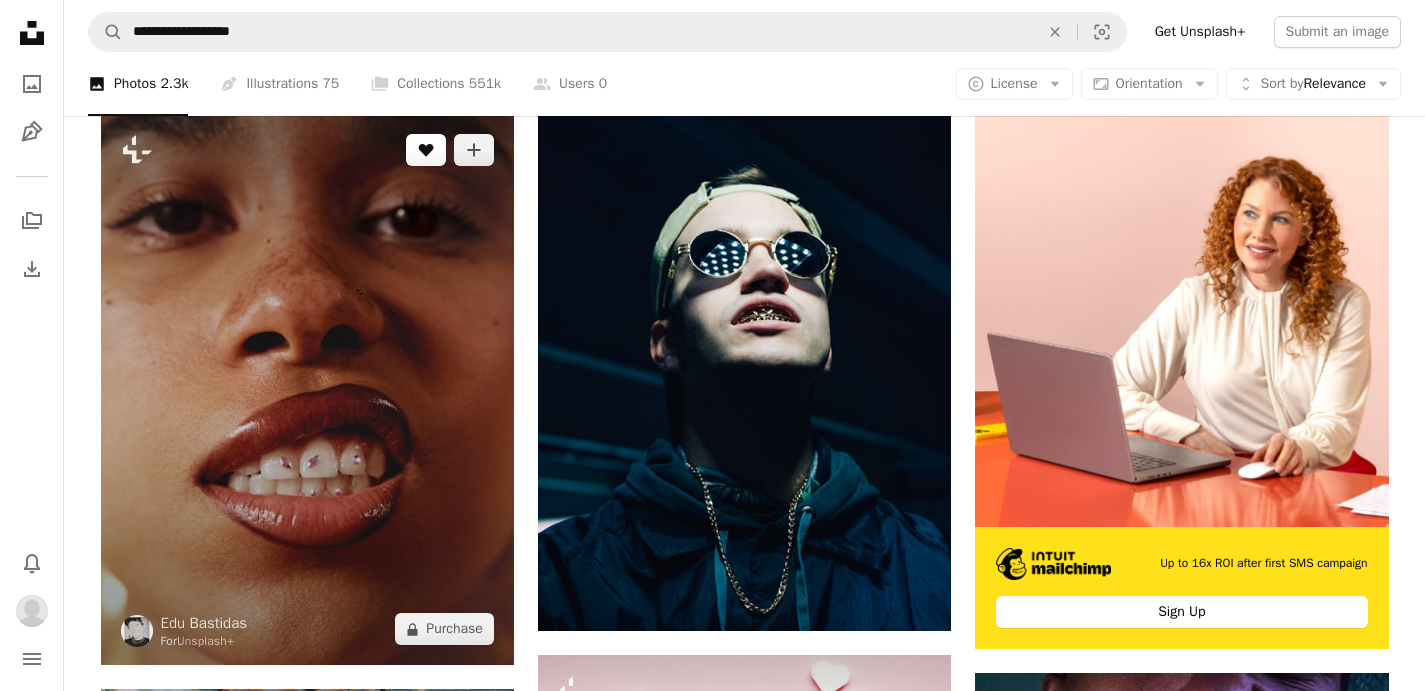 click on "A heart" 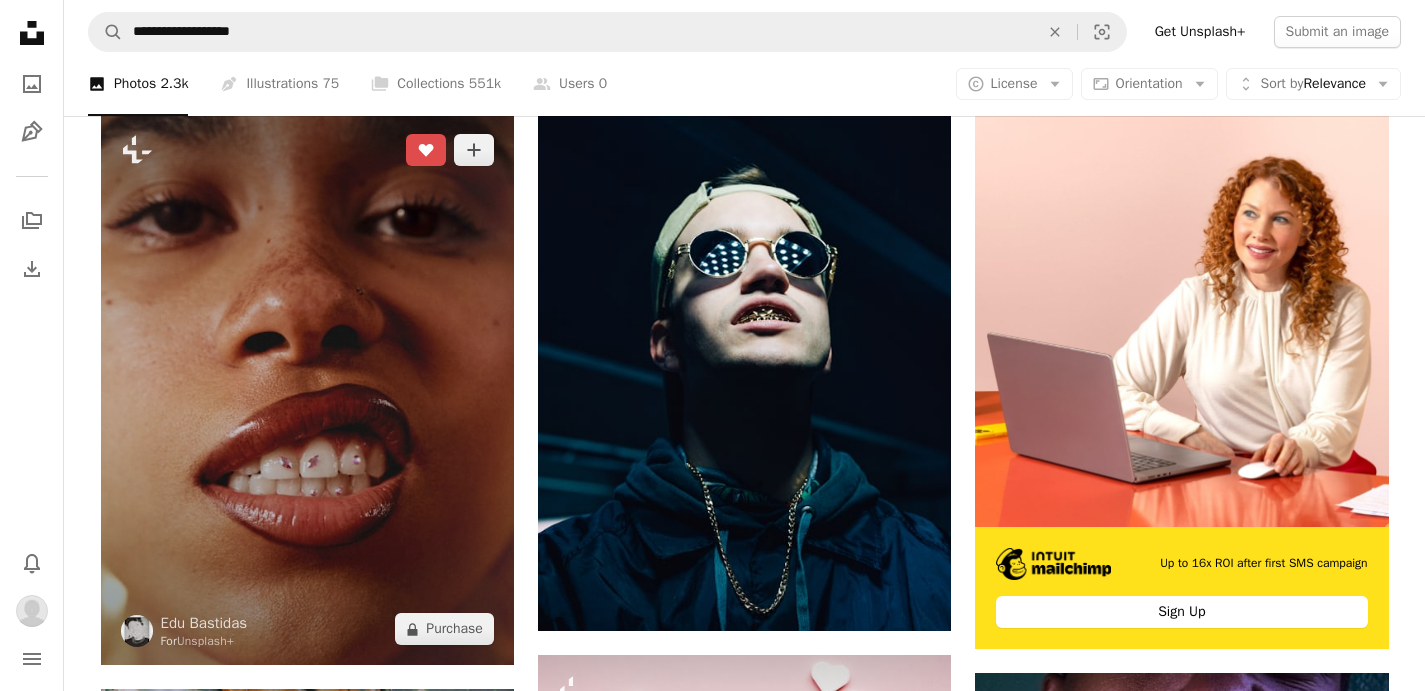 type 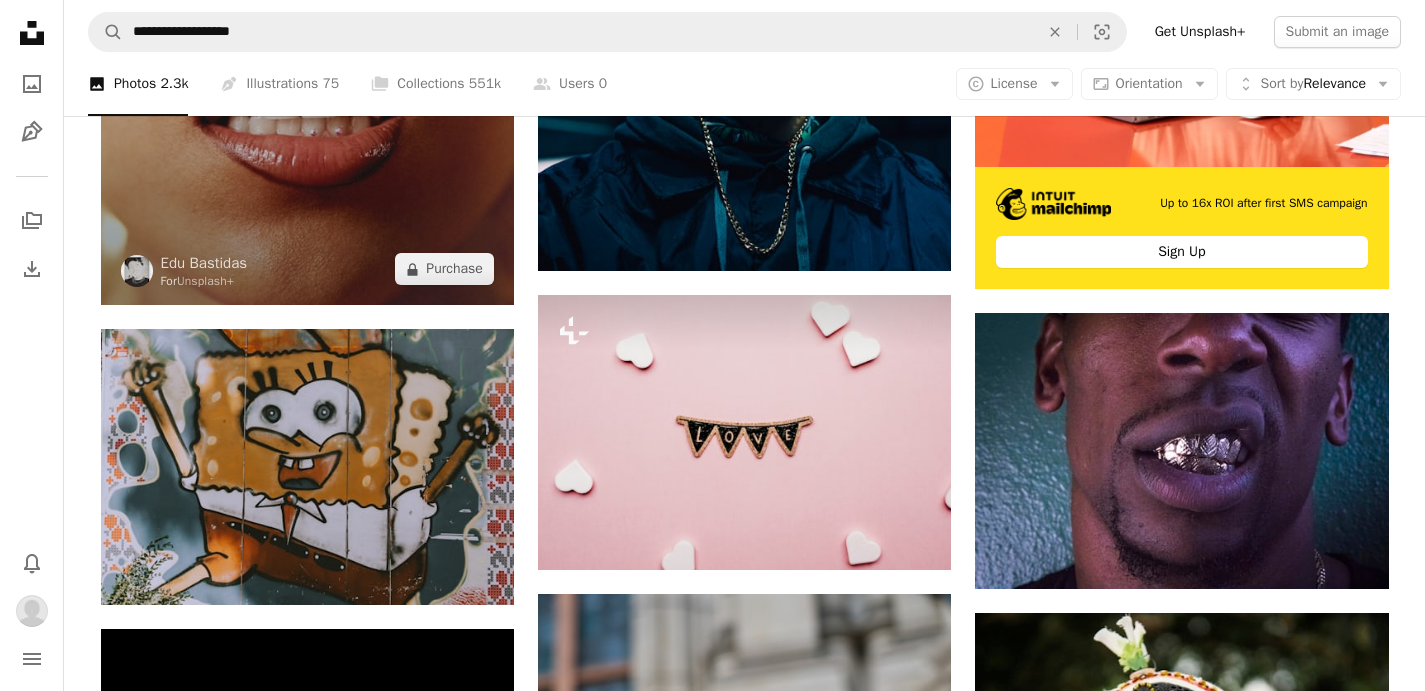 scroll, scrollTop: 560, scrollLeft: 0, axis: vertical 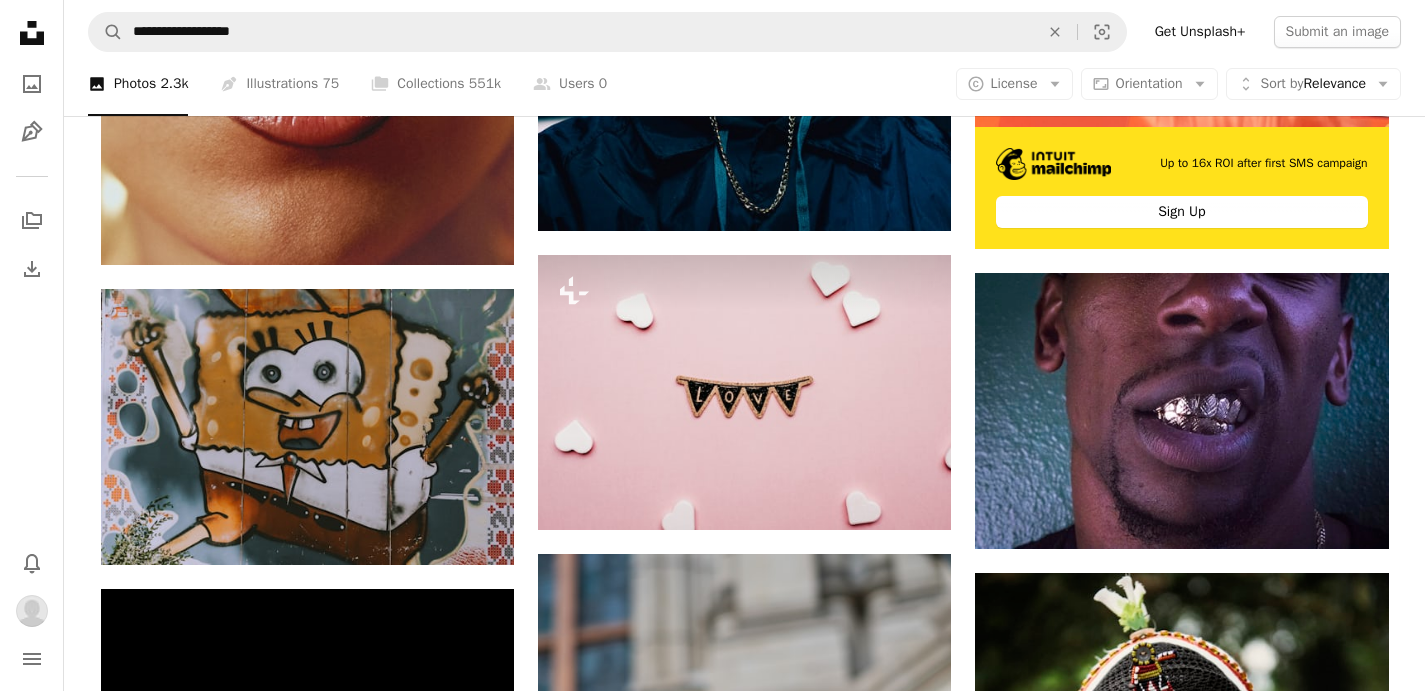 click on "Plus sign for Unsplash+ A heart A plus sign [FIRST] [LAST] For  Unsplash+ A lock   Purchase A heart A plus sign [FIRST] [LAST] Available for hire A checkmark inside of a circle Arrow pointing down A heart A plus sign [FIRST] [LAST] Arrow pointing down A heart A plus sign [FIRST] [LAST] Arrow pointing down Plus sign for Unsplash+ A heart A plus sign [FIRST] [LAST] For  Unsplash+ A lock   Purchase A heart A plus sign [FIRST] [LAST] Available for hire A checkmark inside of a circle Arrow pointing down A heart A plus sign [FIRST] [LAST] Available for hire A checkmark inside of a circle Arrow pointing down A heart A plus sign [FIRST] [LAST] Arrow pointing down" at bounding box center [745, 1407] 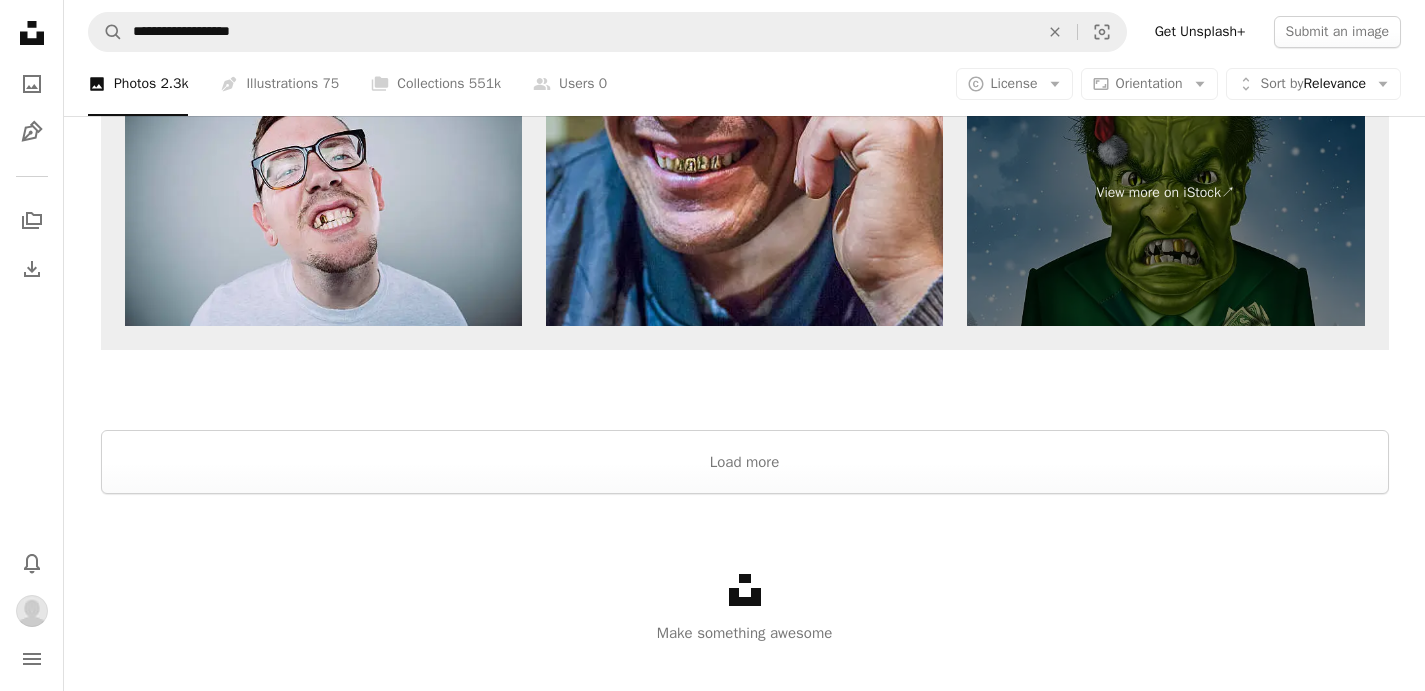 scroll, scrollTop: 4034, scrollLeft: 0, axis: vertical 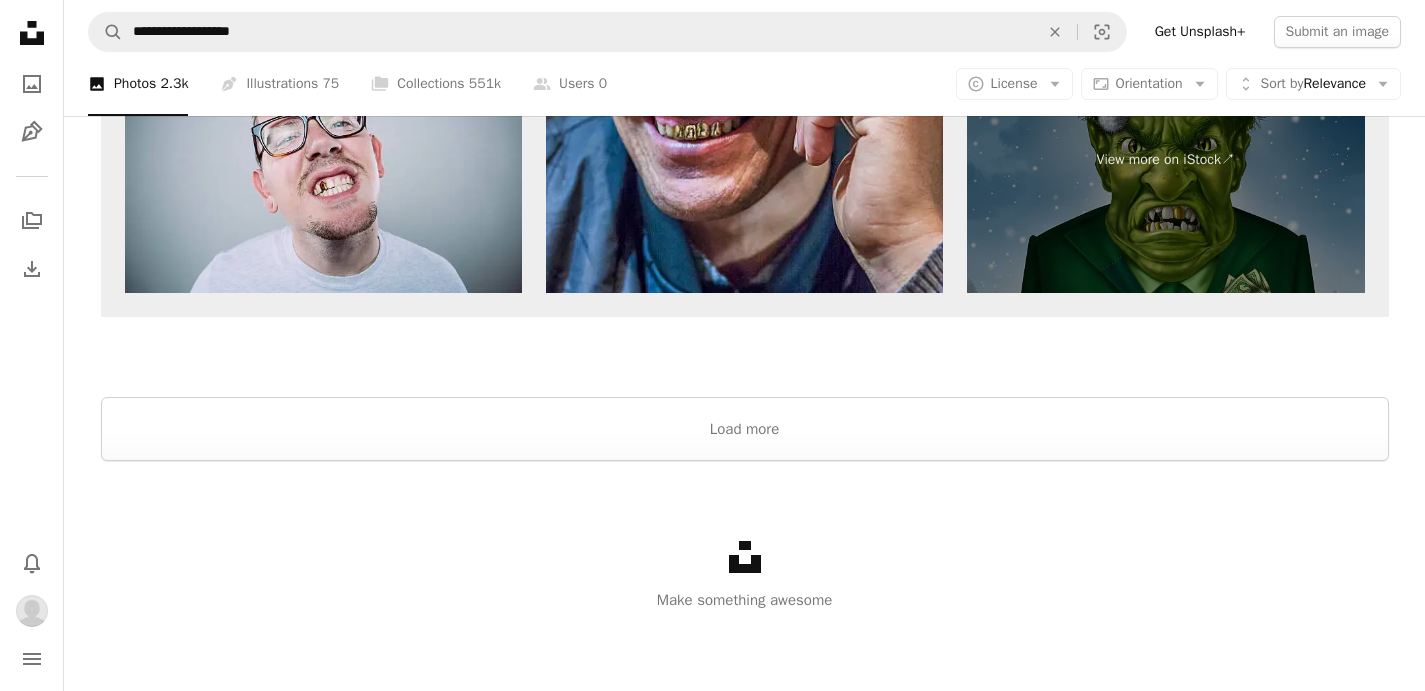 click at bounding box center [744, 373] 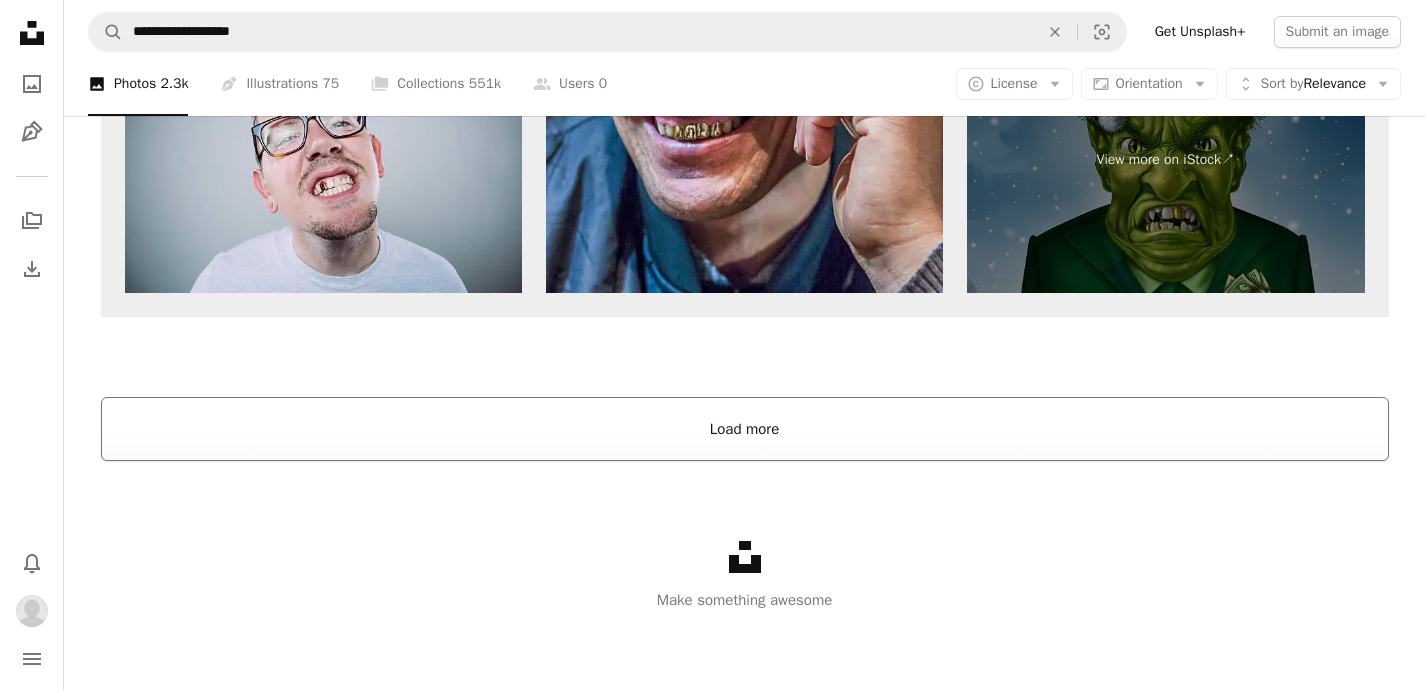 click on "Load more" at bounding box center (745, 429) 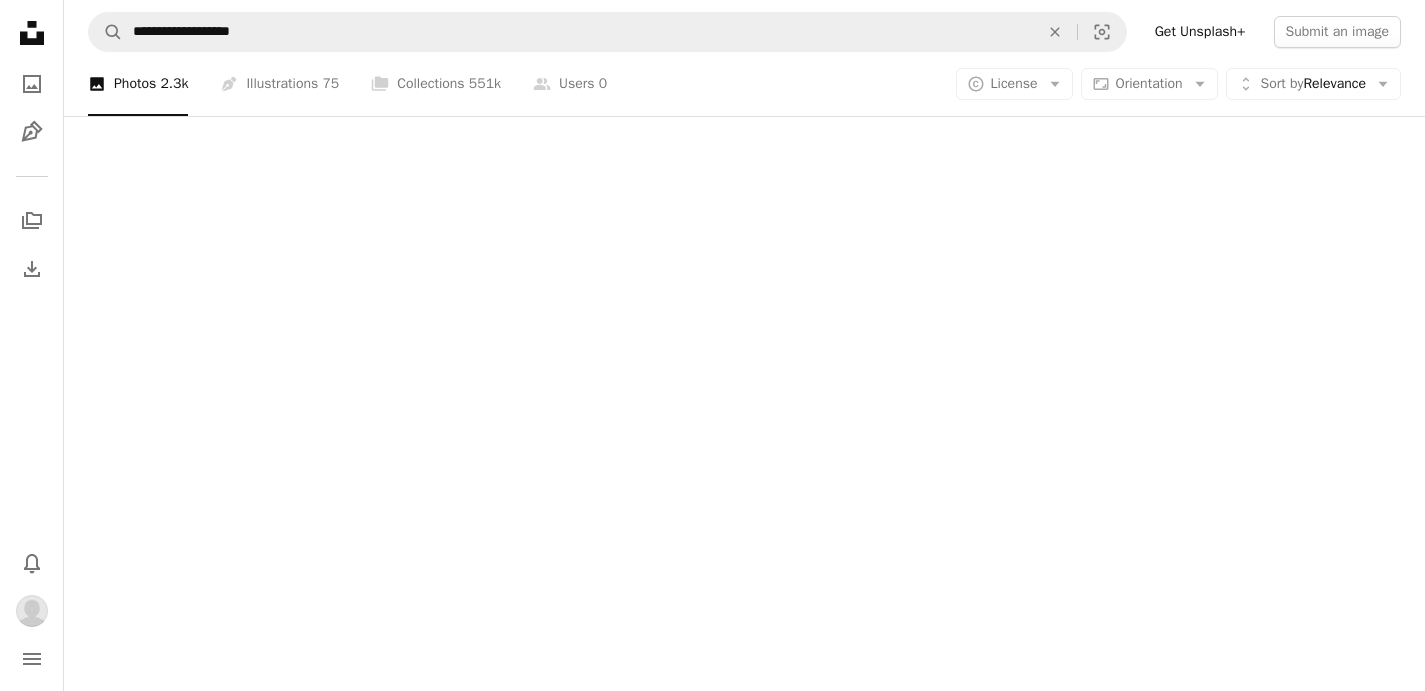 scroll, scrollTop: 3264, scrollLeft: 0, axis: vertical 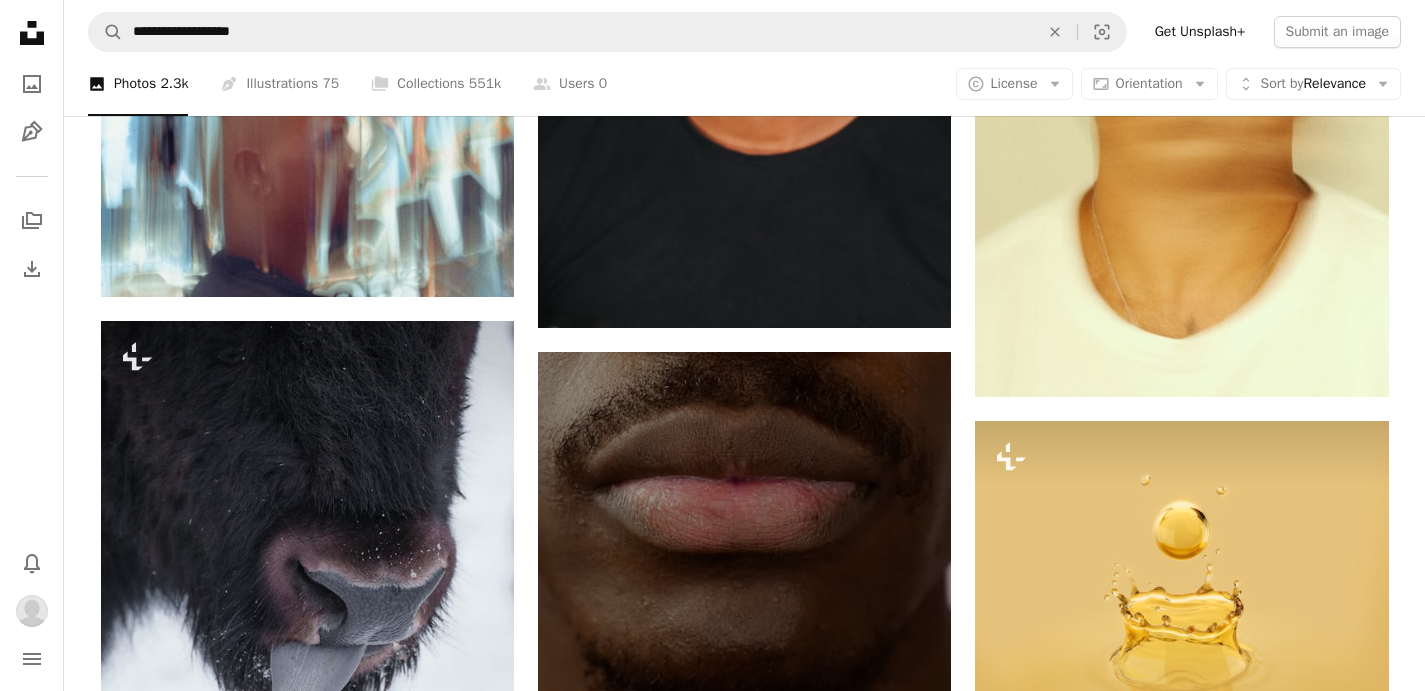click on "[FIRST] Available for hire" at bounding box center (745, -48) 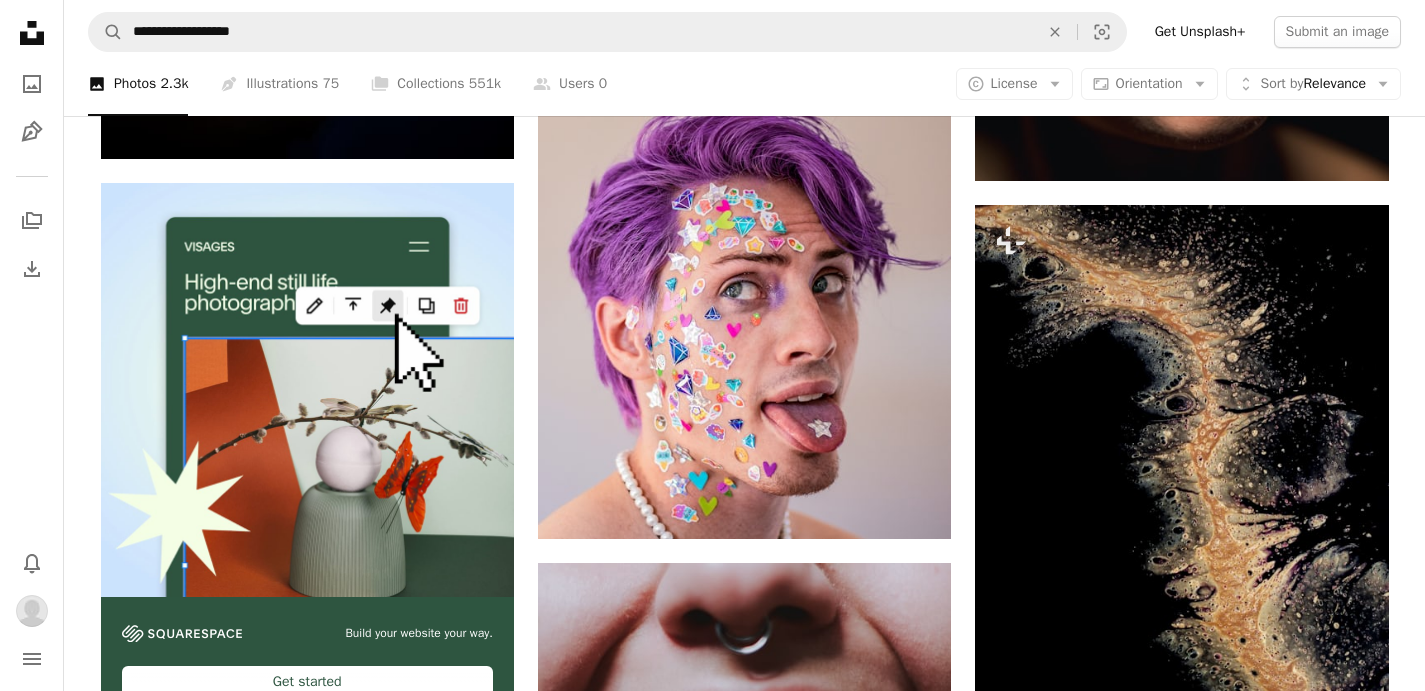 scroll, scrollTop: 4704, scrollLeft: 0, axis: vertical 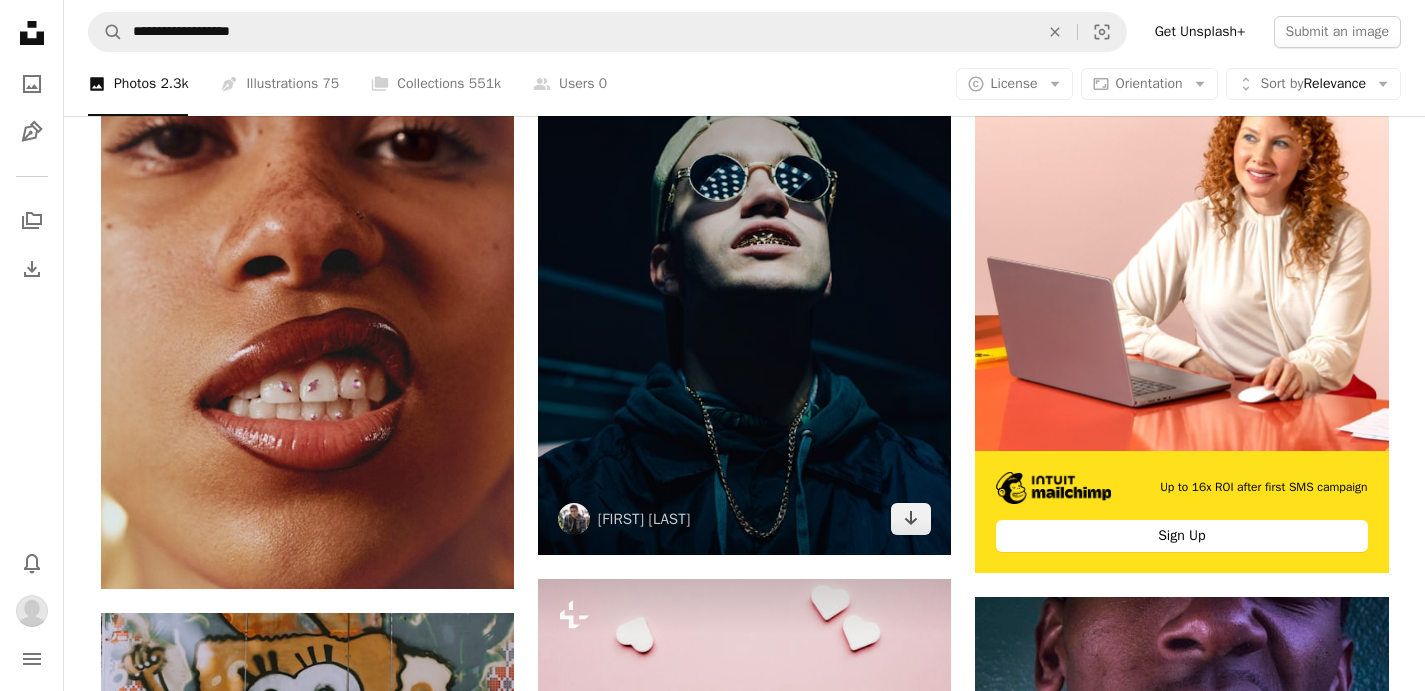 click at bounding box center (744, 296) 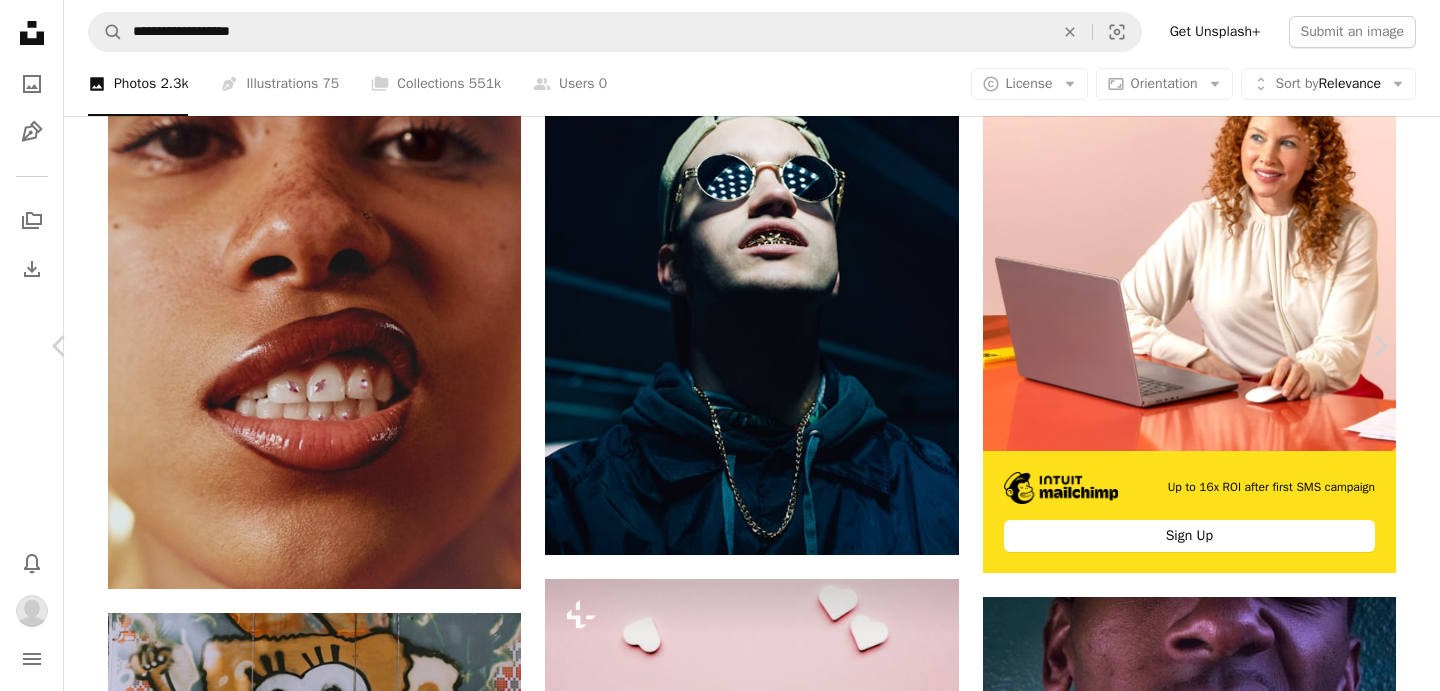 scroll, scrollTop: 0, scrollLeft: 0, axis: both 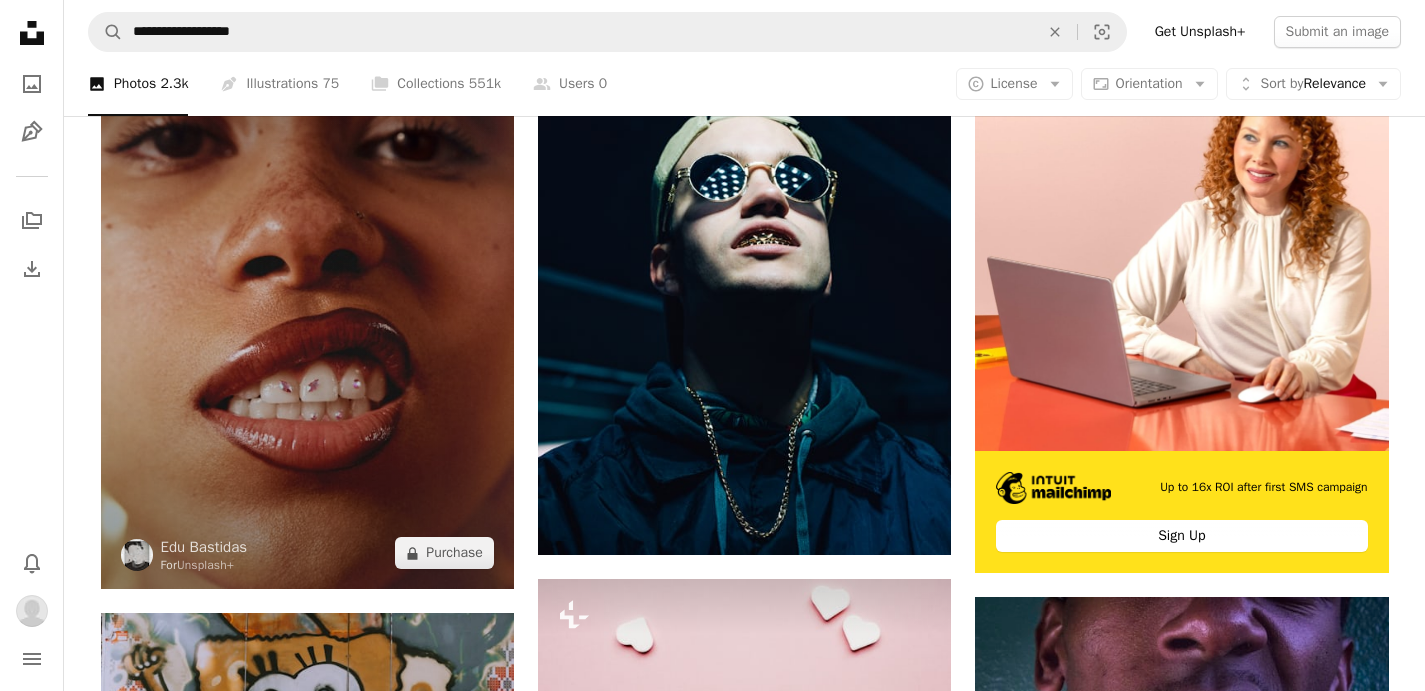 click at bounding box center [307, 313] 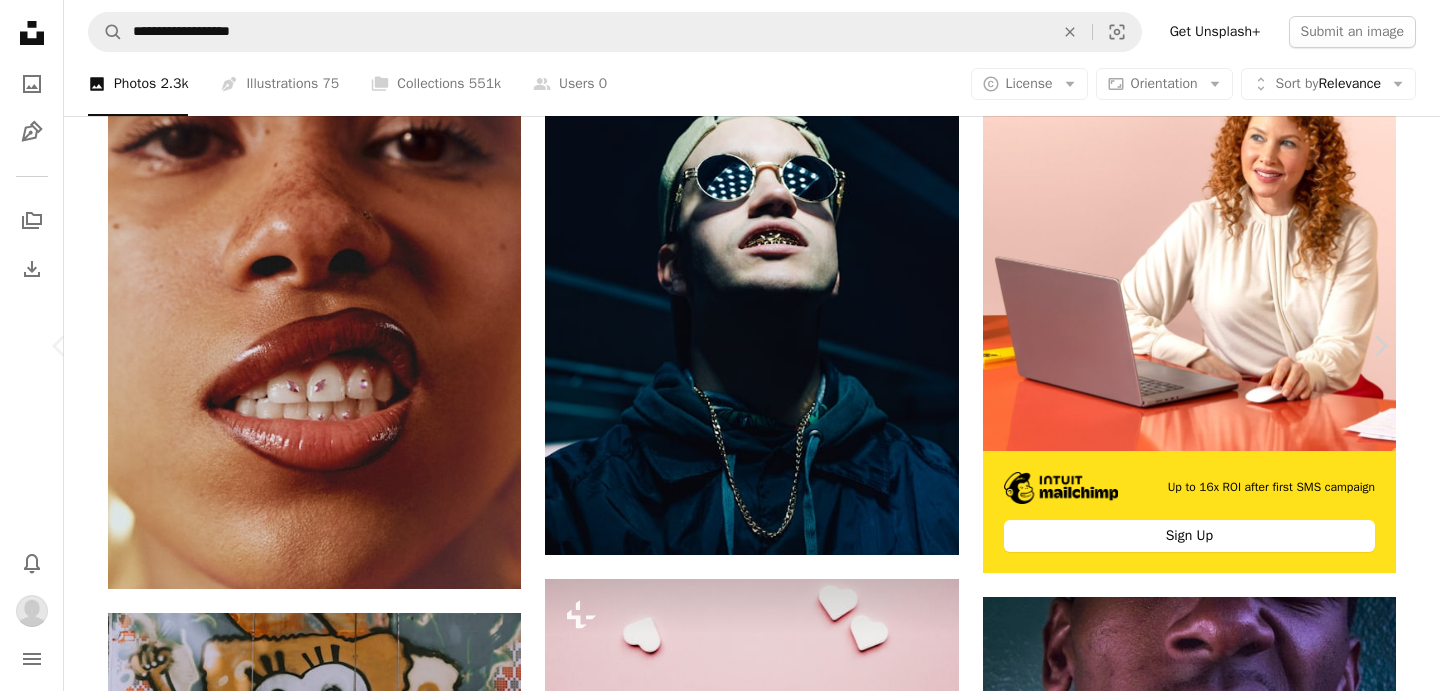 scroll, scrollTop: 3239, scrollLeft: 0, axis: vertical 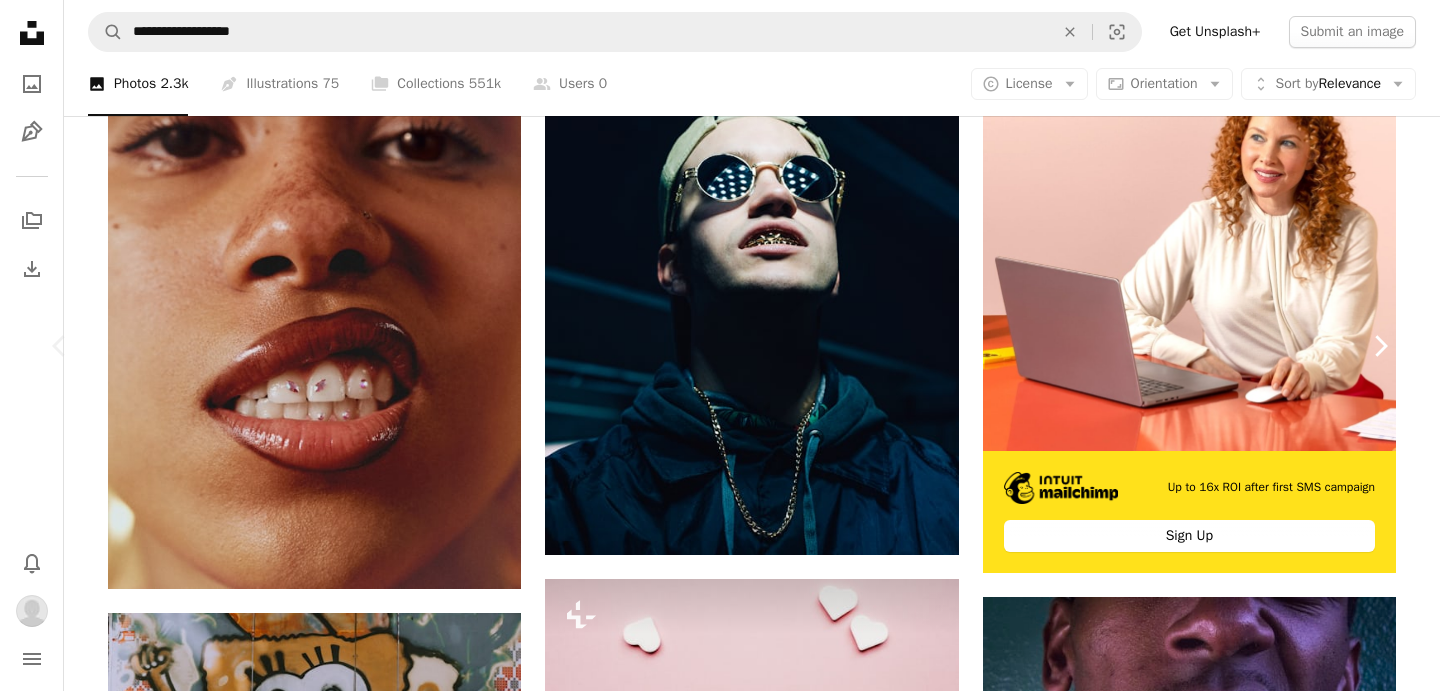 click on "Chevron right" at bounding box center [1380, 346] 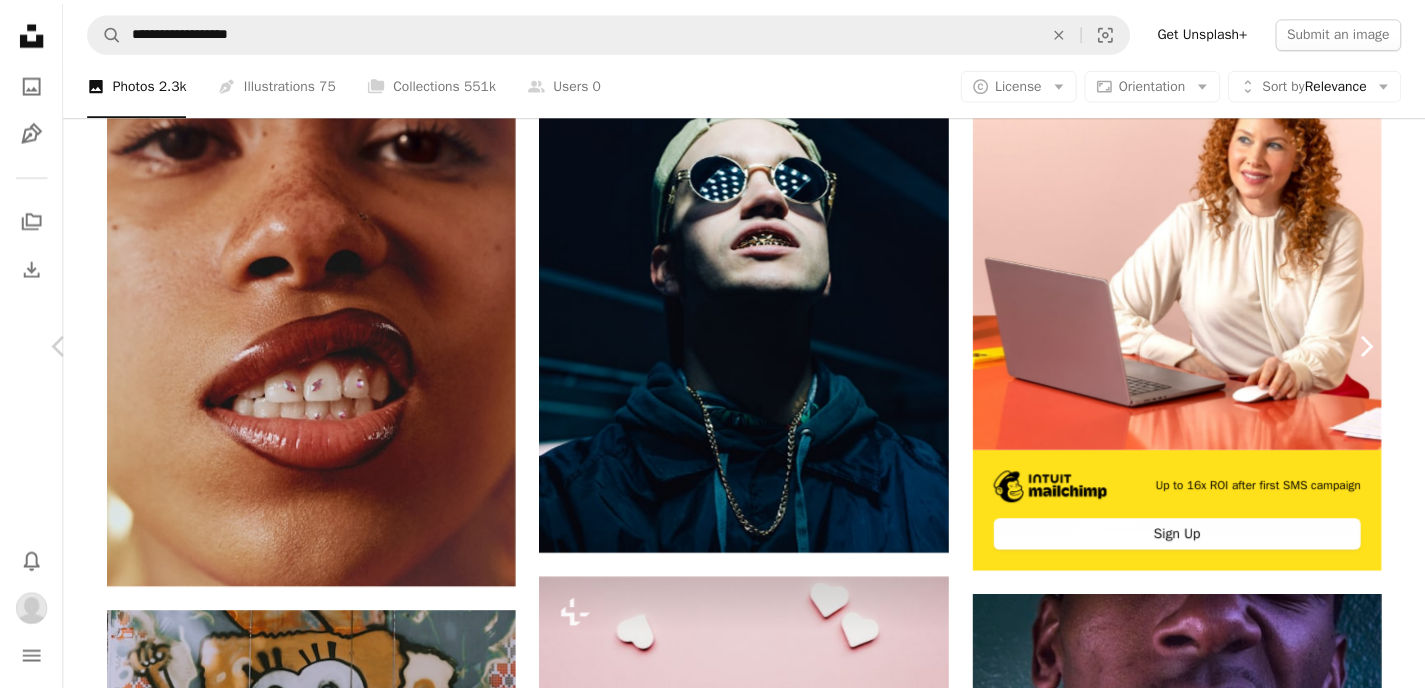 scroll, scrollTop: 0, scrollLeft: 0, axis: both 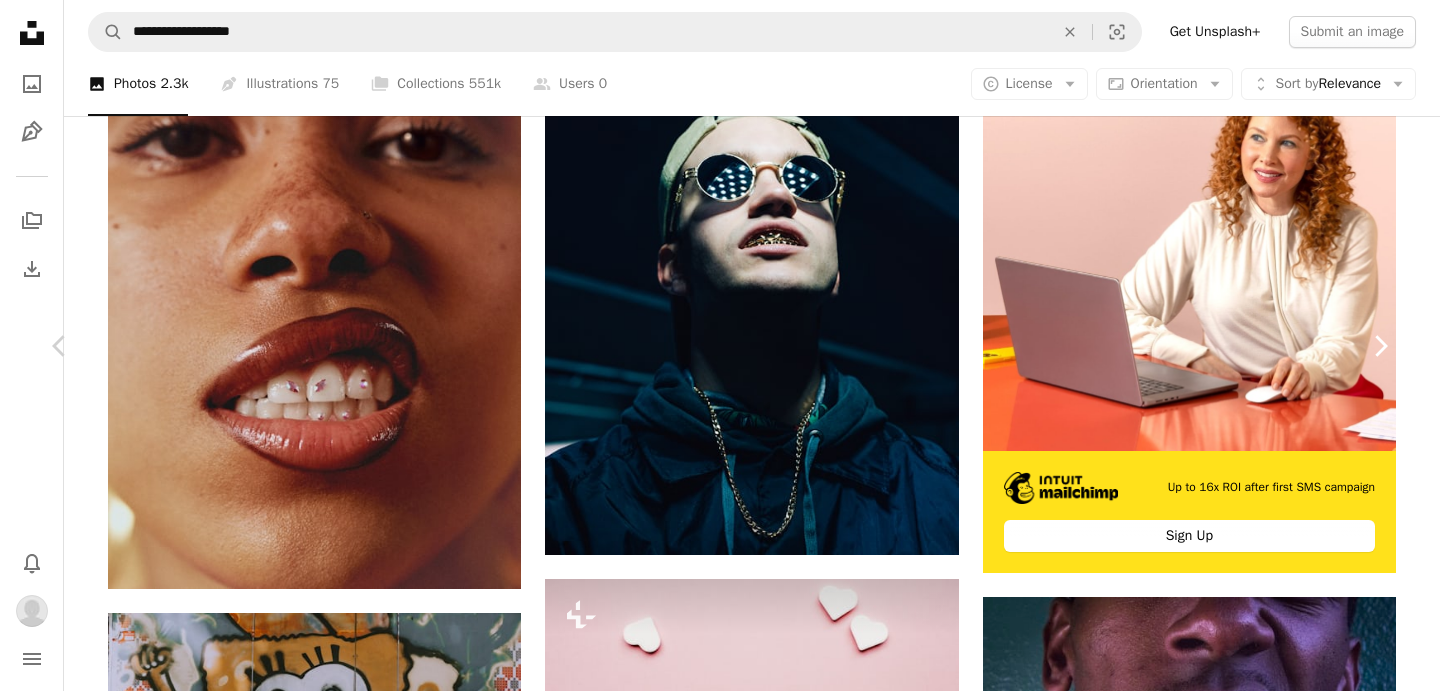 click on "Chevron right" at bounding box center [1380, 346] 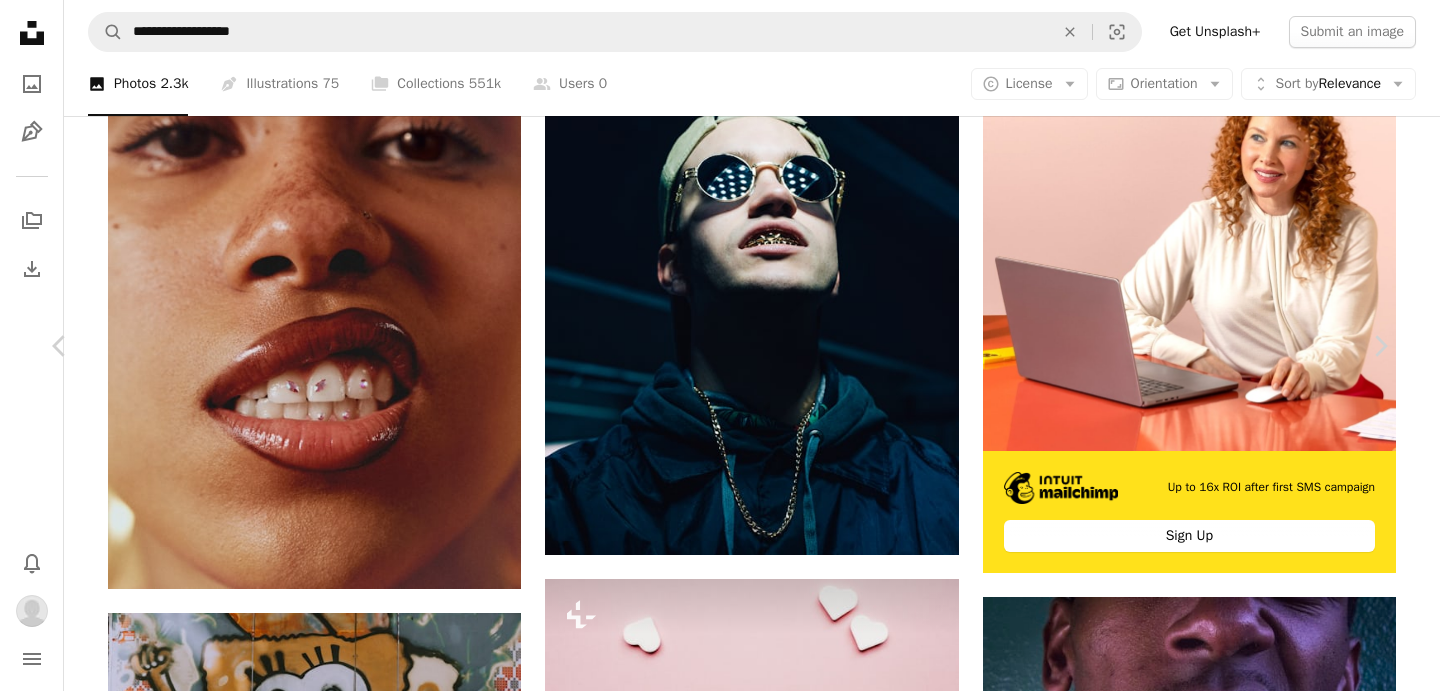 click on "An X shape" at bounding box center (20, 20) 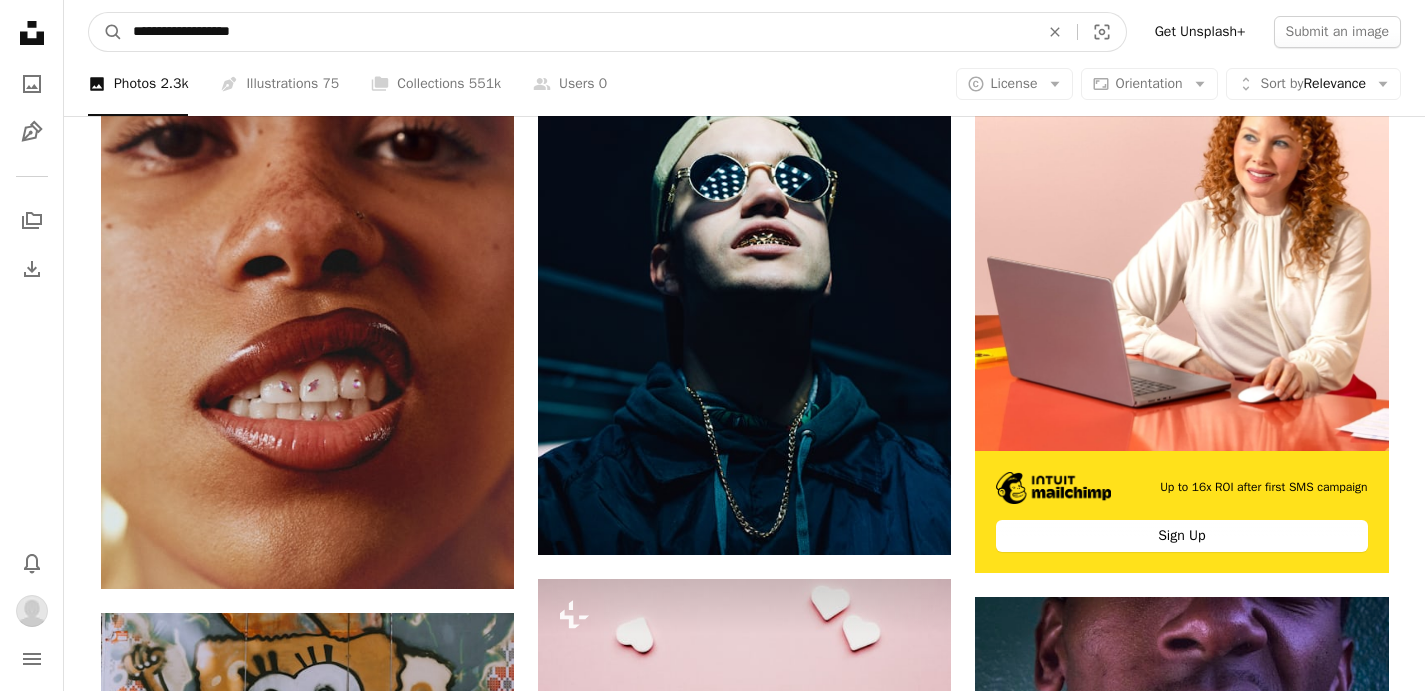 click on "**********" at bounding box center (578, 32) 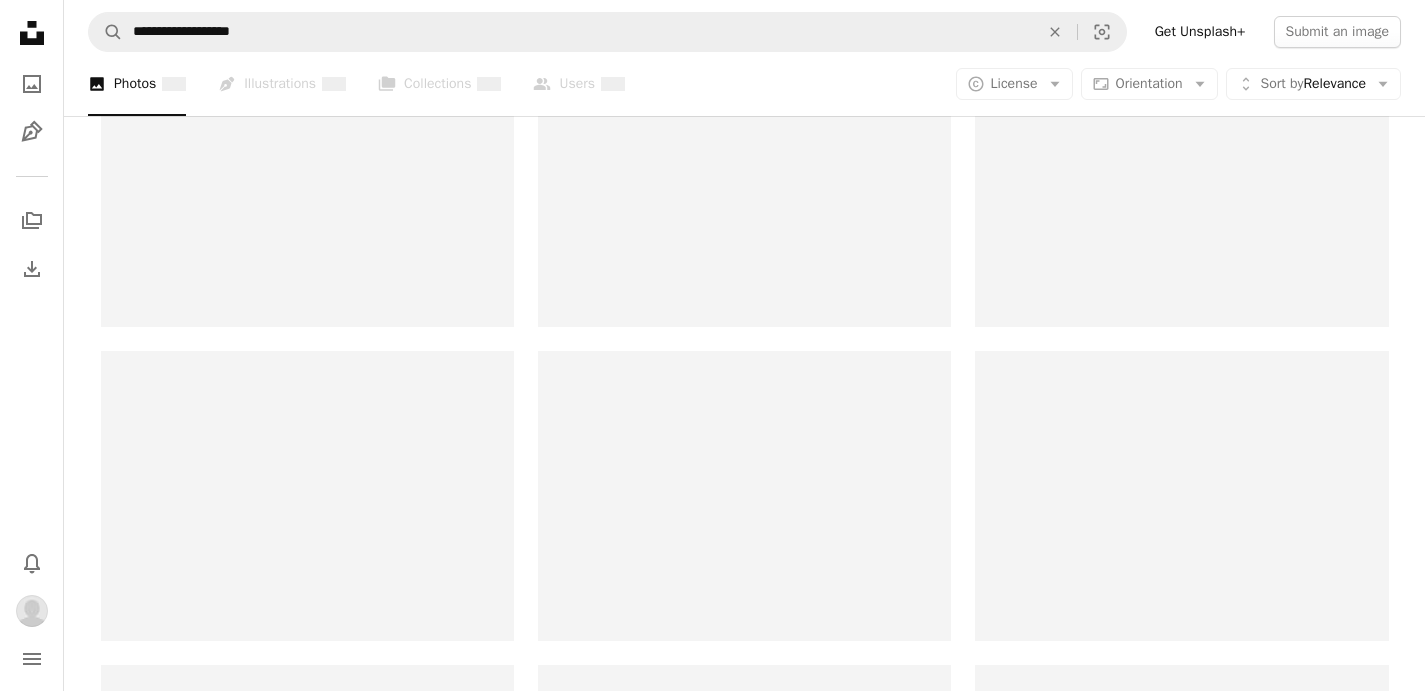 scroll, scrollTop: 0, scrollLeft: 0, axis: both 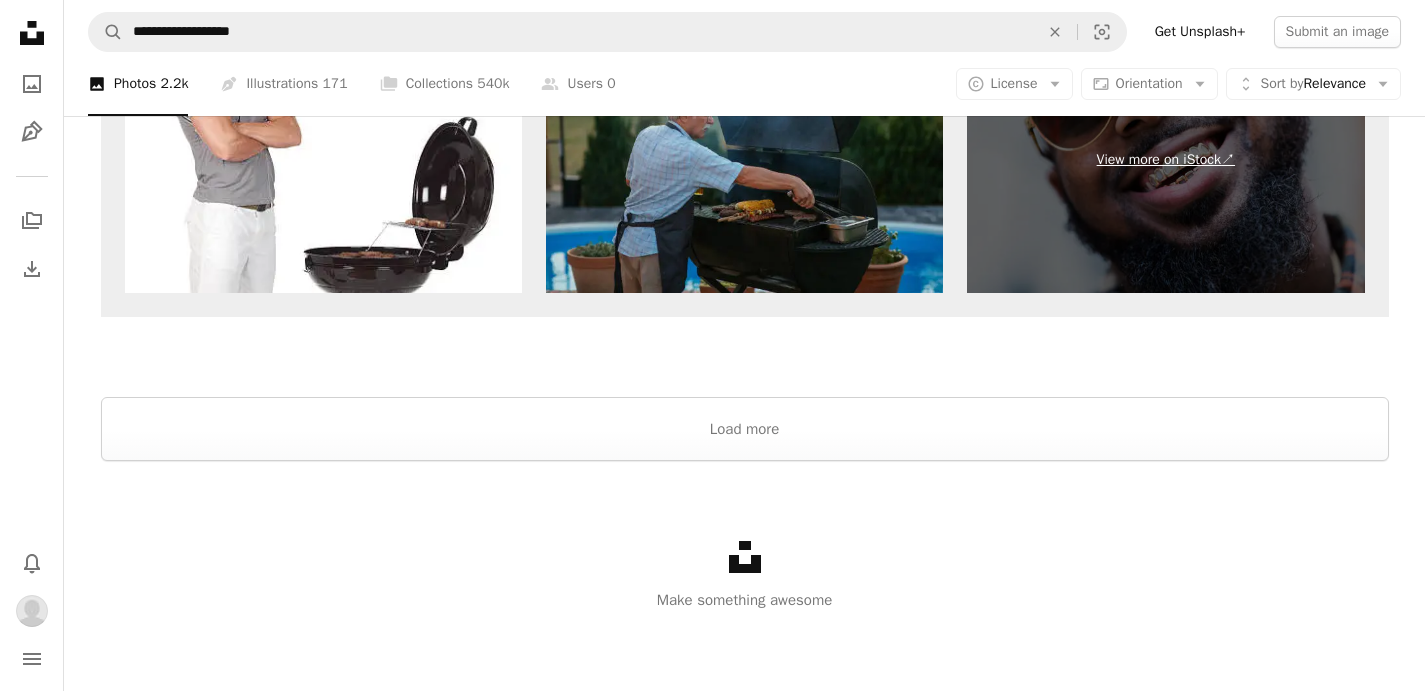 click on "View more on iStock  ↗" at bounding box center (1165, 160) 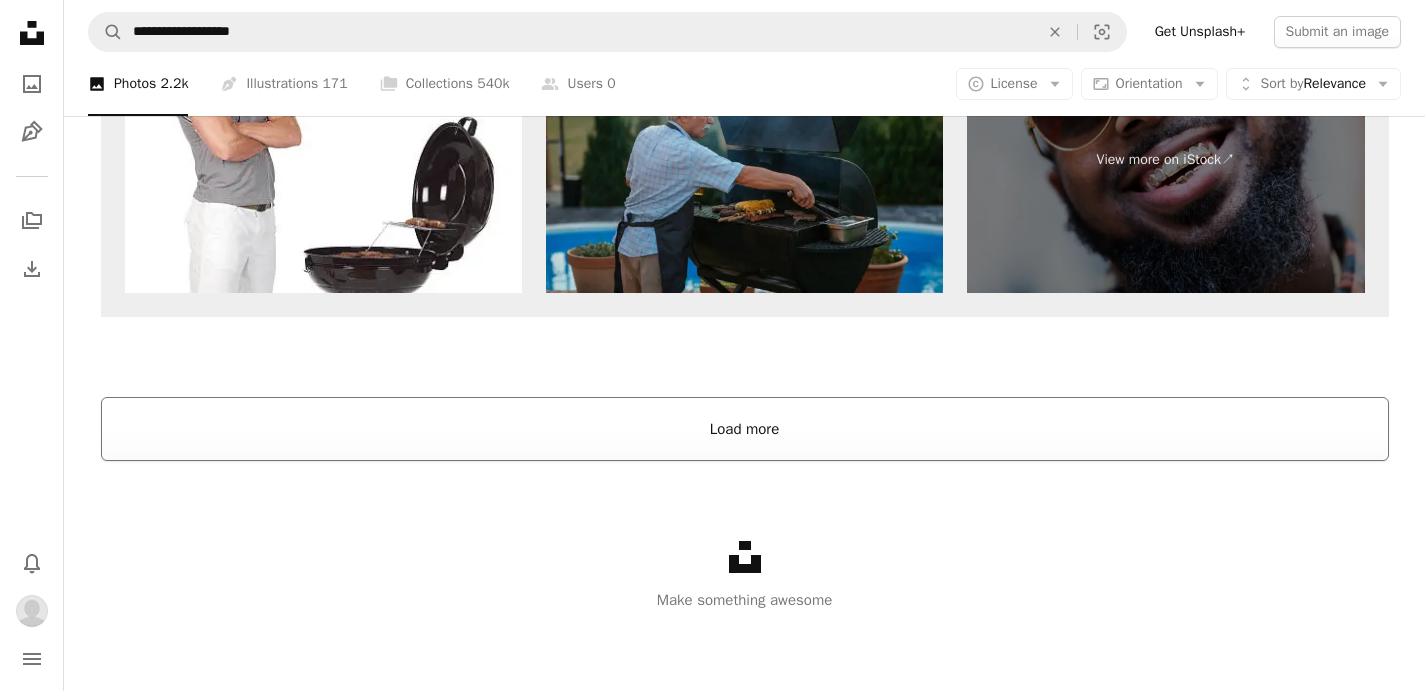 click on "Load more" at bounding box center (745, 429) 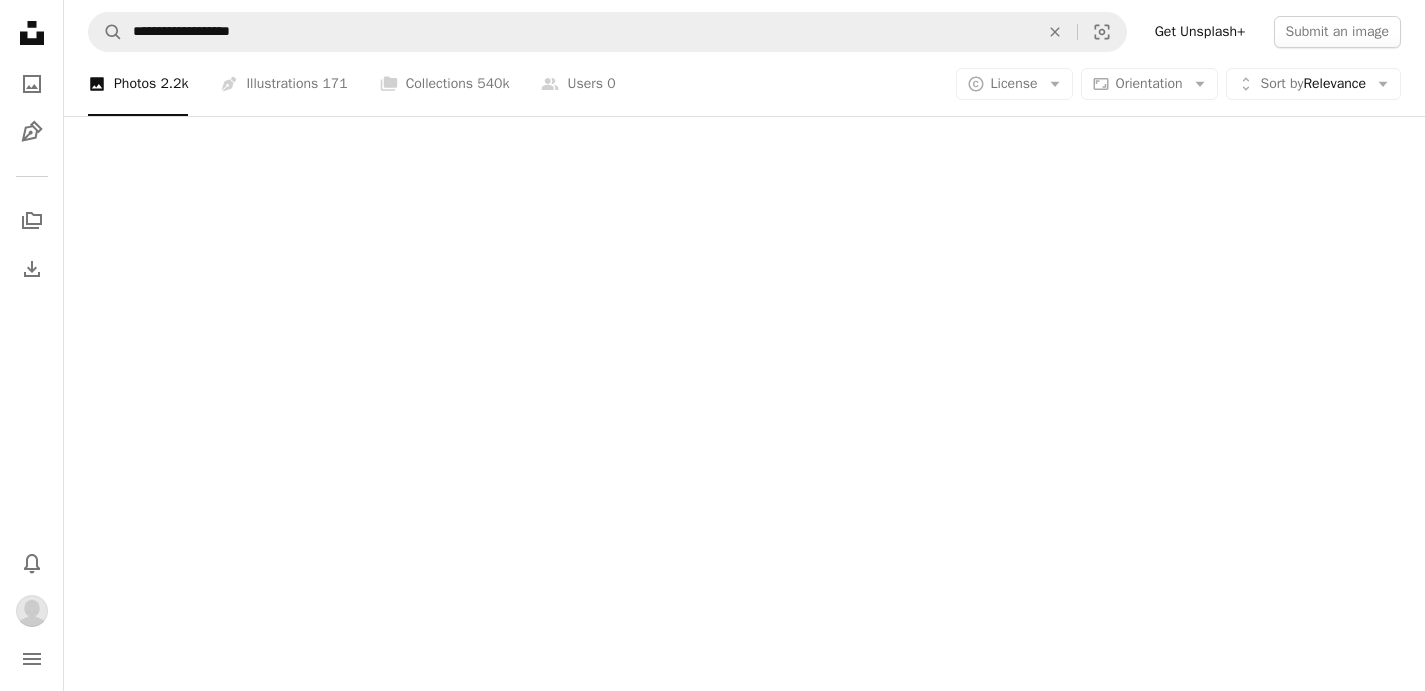 scroll, scrollTop: 3811, scrollLeft: 0, axis: vertical 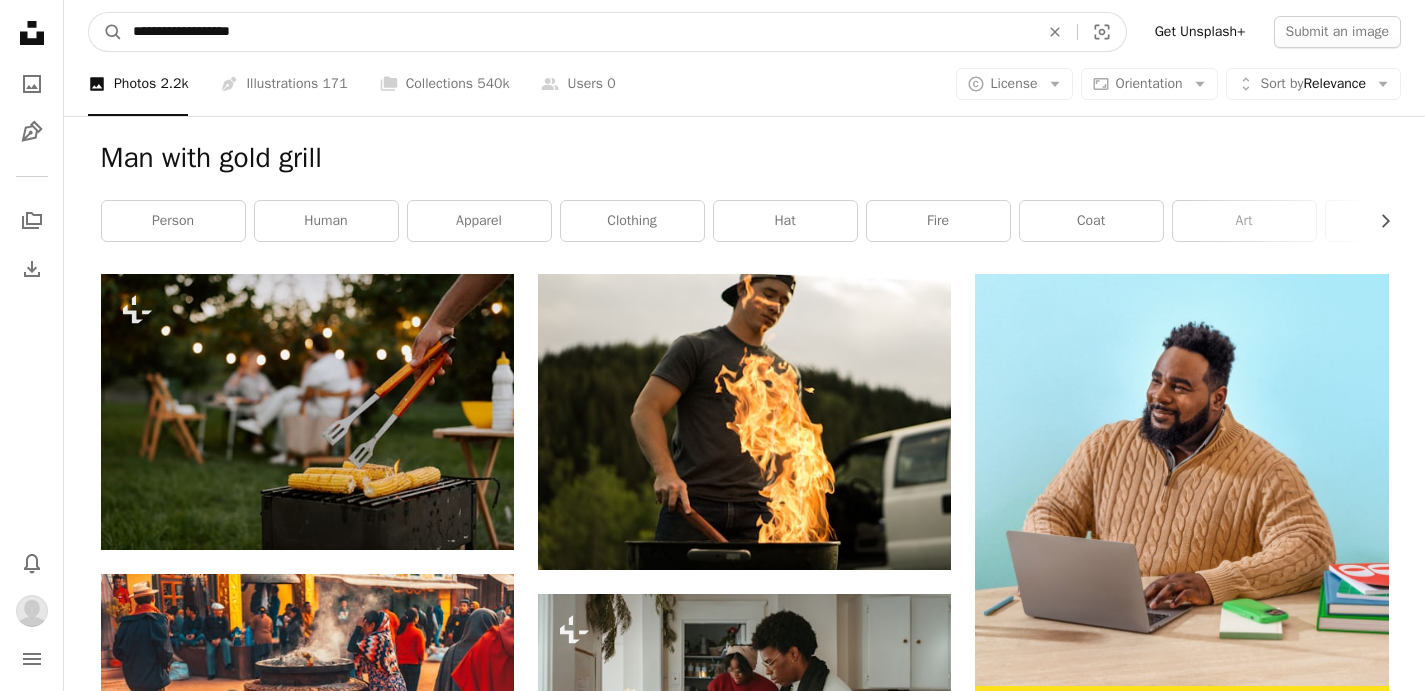 click on "**********" at bounding box center (578, 32) 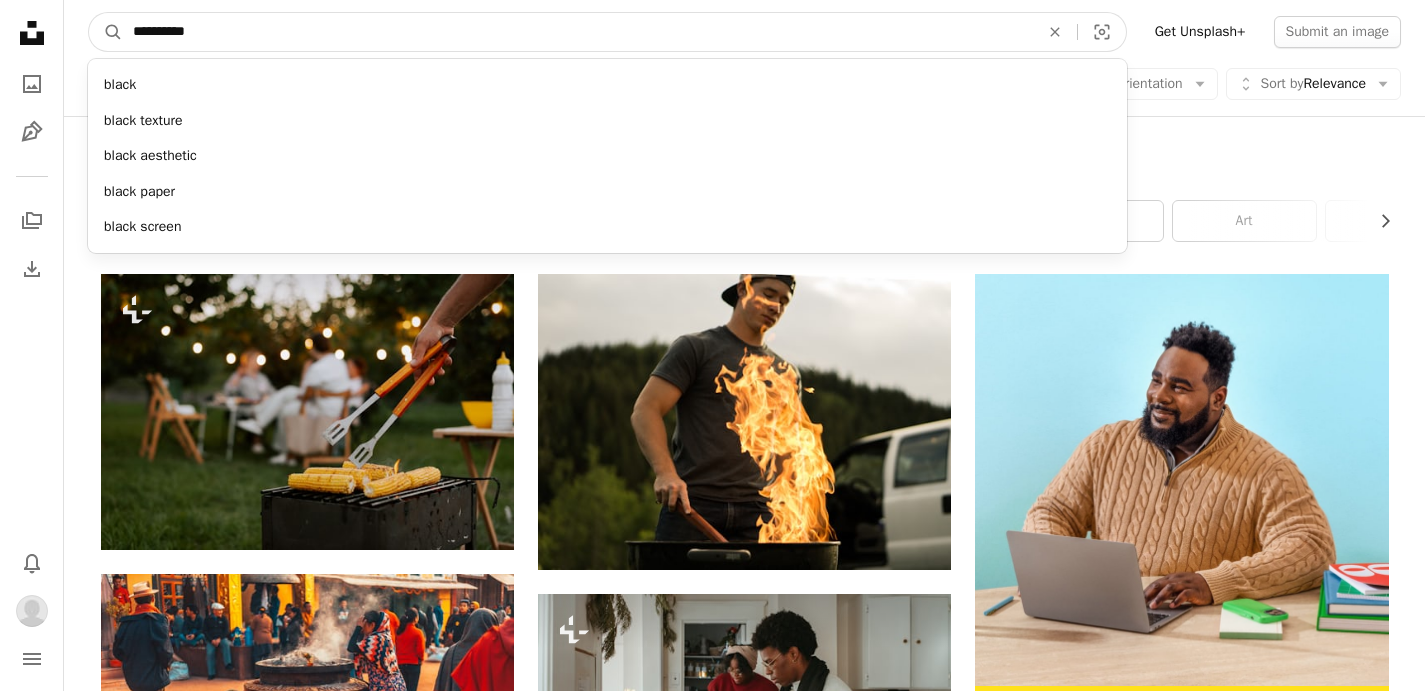 type on "**********" 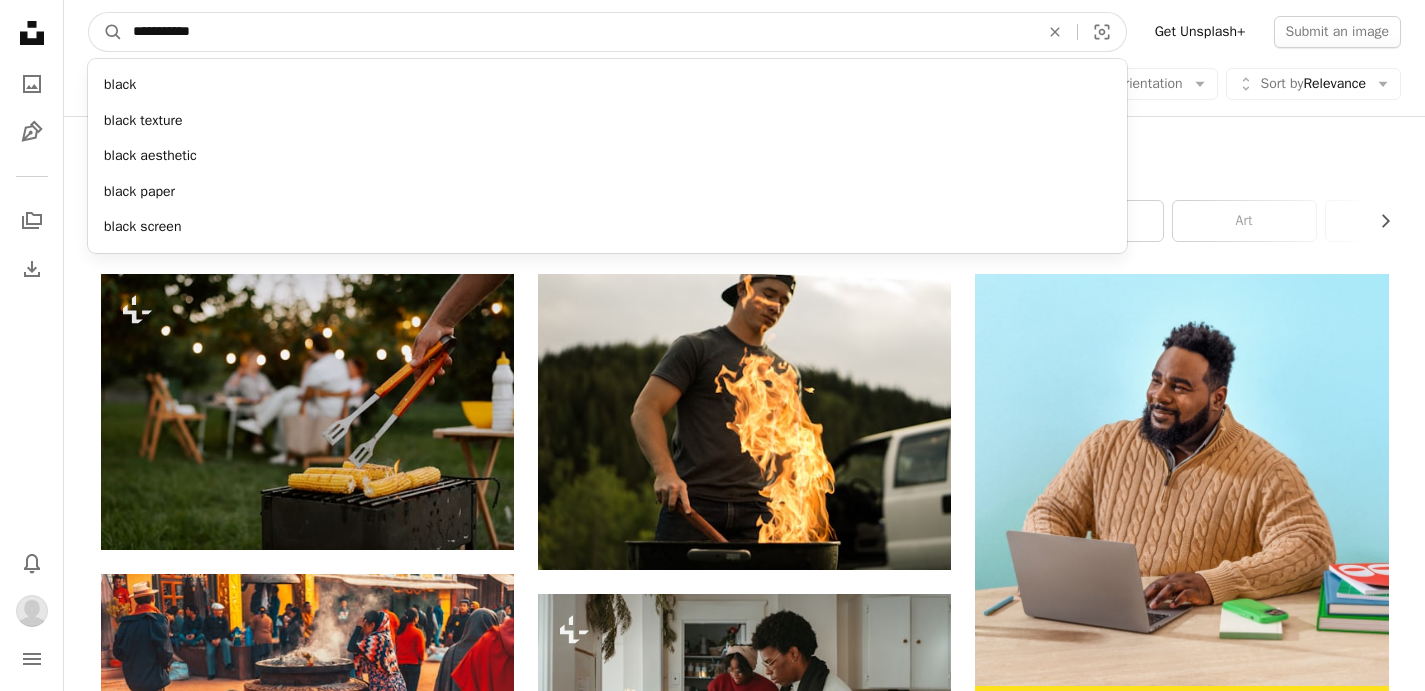 click on "A magnifying glass" at bounding box center (106, 32) 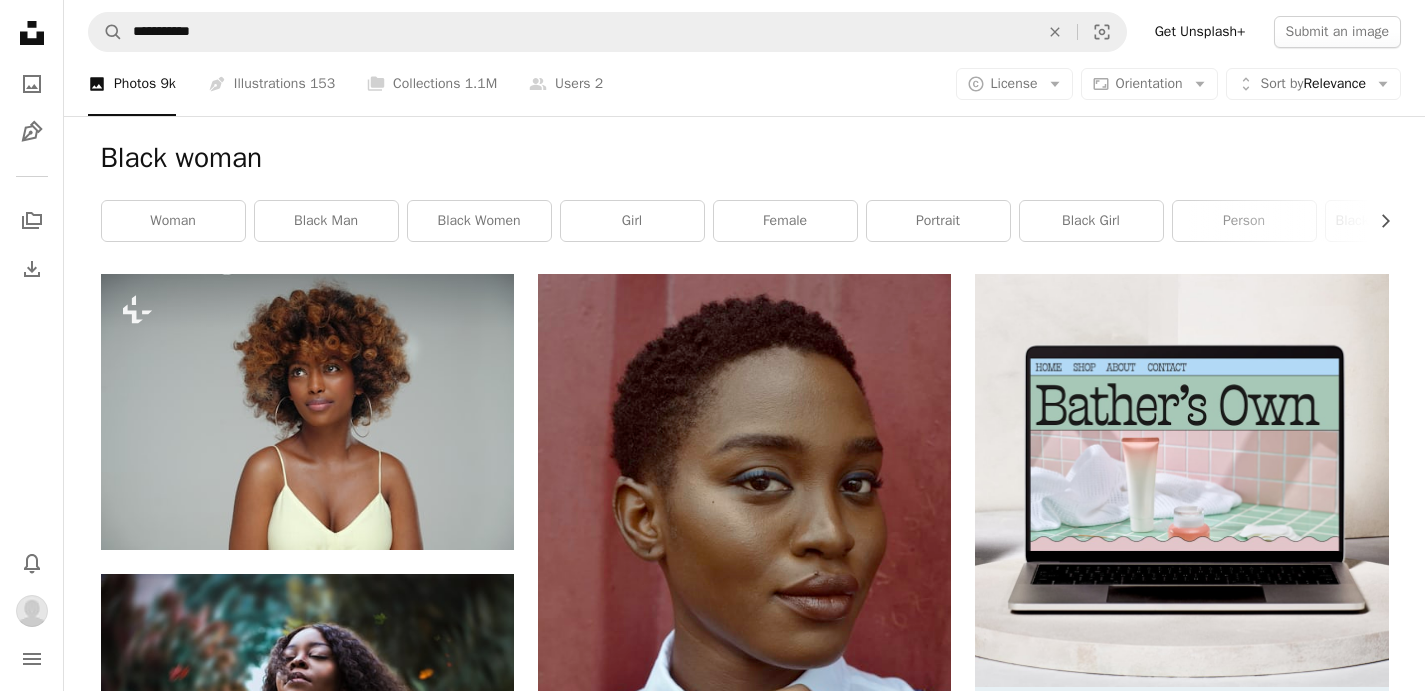 click on "Black woman" at bounding box center (745, 158) 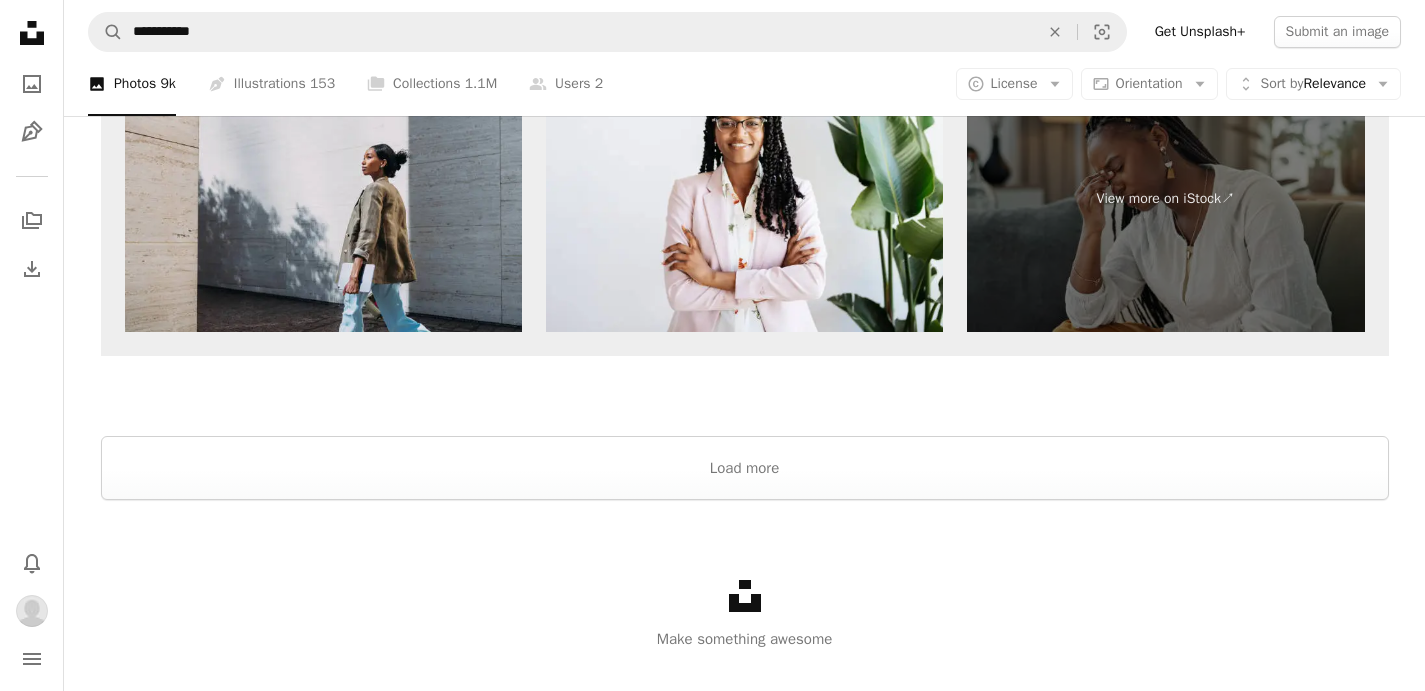 scroll, scrollTop: 4368, scrollLeft: 0, axis: vertical 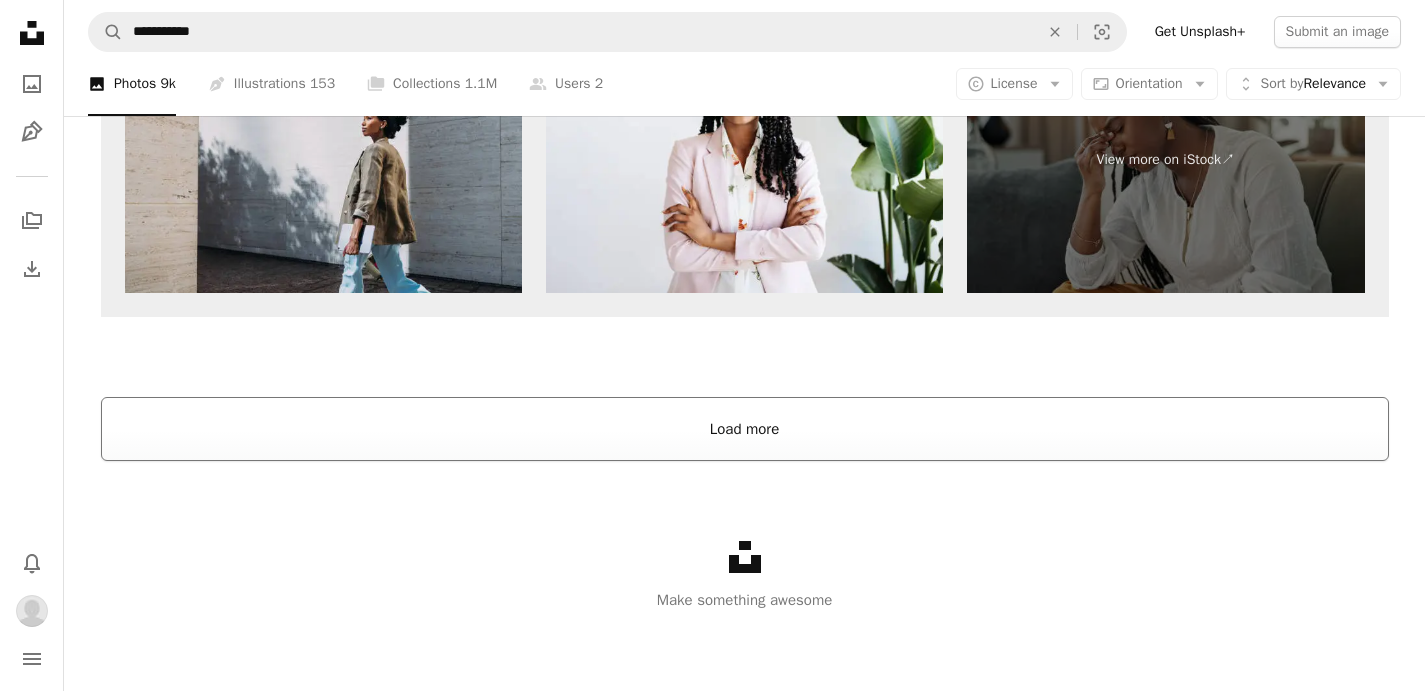 click on "Load more" at bounding box center (745, 429) 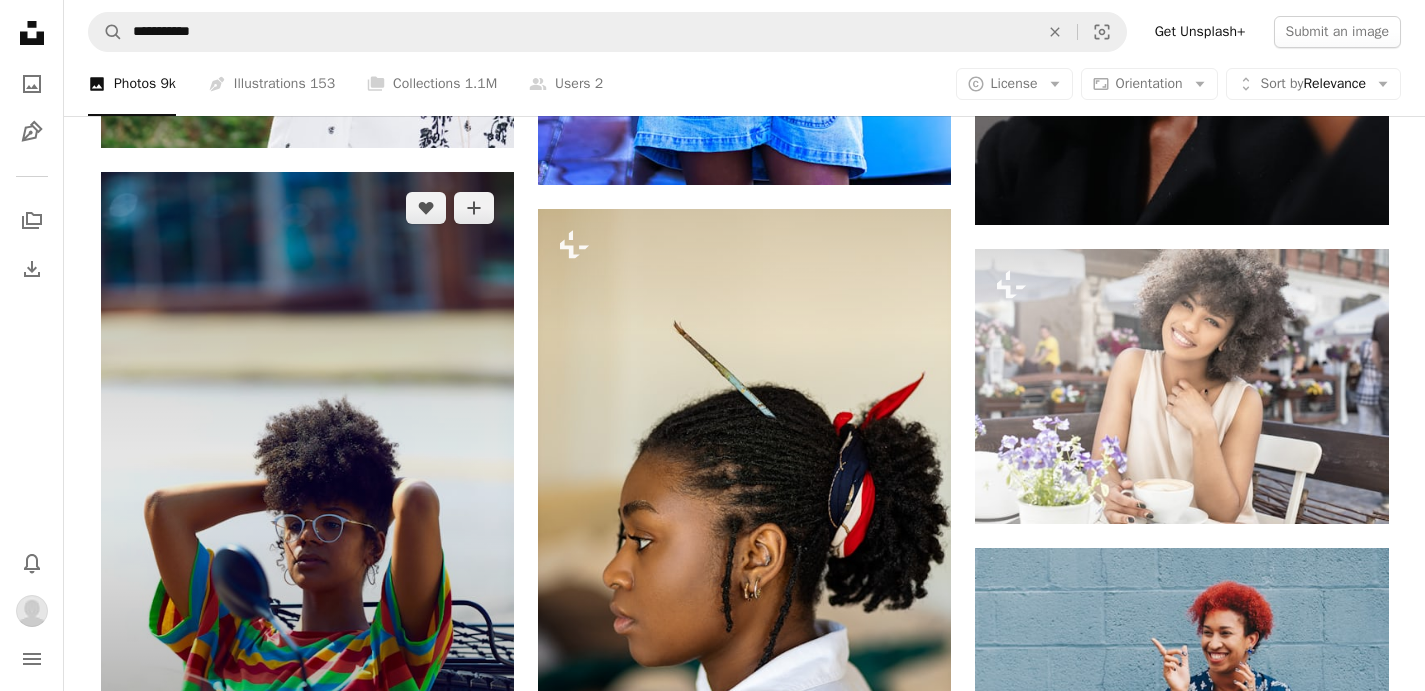 scroll, scrollTop: 3758, scrollLeft: 0, axis: vertical 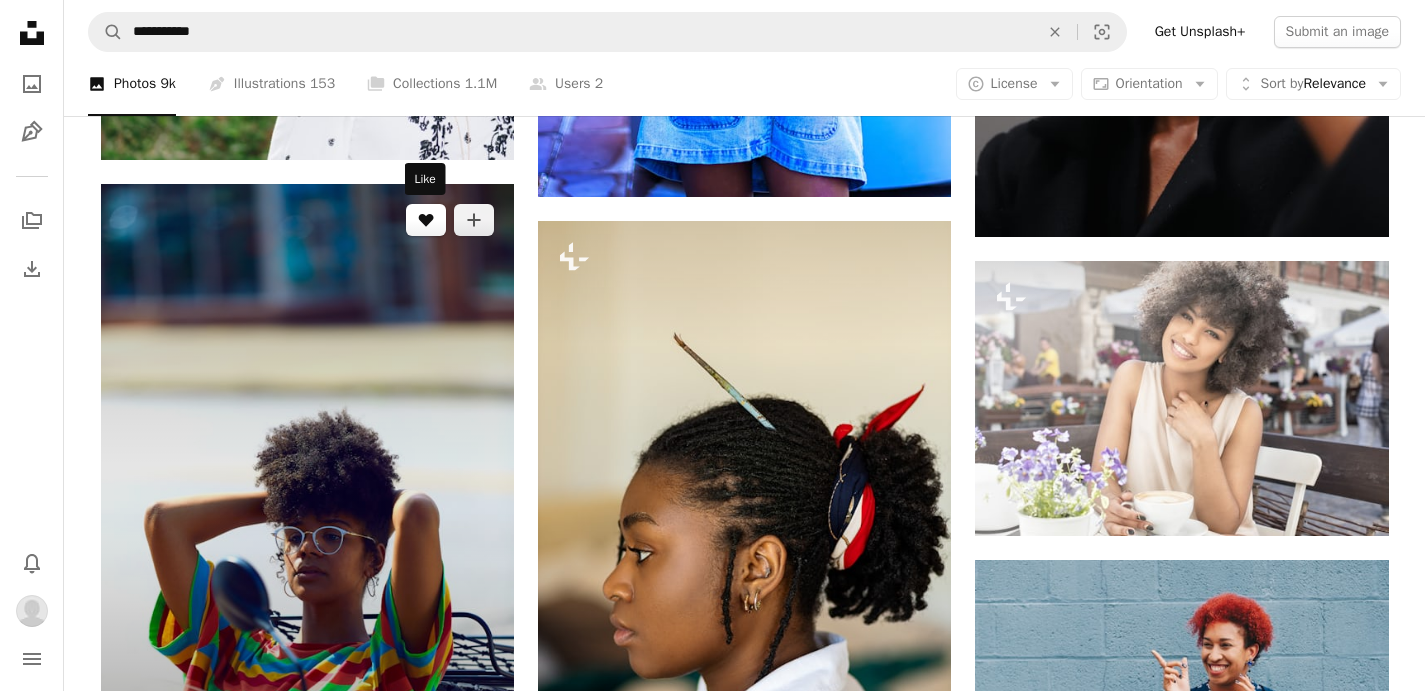 click 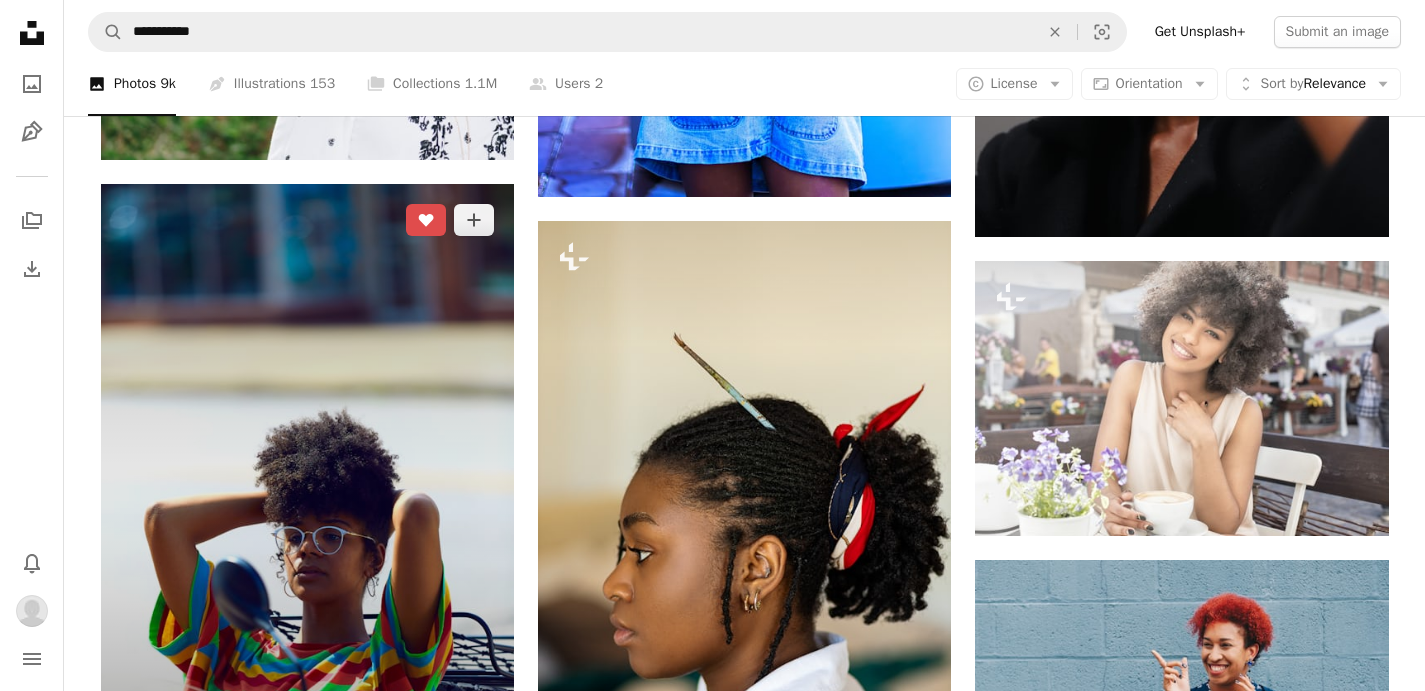 type 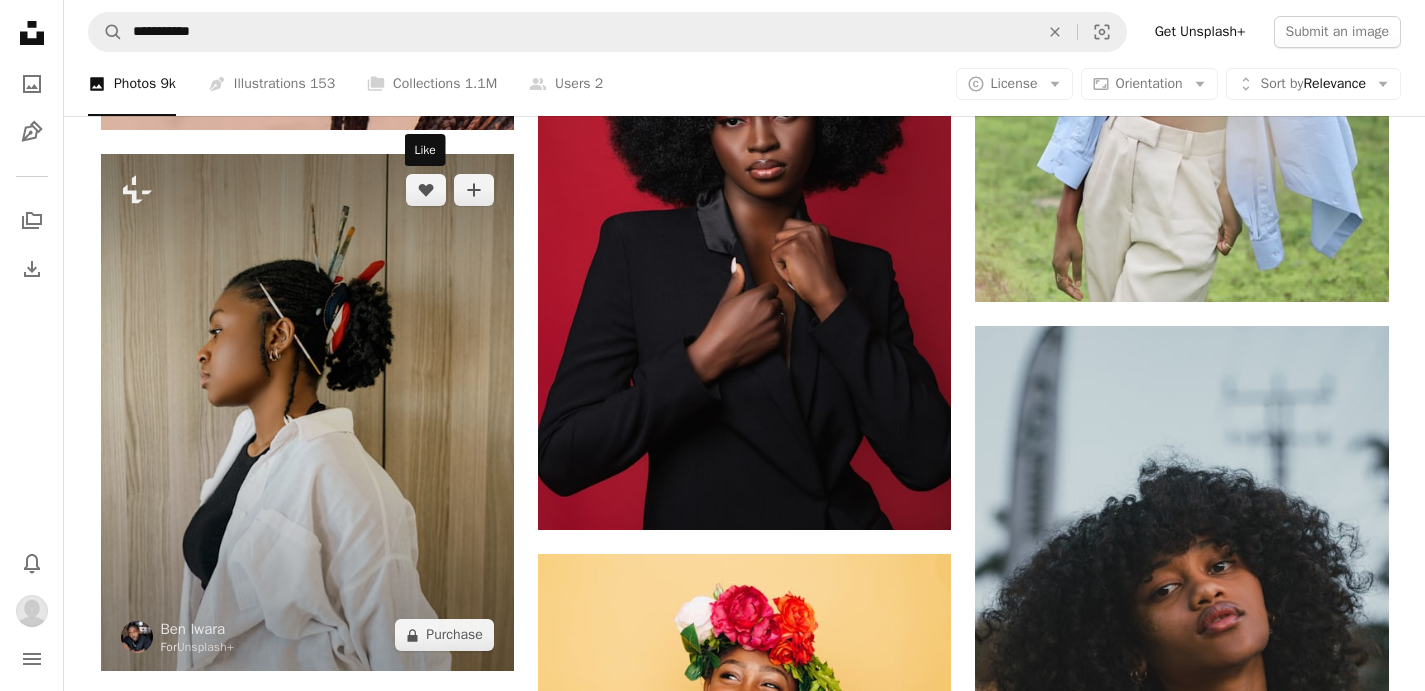 scroll, scrollTop: 24198, scrollLeft: 0, axis: vertical 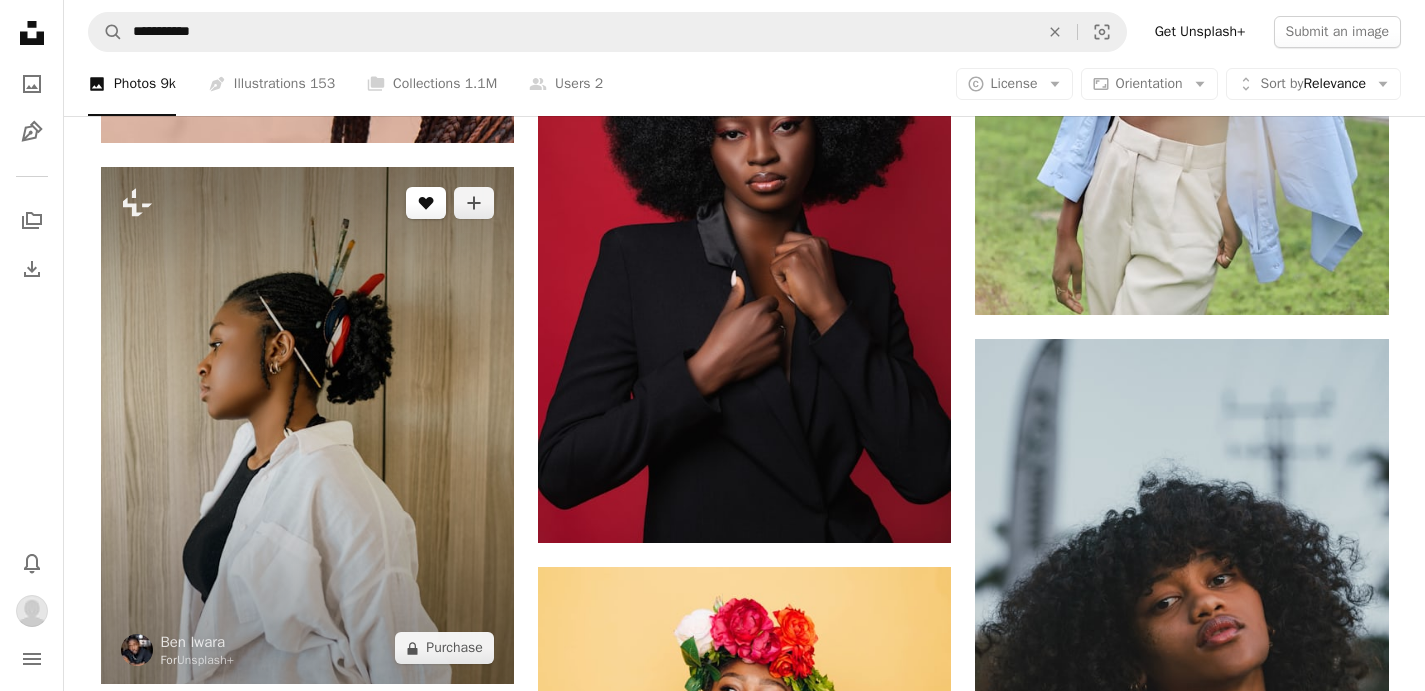 click on "A heart" at bounding box center (426, 203) 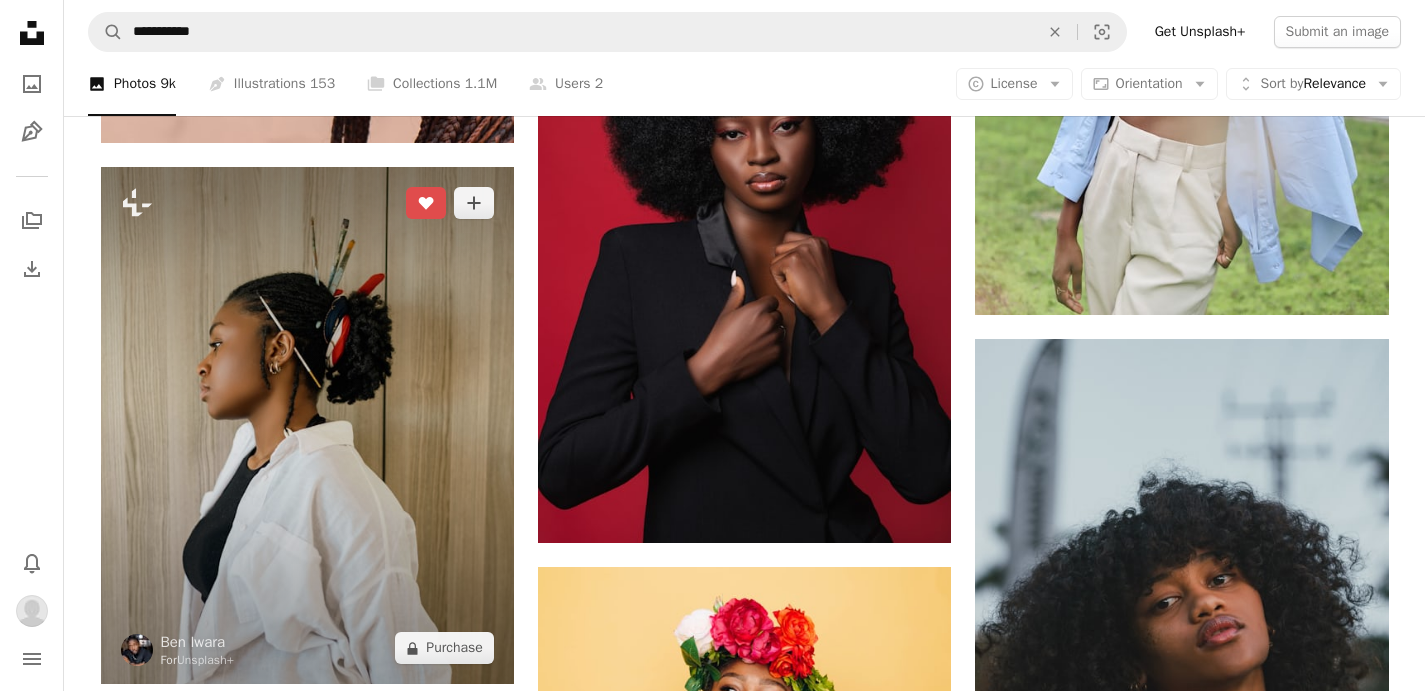 type 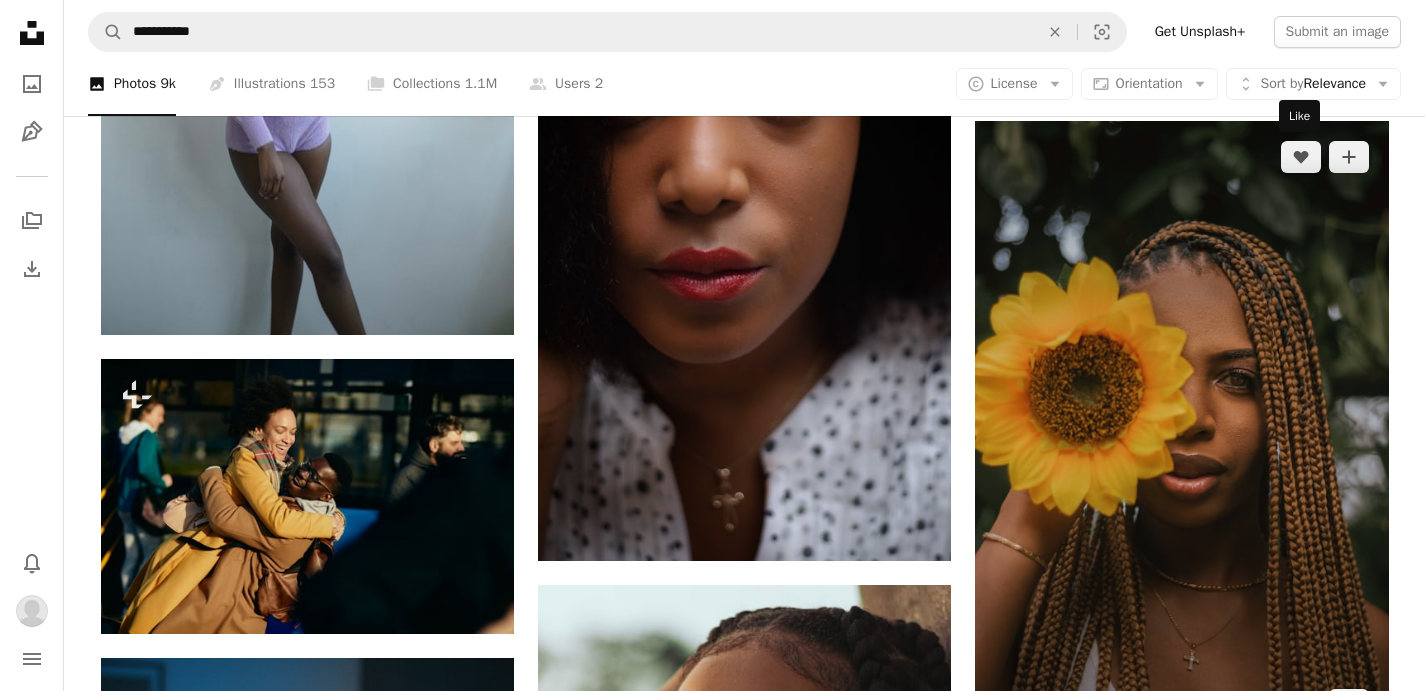 scroll, scrollTop: 28838, scrollLeft: 0, axis: vertical 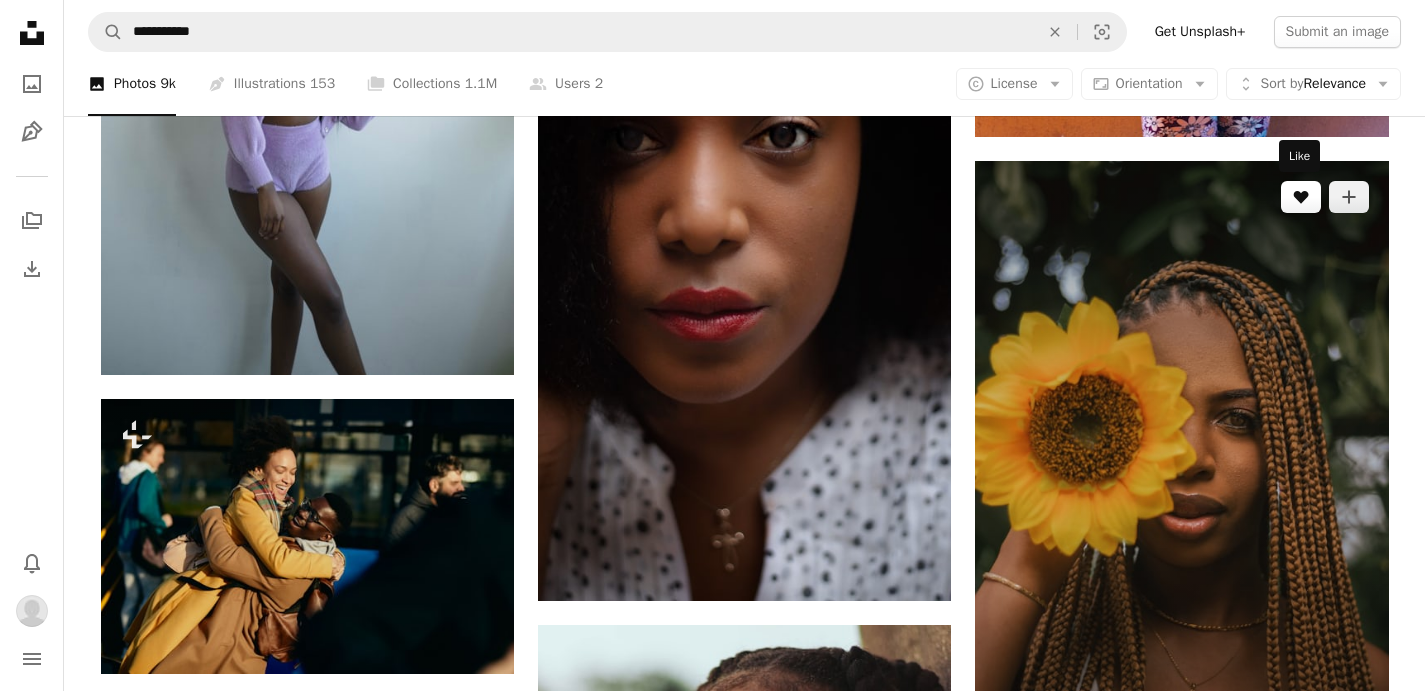 click 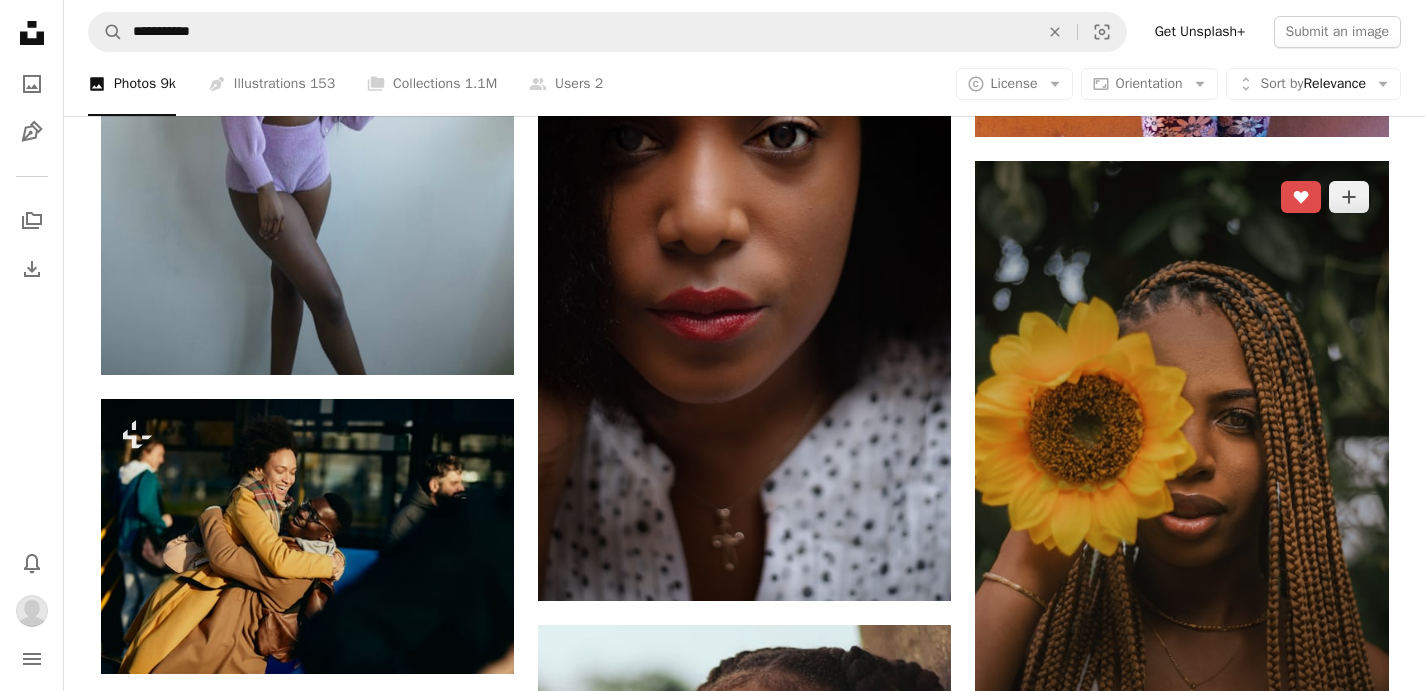 type 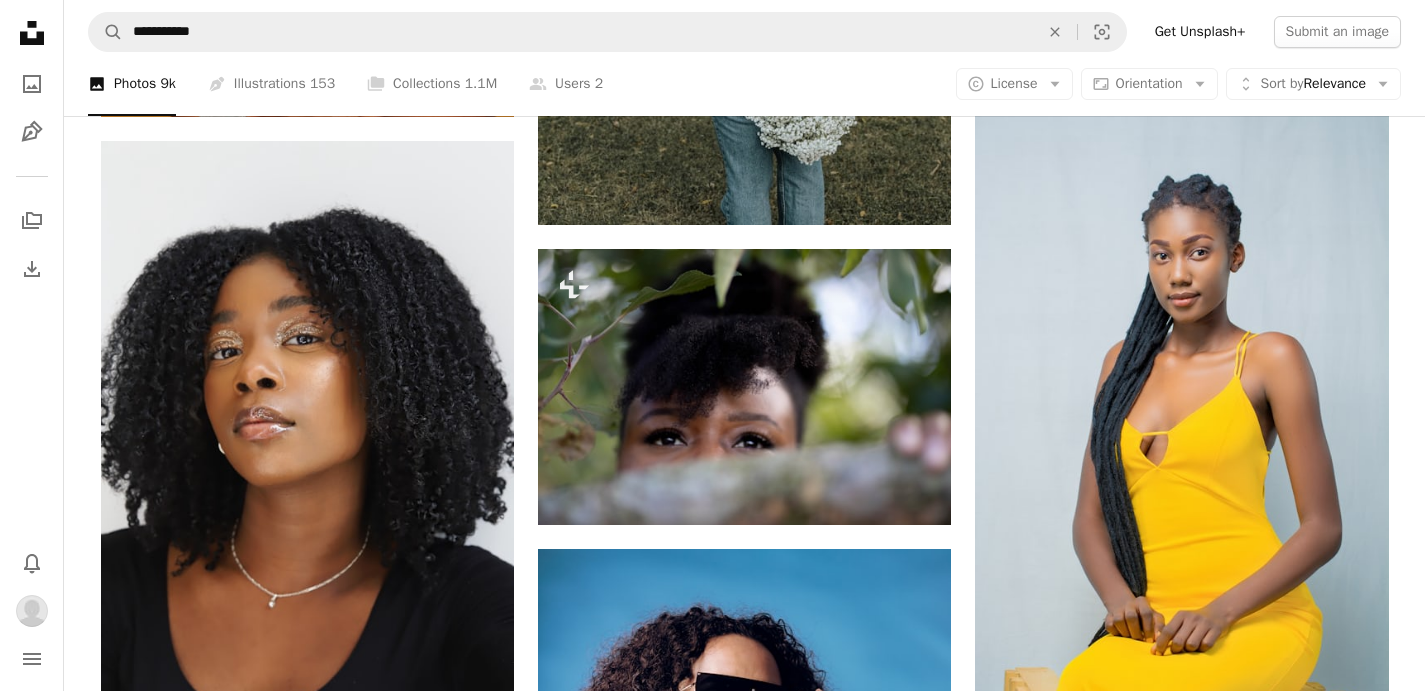 scroll, scrollTop: 36518, scrollLeft: 0, axis: vertical 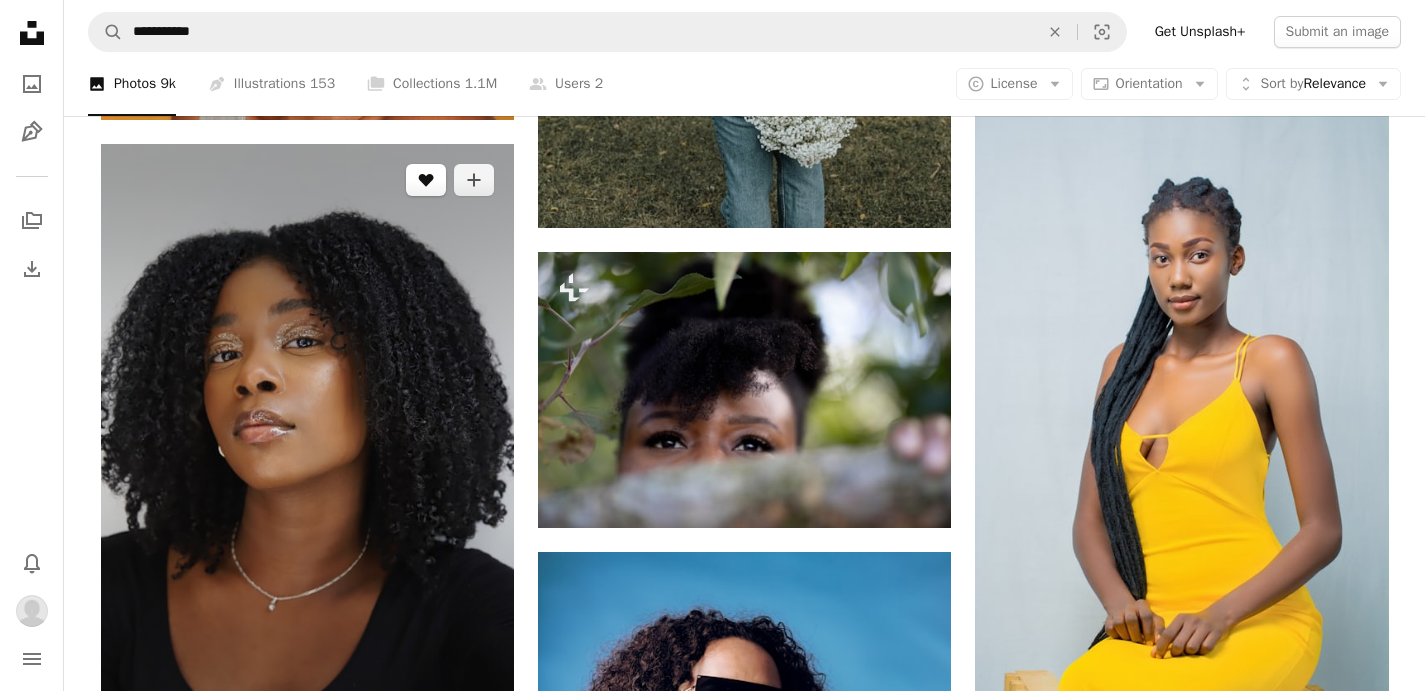 click on "A heart" 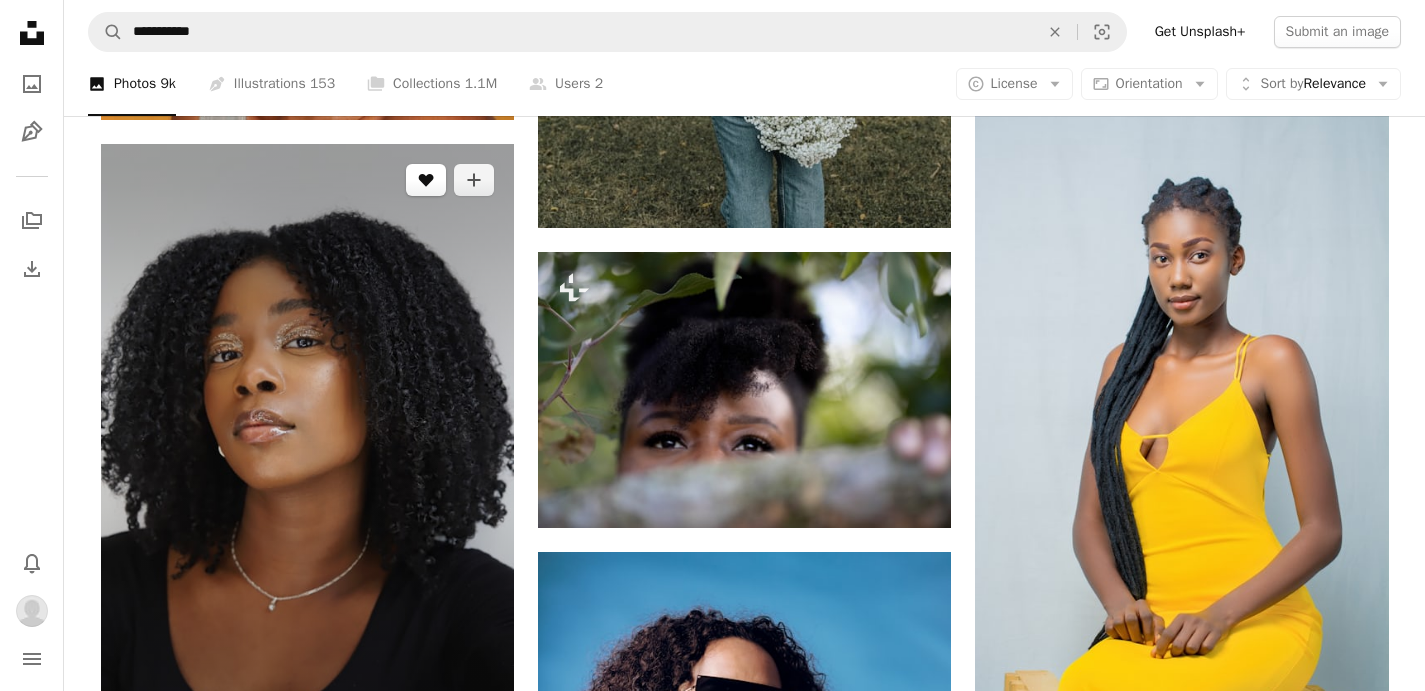 type 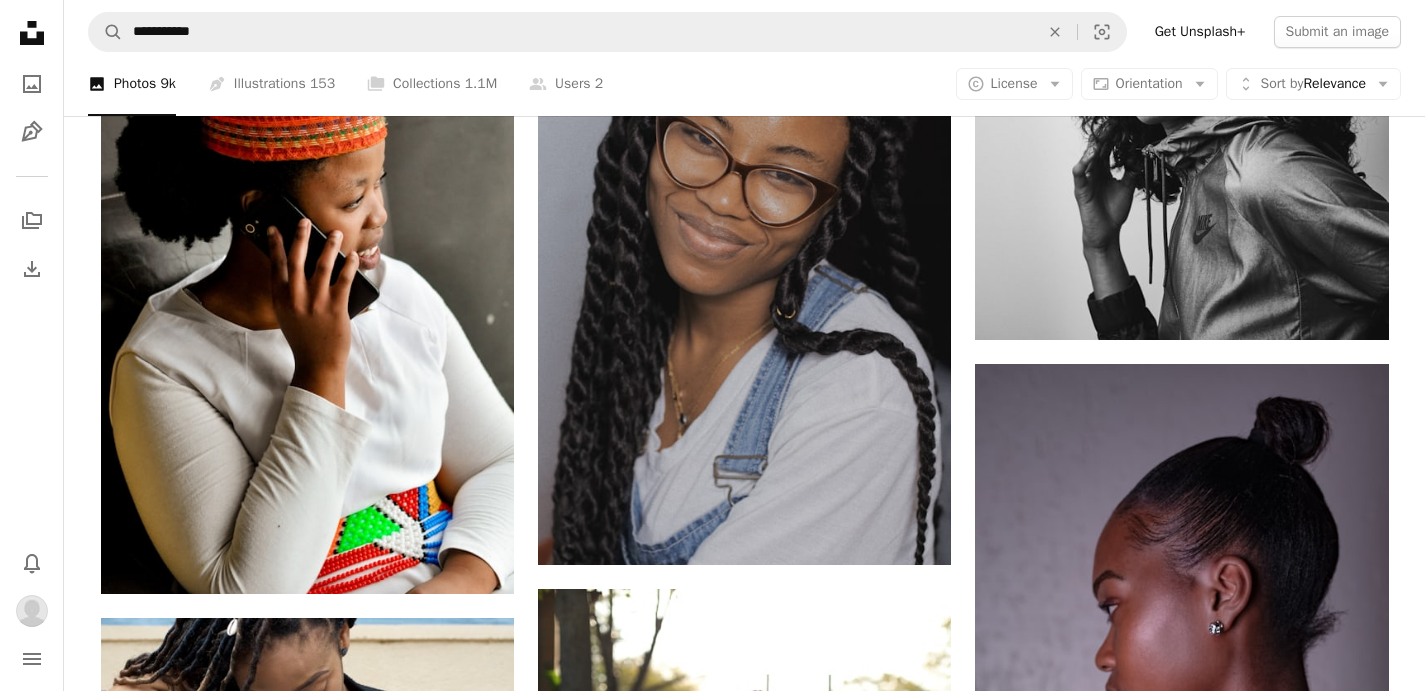 scroll, scrollTop: 43118, scrollLeft: 0, axis: vertical 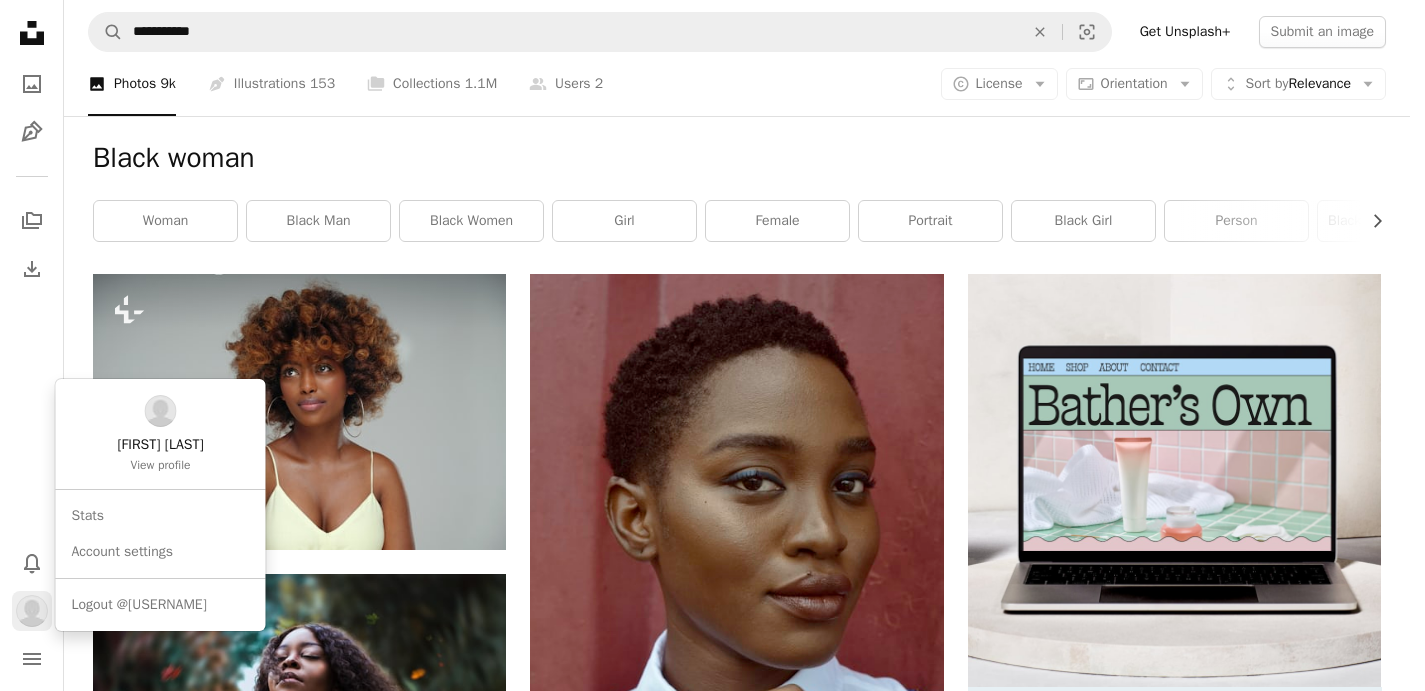 click at bounding box center [32, 611] 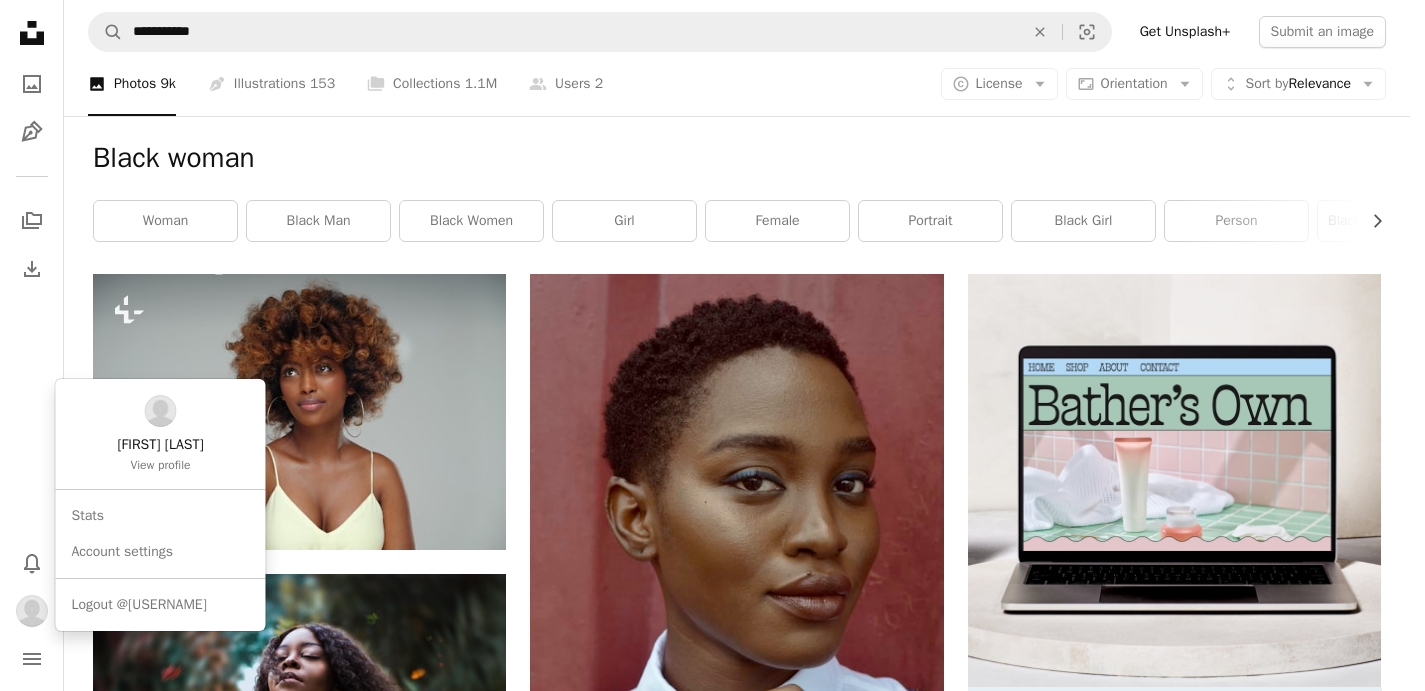click on "[FIRST] [LAST] Available for hire" at bounding box center (705, 345) 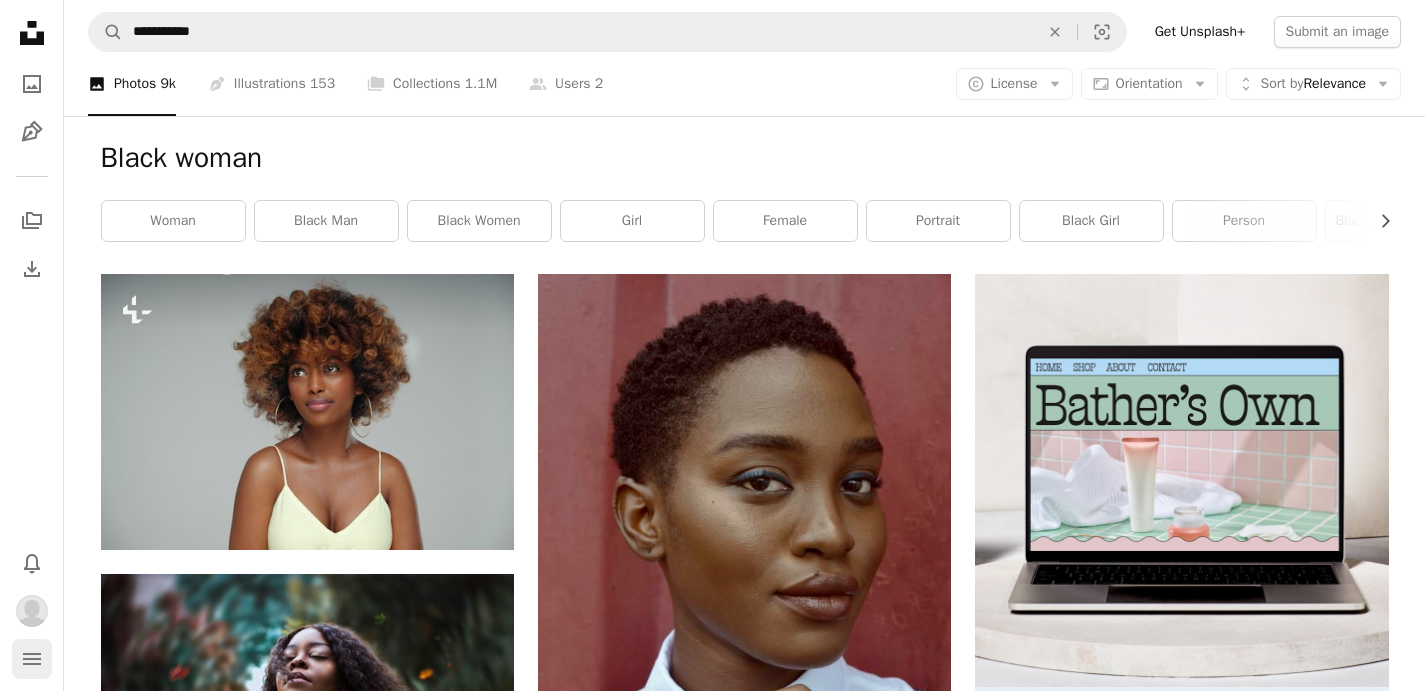 click on "navigation menu" 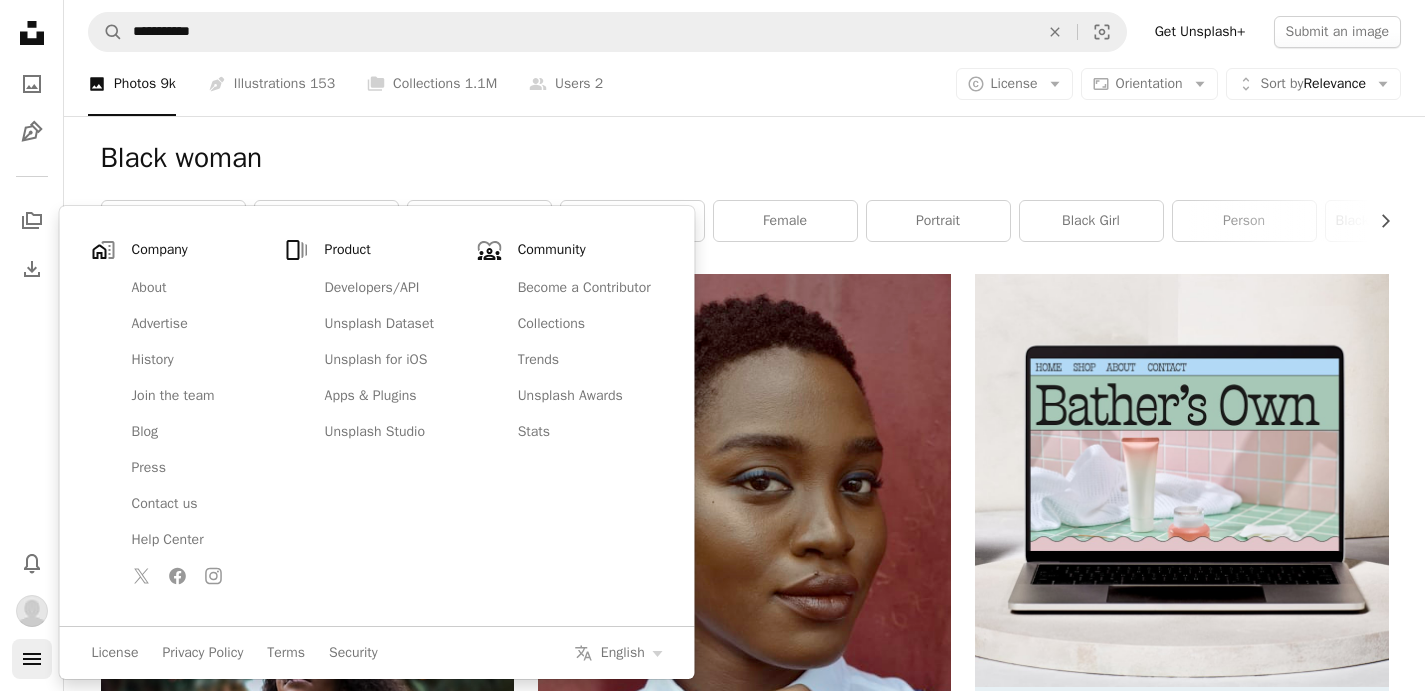 click on "navigation menu" at bounding box center (32, 659) 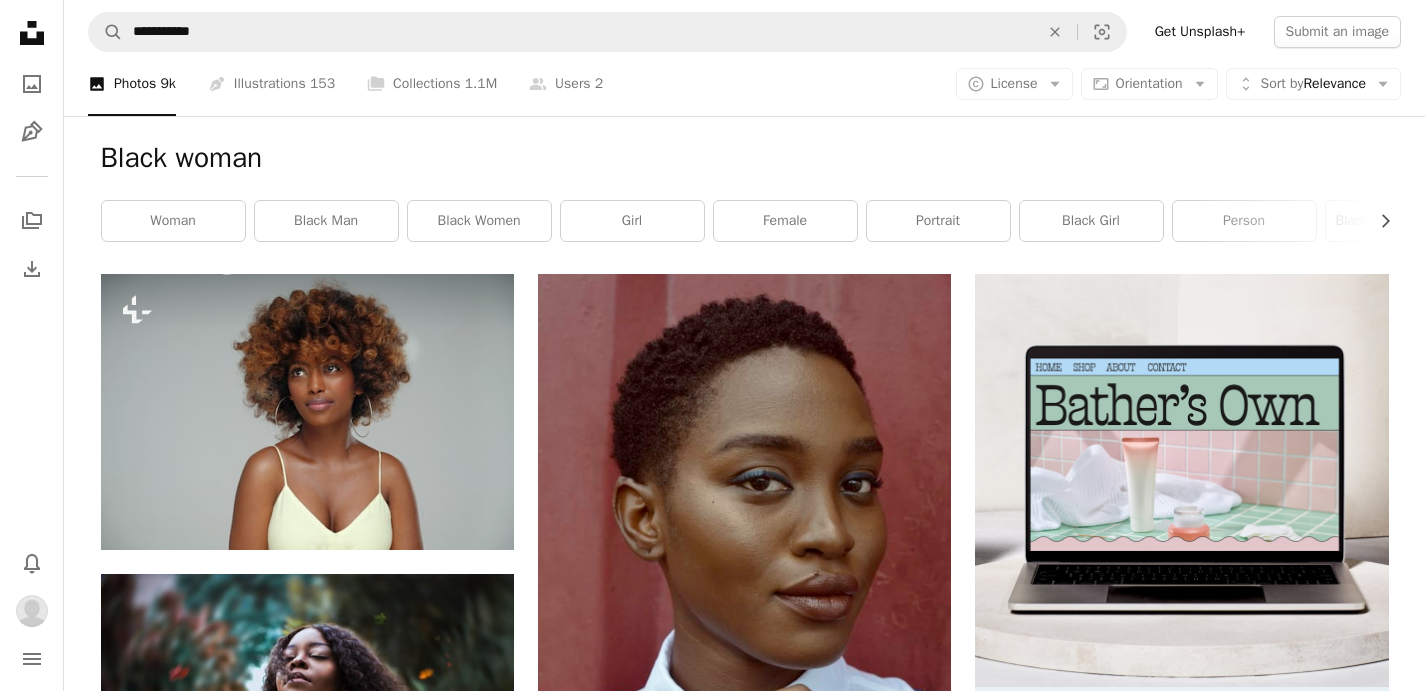 click on "Unsplash logo Unsplash Home" 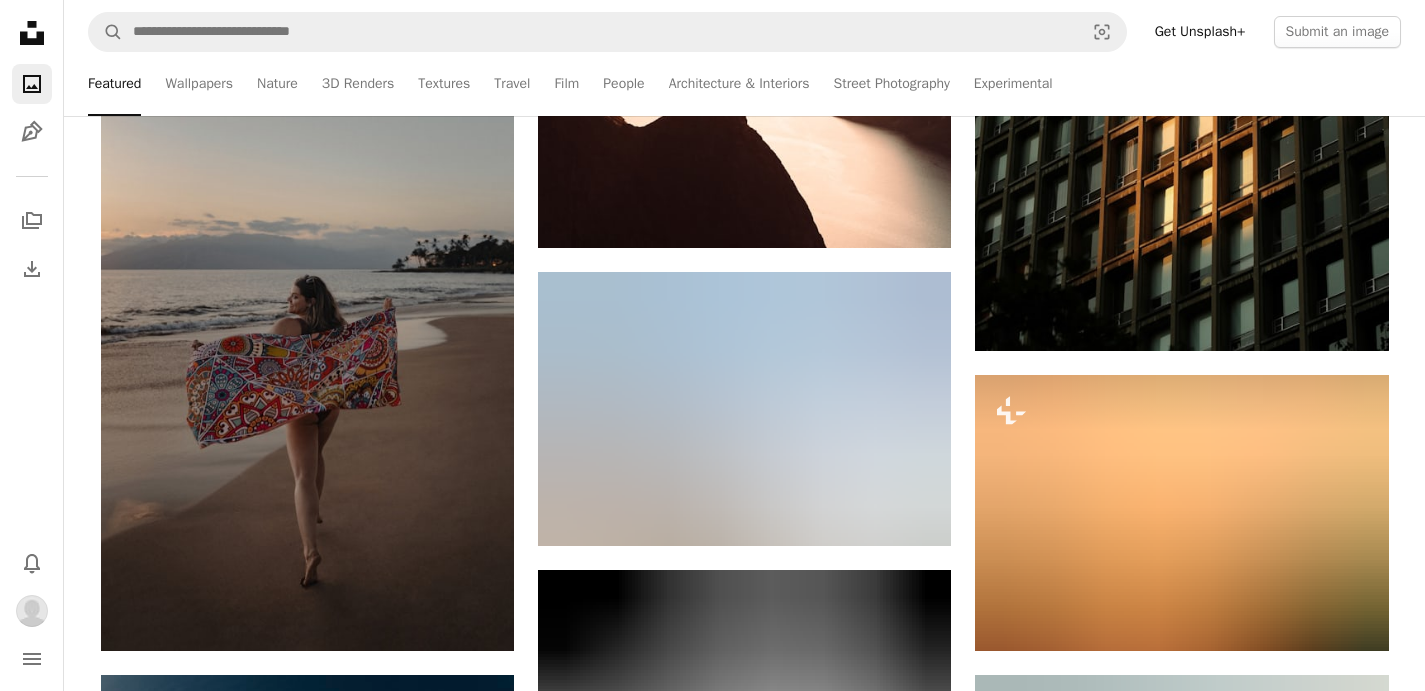 scroll, scrollTop: 856, scrollLeft: 0, axis: vertical 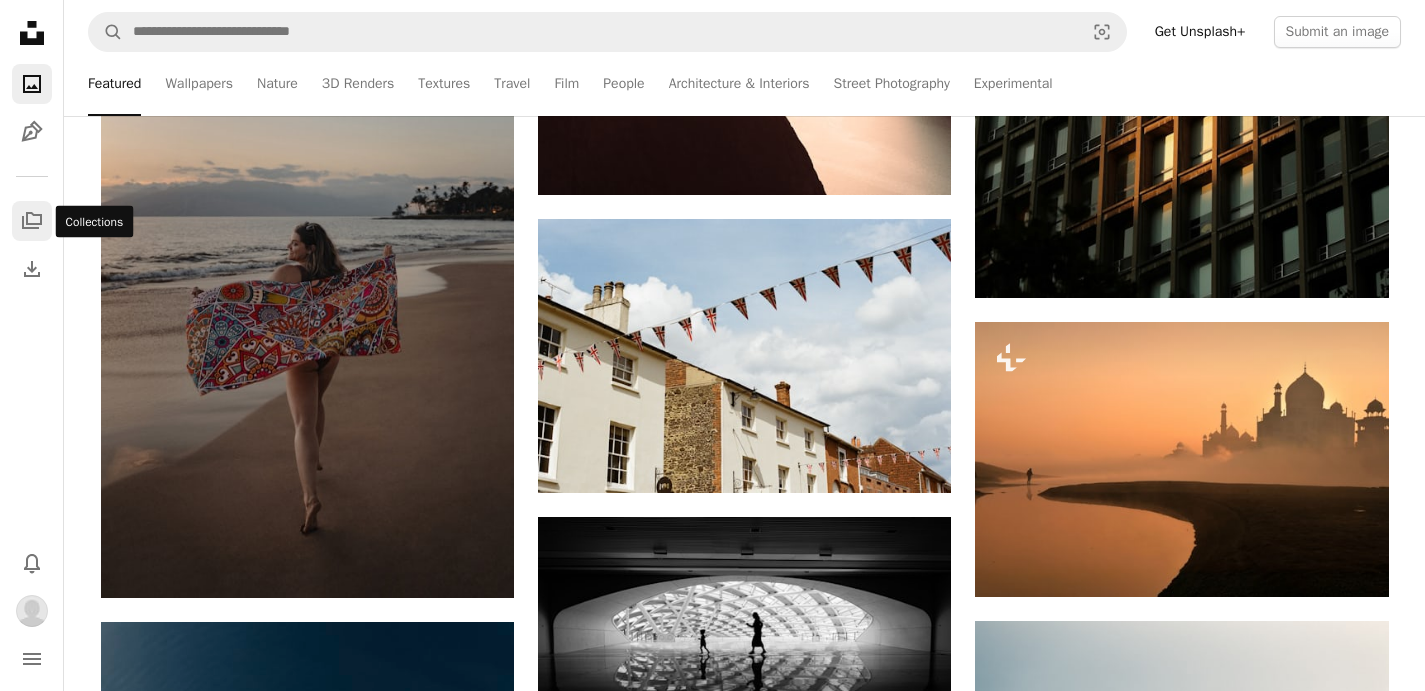click 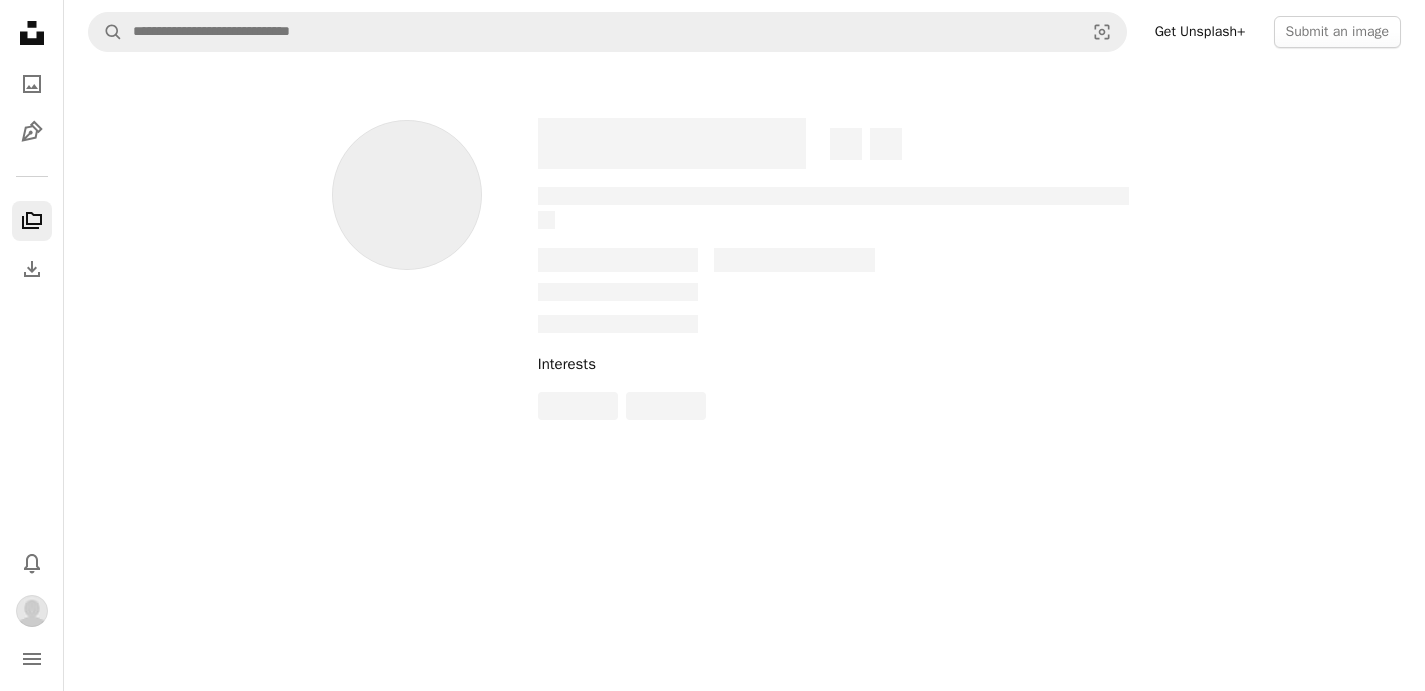 scroll, scrollTop: 0, scrollLeft: 0, axis: both 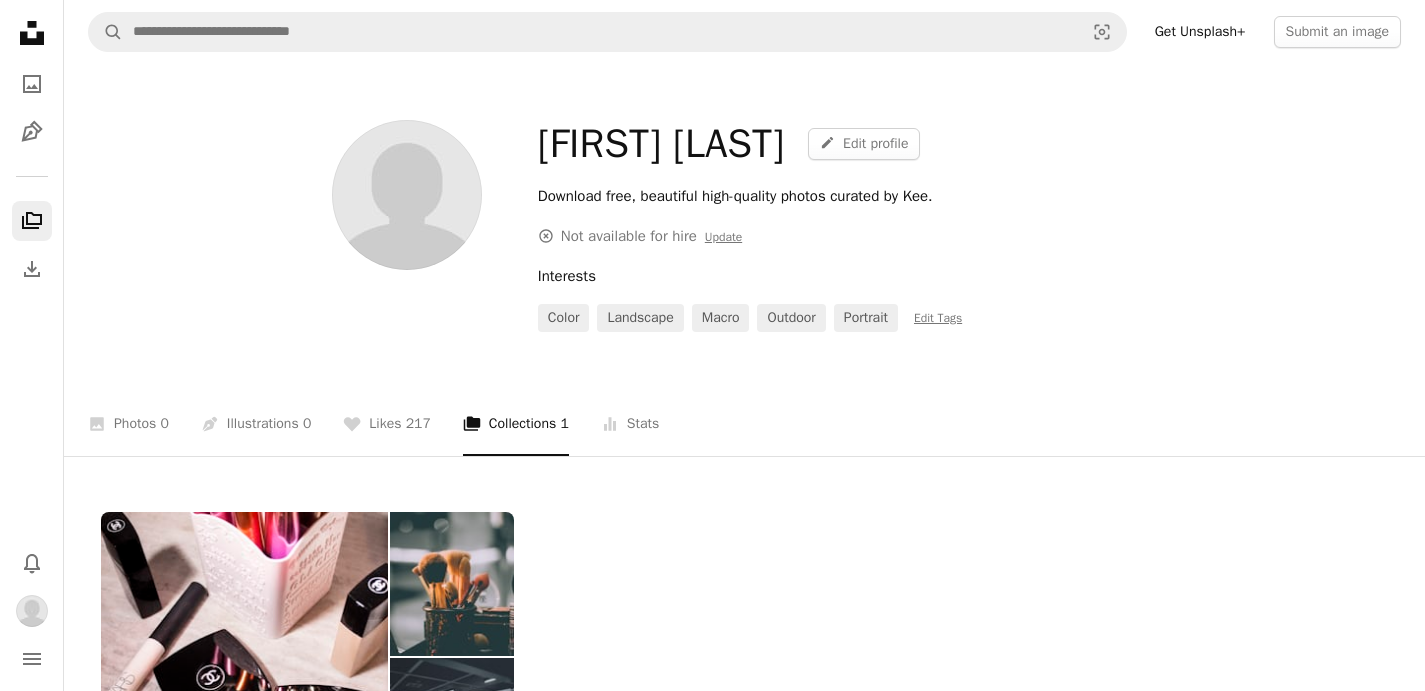 click on "A lock My first collection 4 images  ·  Curated by  [FIRST] [LAST]" at bounding box center [745, 692] 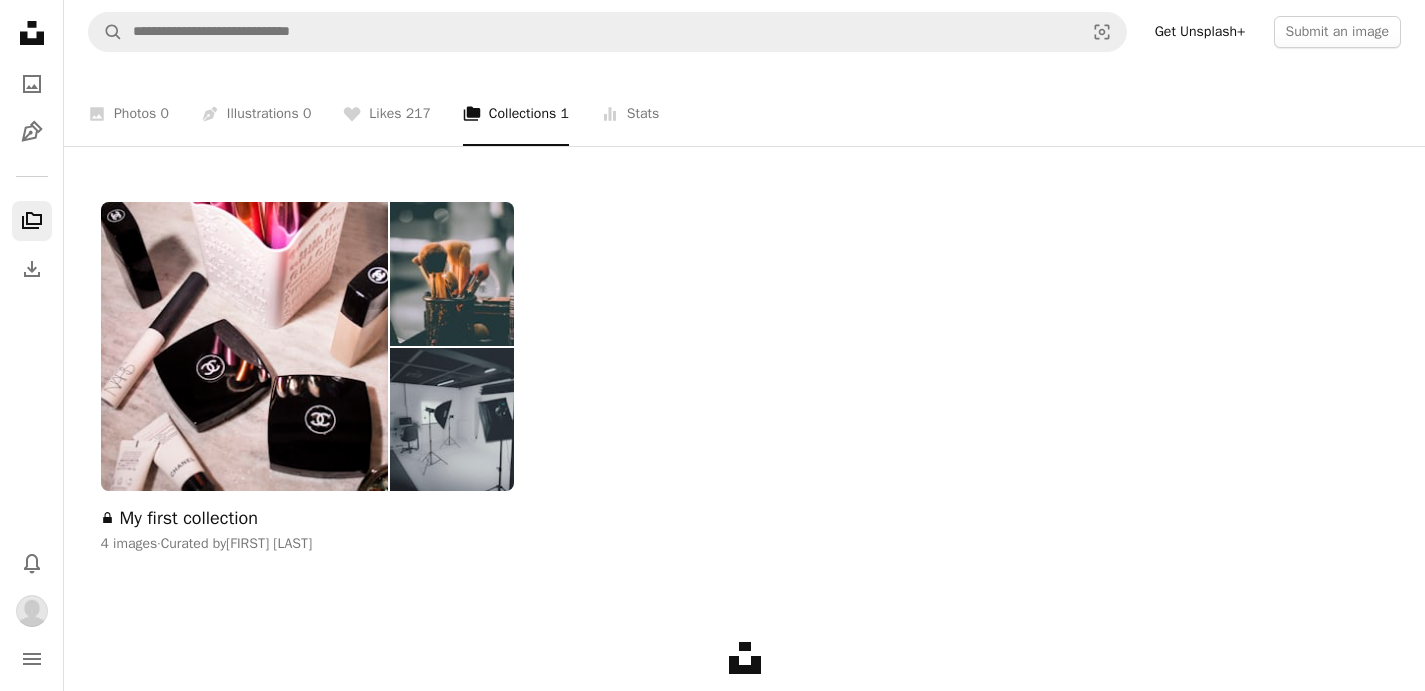scroll, scrollTop: 320, scrollLeft: 0, axis: vertical 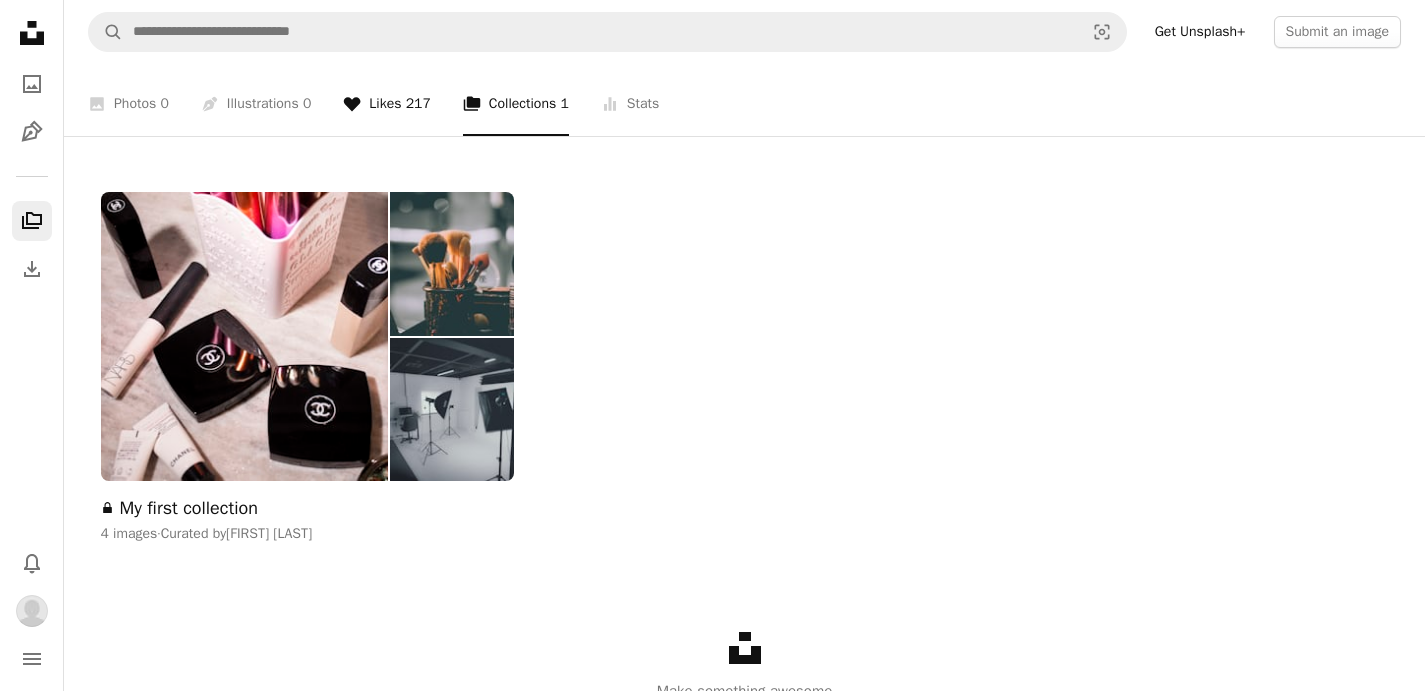 click on "A heart Likes   217" at bounding box center (387, 104) 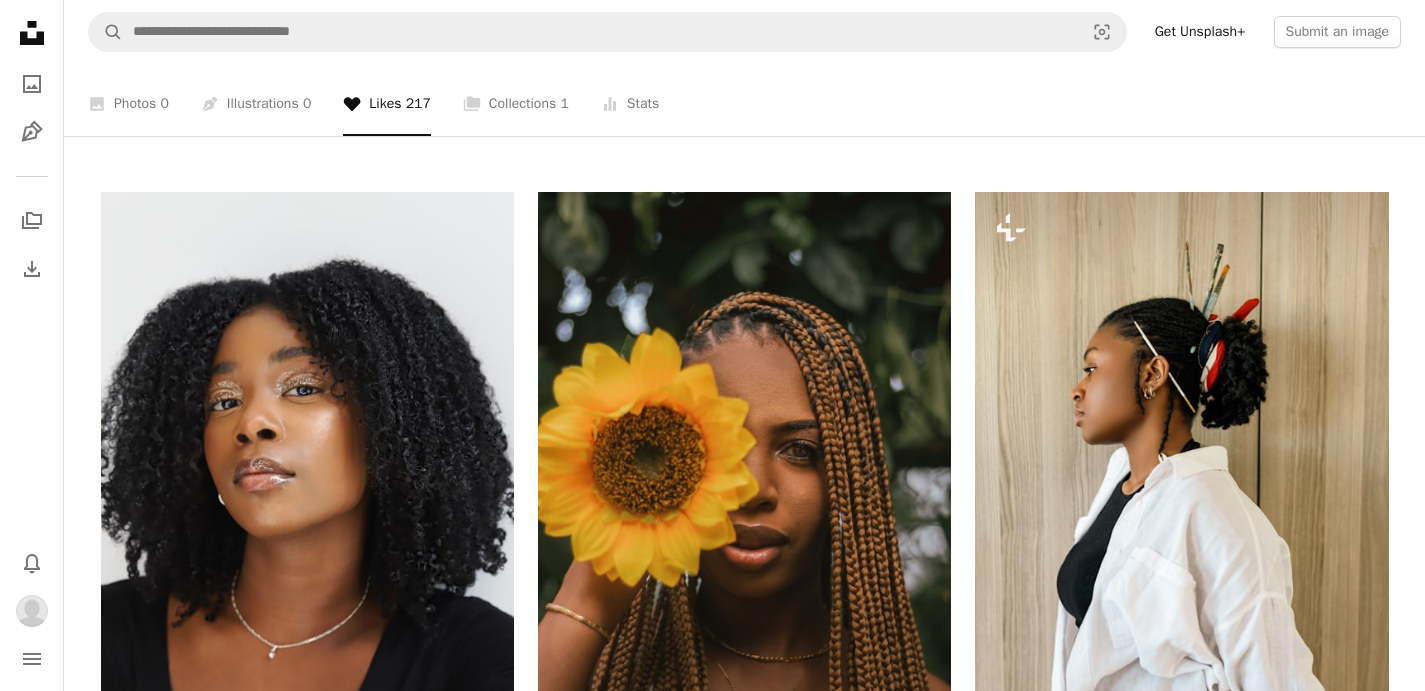 click on "A photo Photos   0 Pen Tool Illustrations   0 A heart Likes   217 A stack of folders Collections   1 Stats icon Stats" at bounding box center [744, 104] 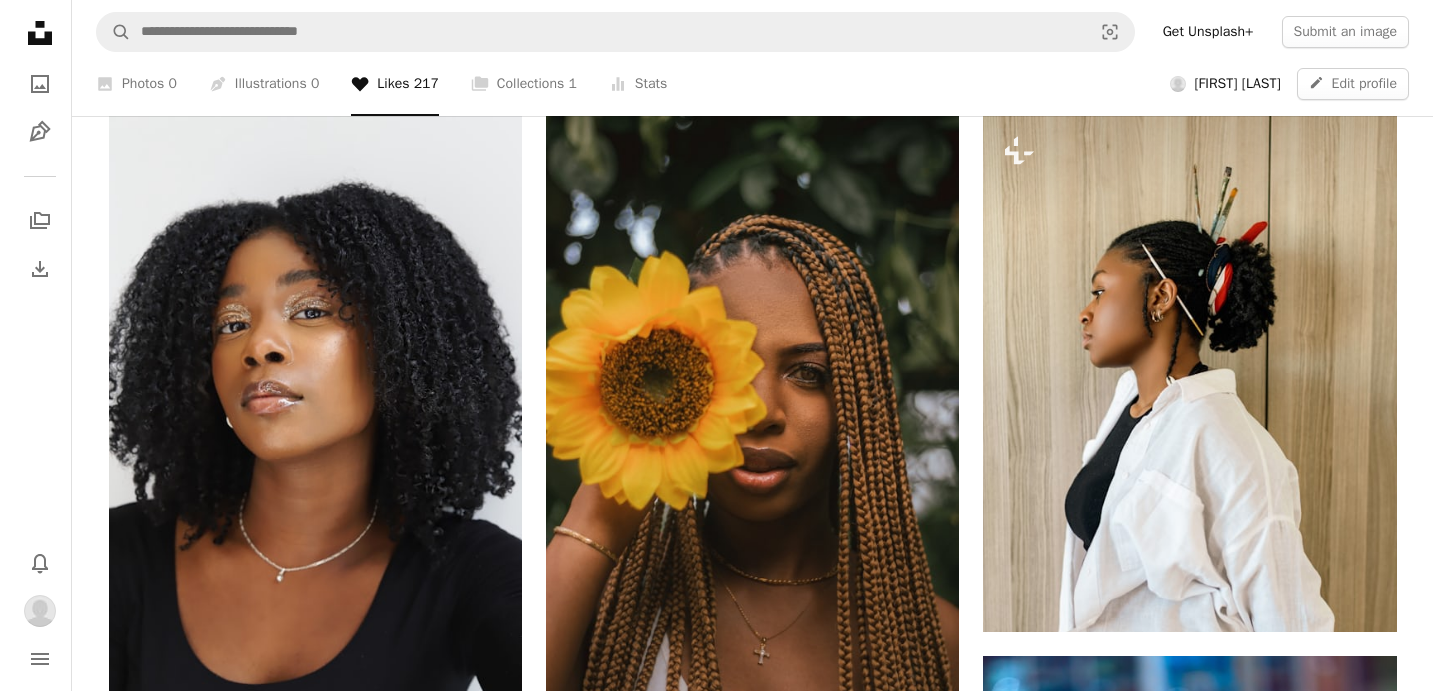 scroll, scrollTop: 400, scrollLeft: 0, axis: vertical 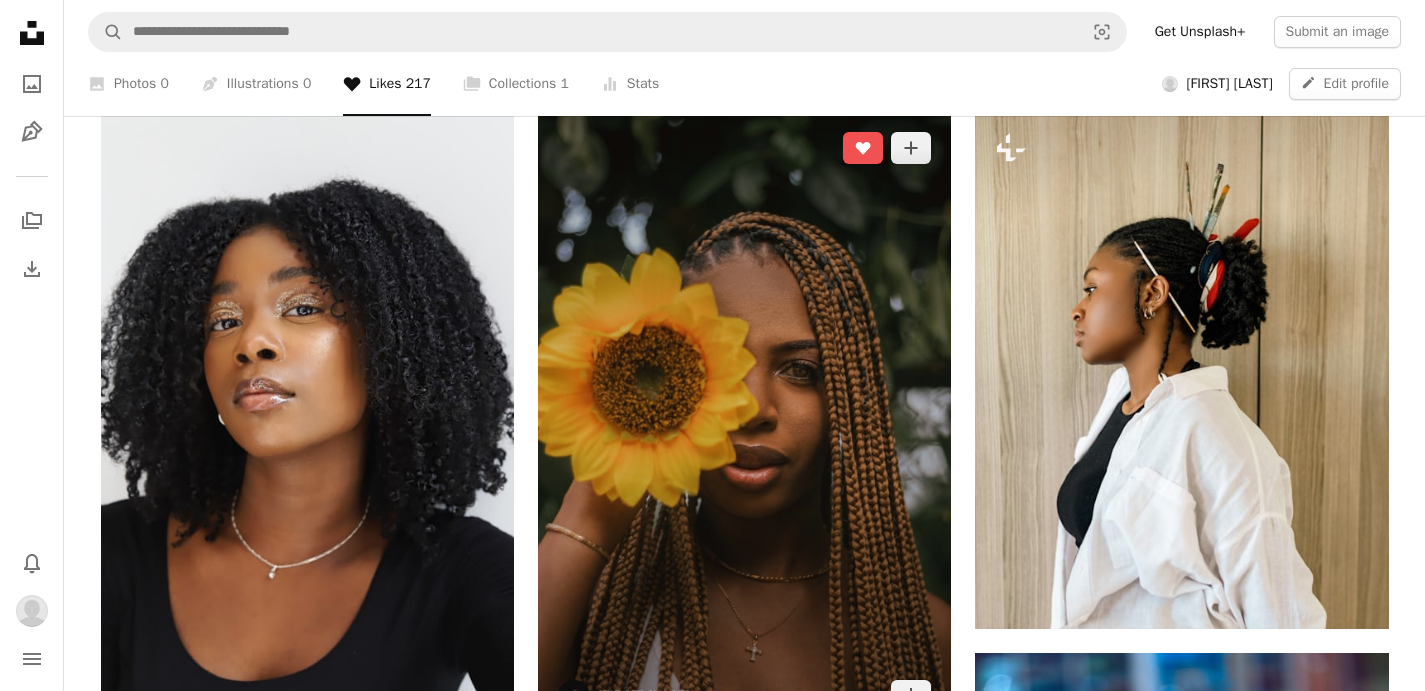 click at bounding box center [744, 422] 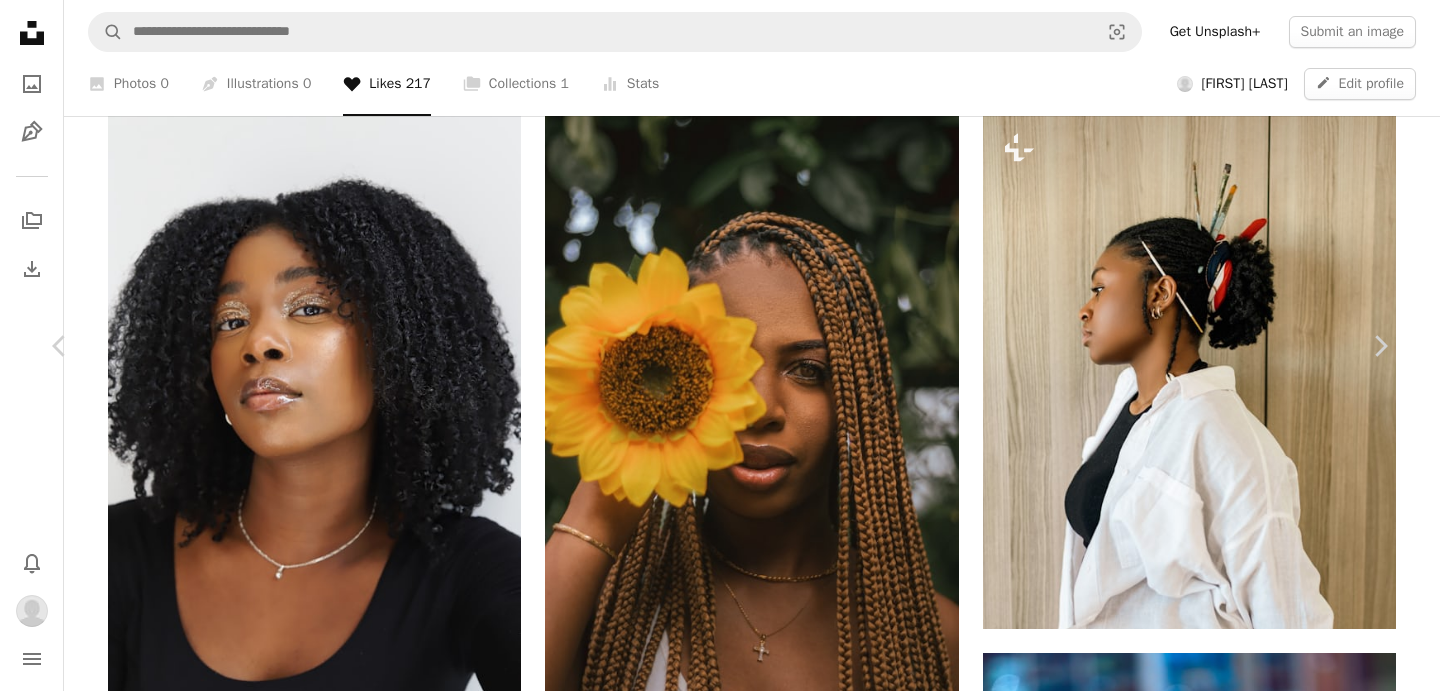 click at bounding box center (712, 4501) 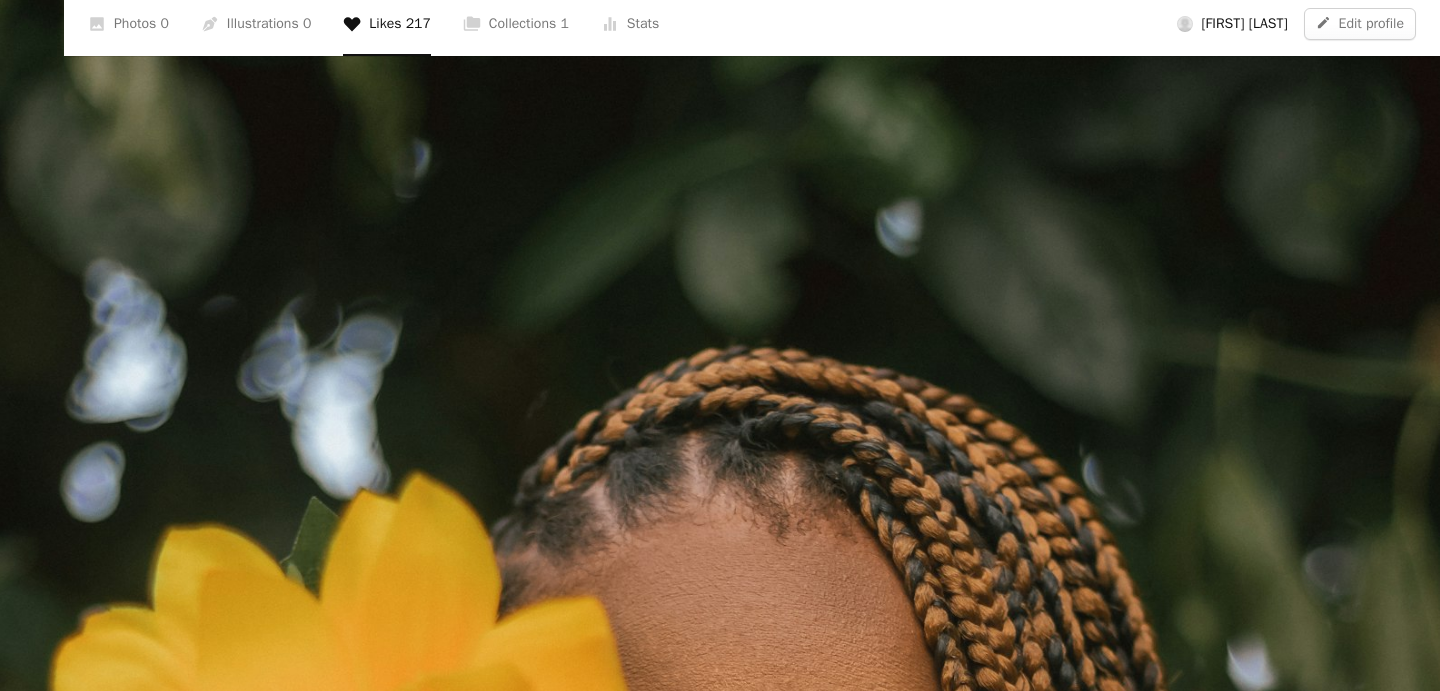 scroll, scrollTop: 713, scrollLeft: 0, axis: vertical 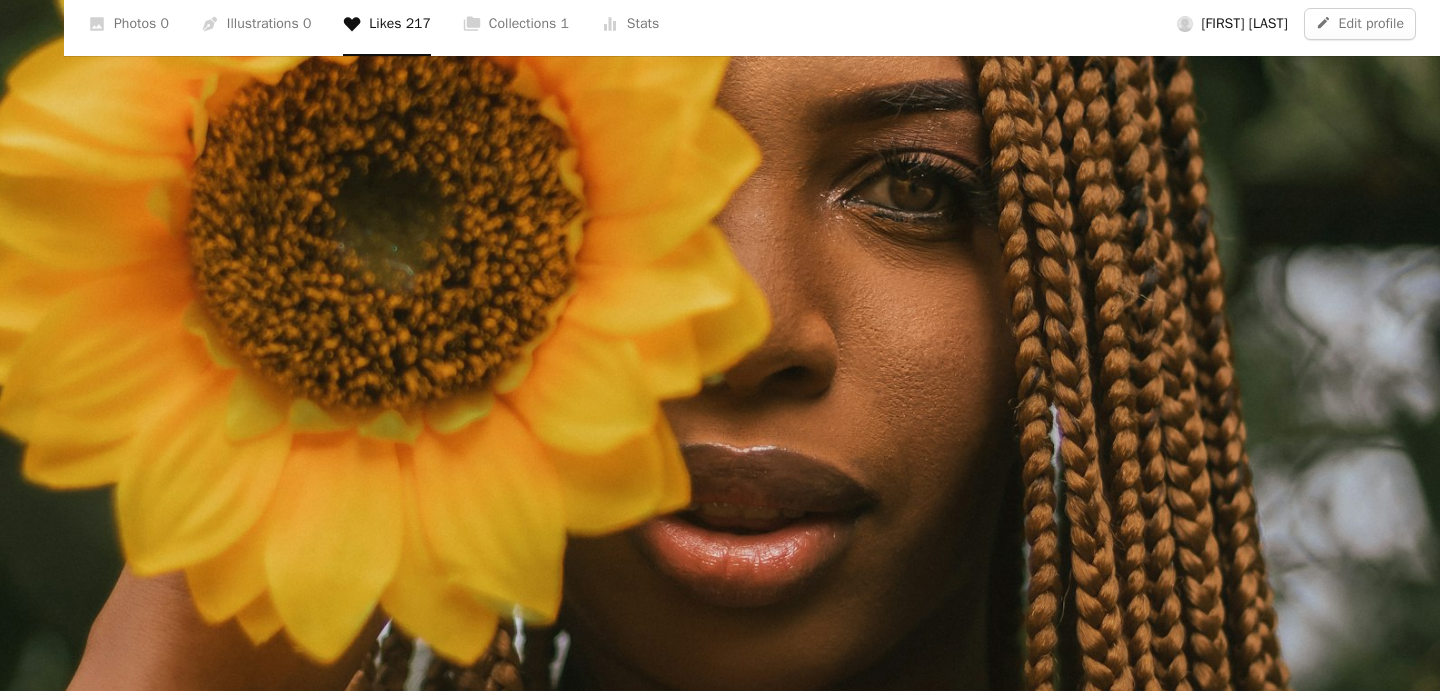 click at bounding box center (720, 367) 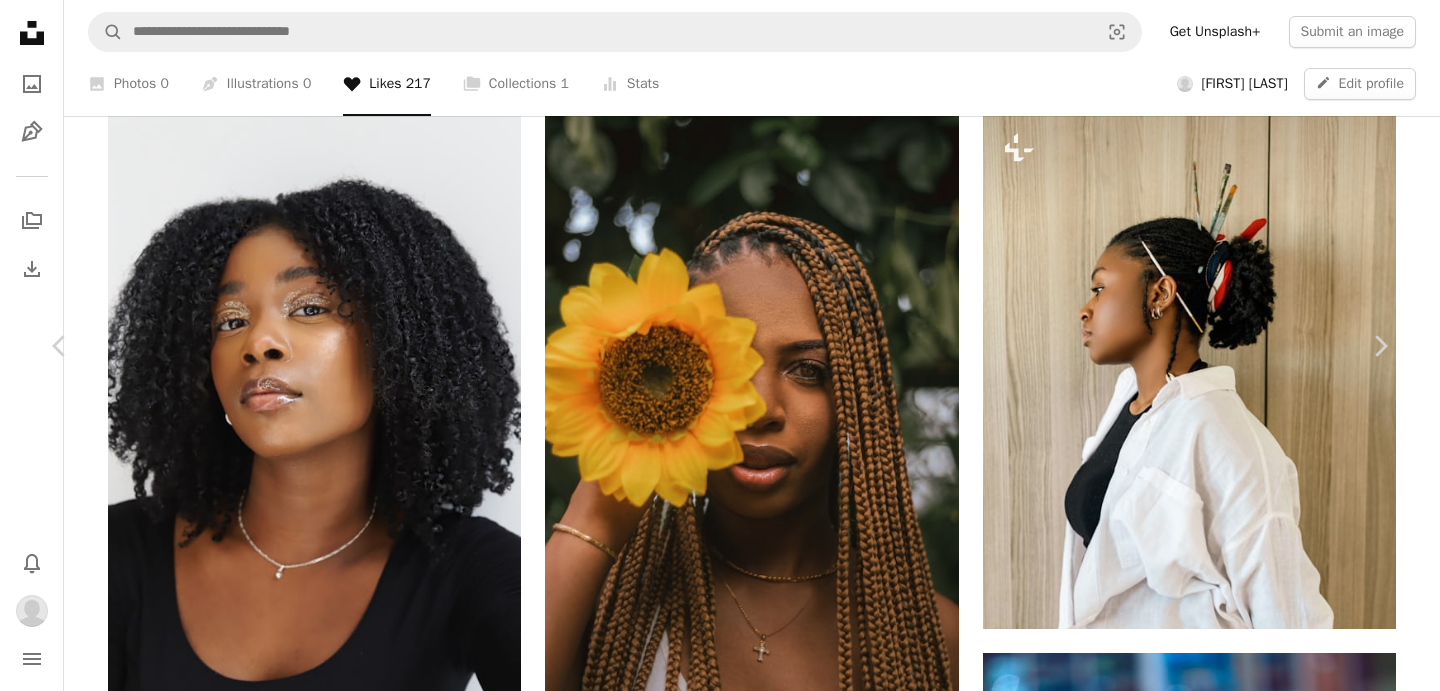 click at bounding box center (712, 4501) 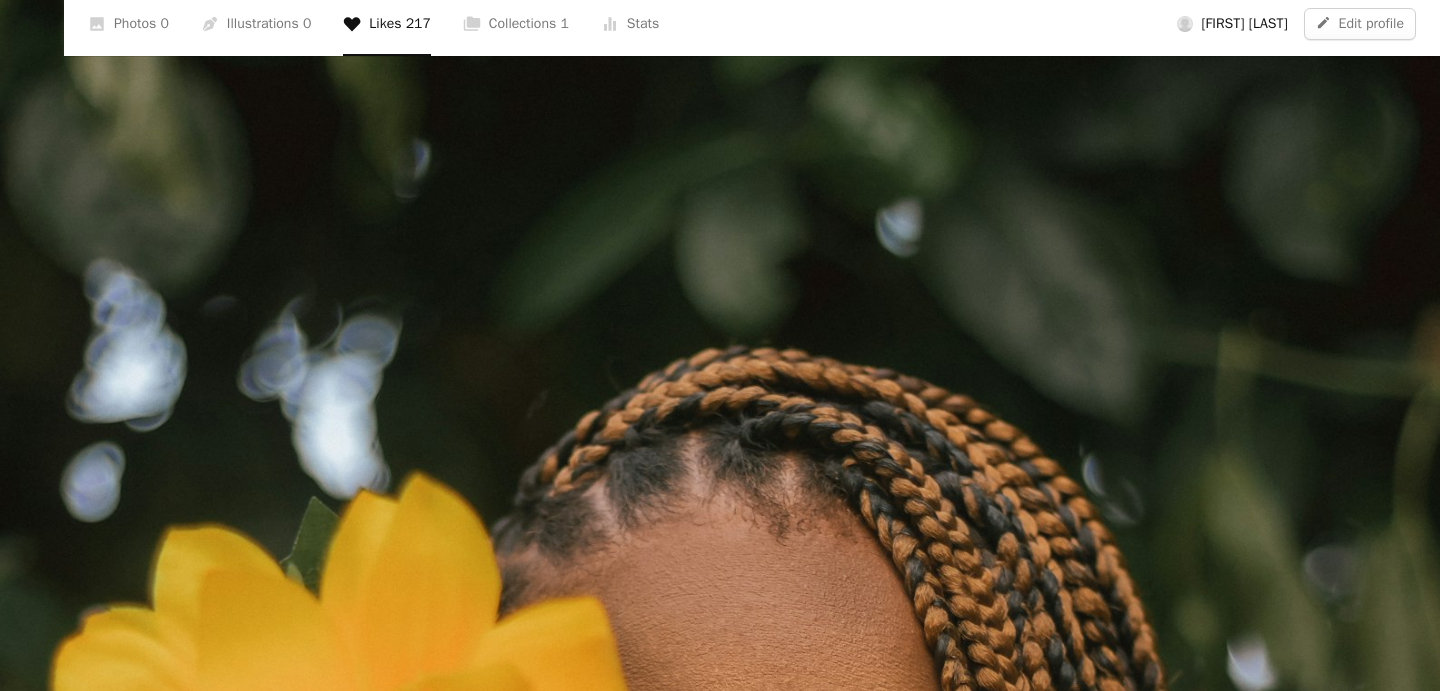scroll, scrollTop: 713, scrollLeft: 0, axis: vertical 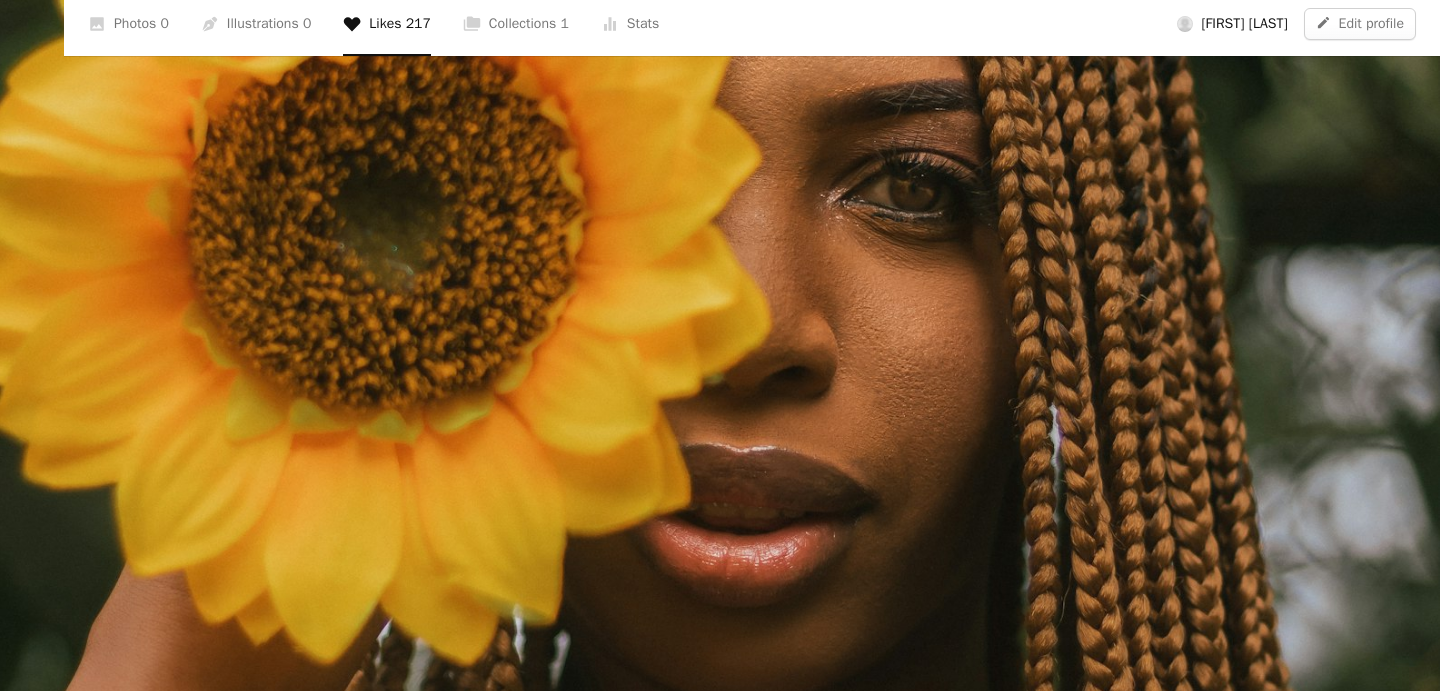 click at bounding box center [720, 367] 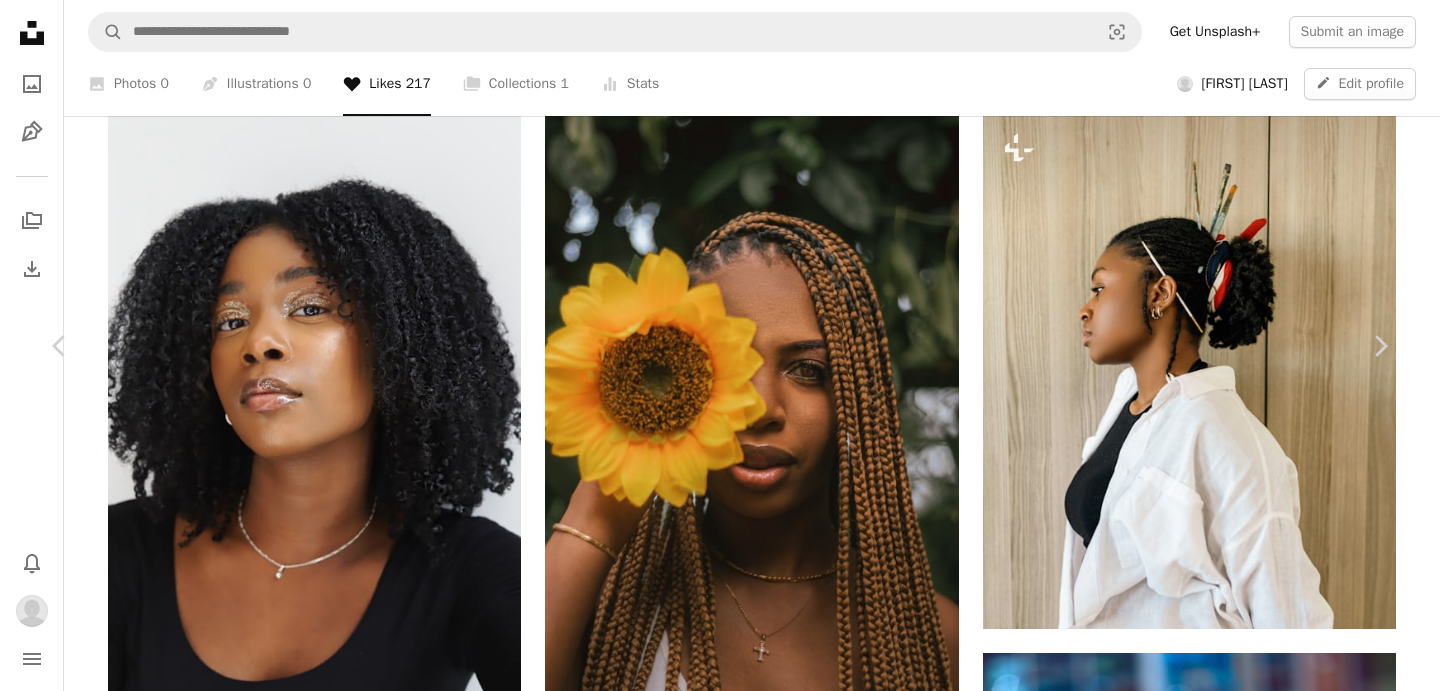 click at bounding box center (712, 4501) 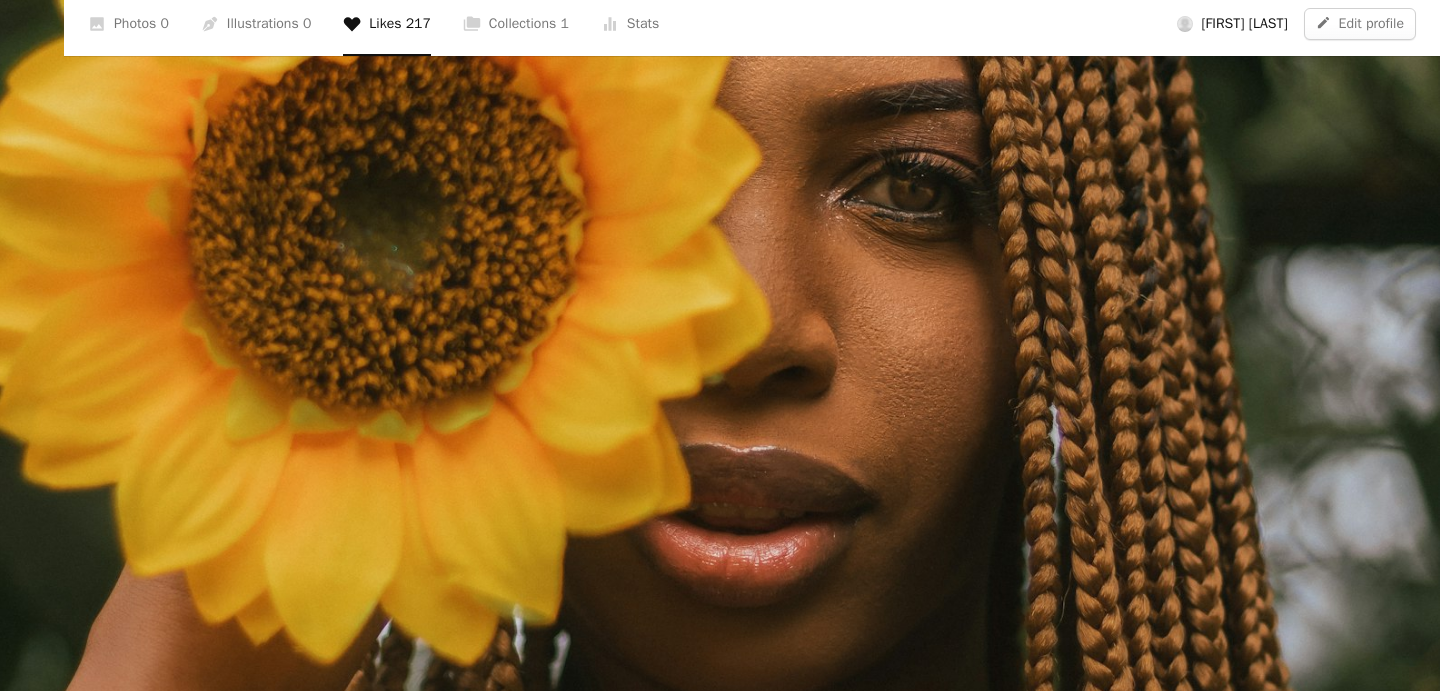 type 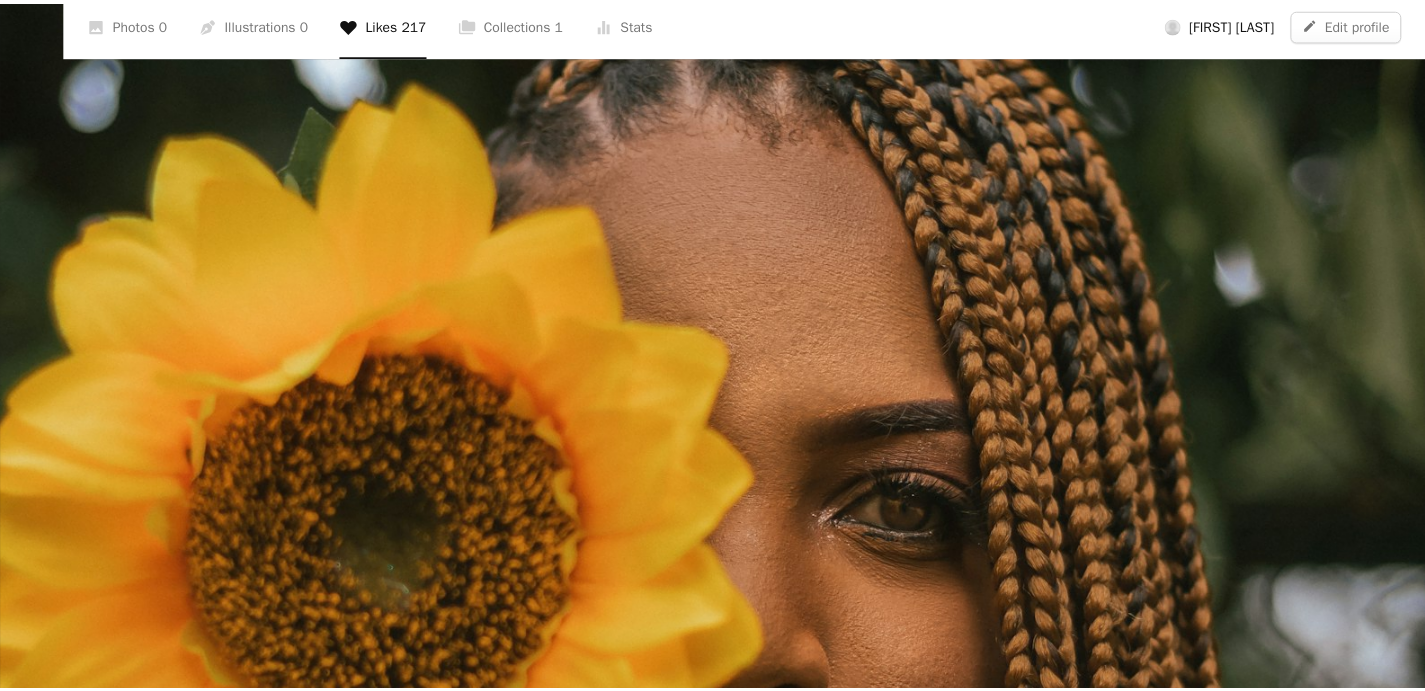 scroll, scrollTop: 353, scrollLeft: 0, axis: vertical 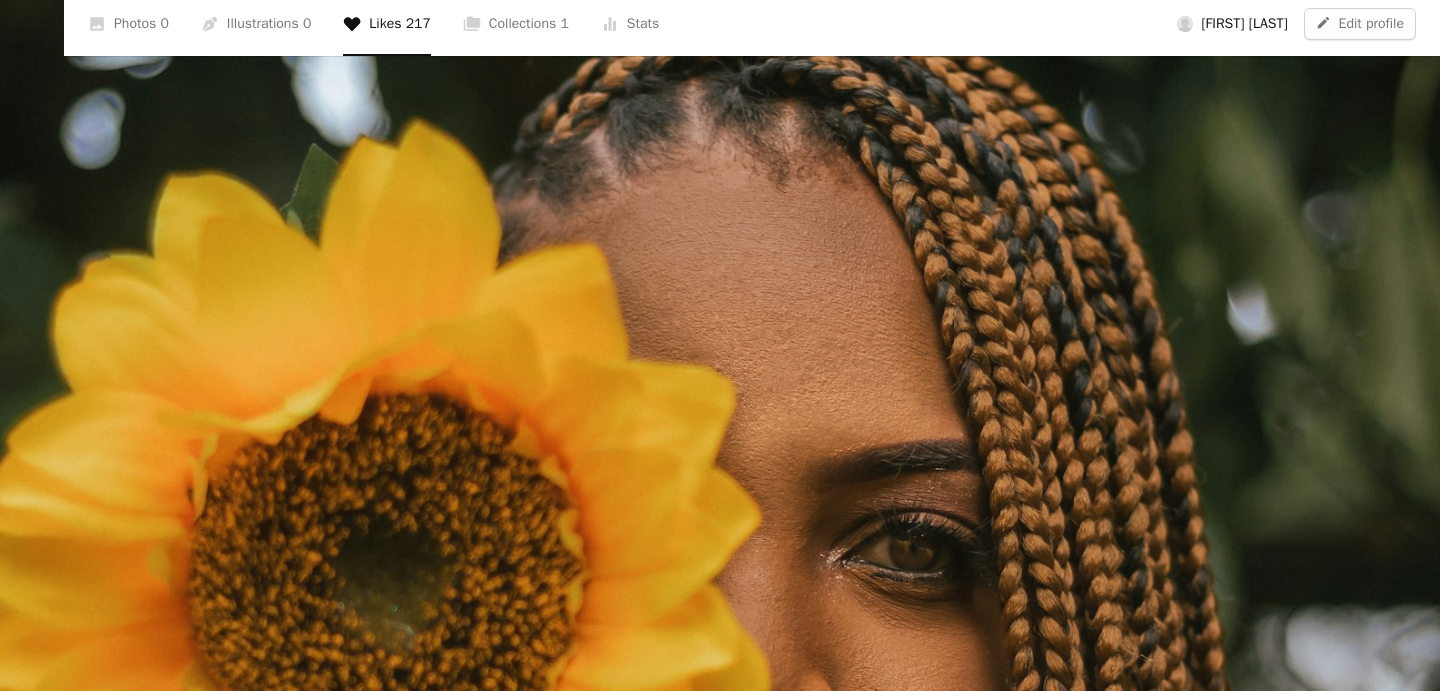 click at bounding box center (720, 727) 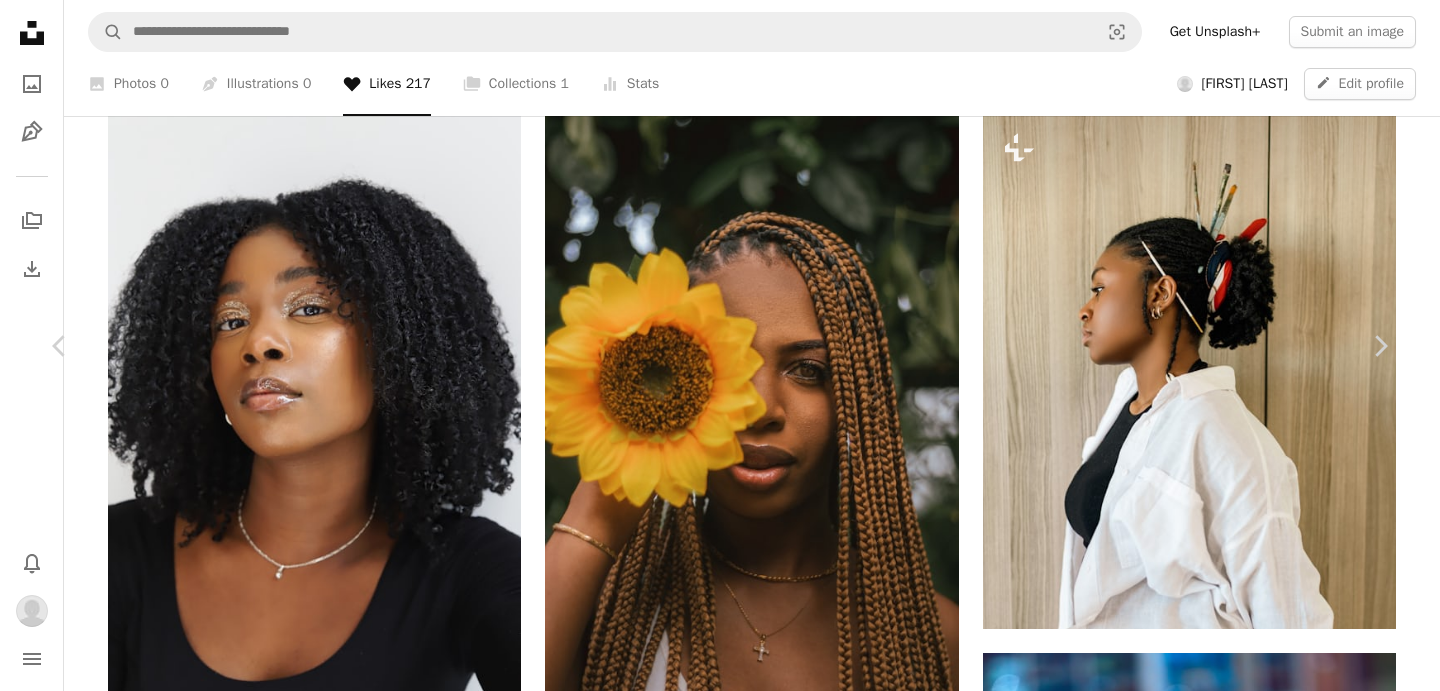 click on "[FIRST] [LAST] Available for hire" at bounding box center [720, 4468] 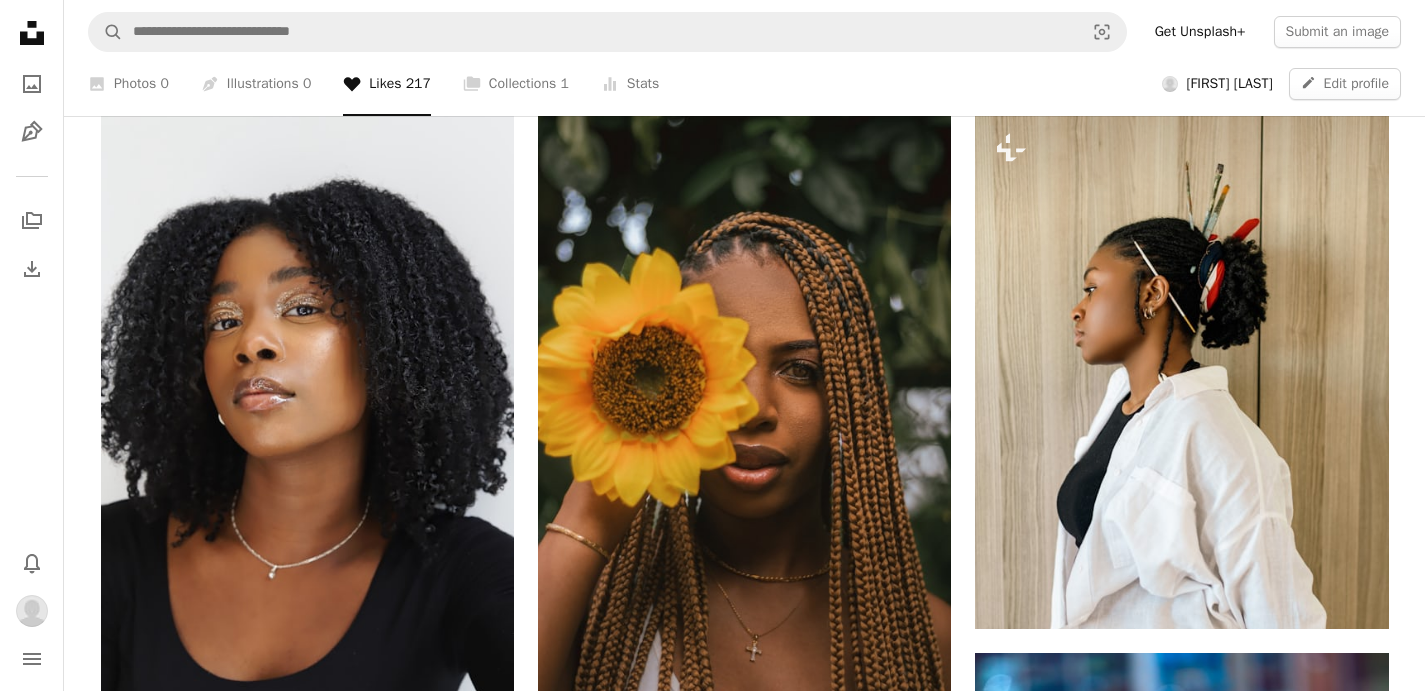 click on "A photo Photos   0 Pen Tool Illustrations   0 A heart Likes   217 A stack of folders Collections   1 Stats icon Stats" at bounding box center [613, 84] 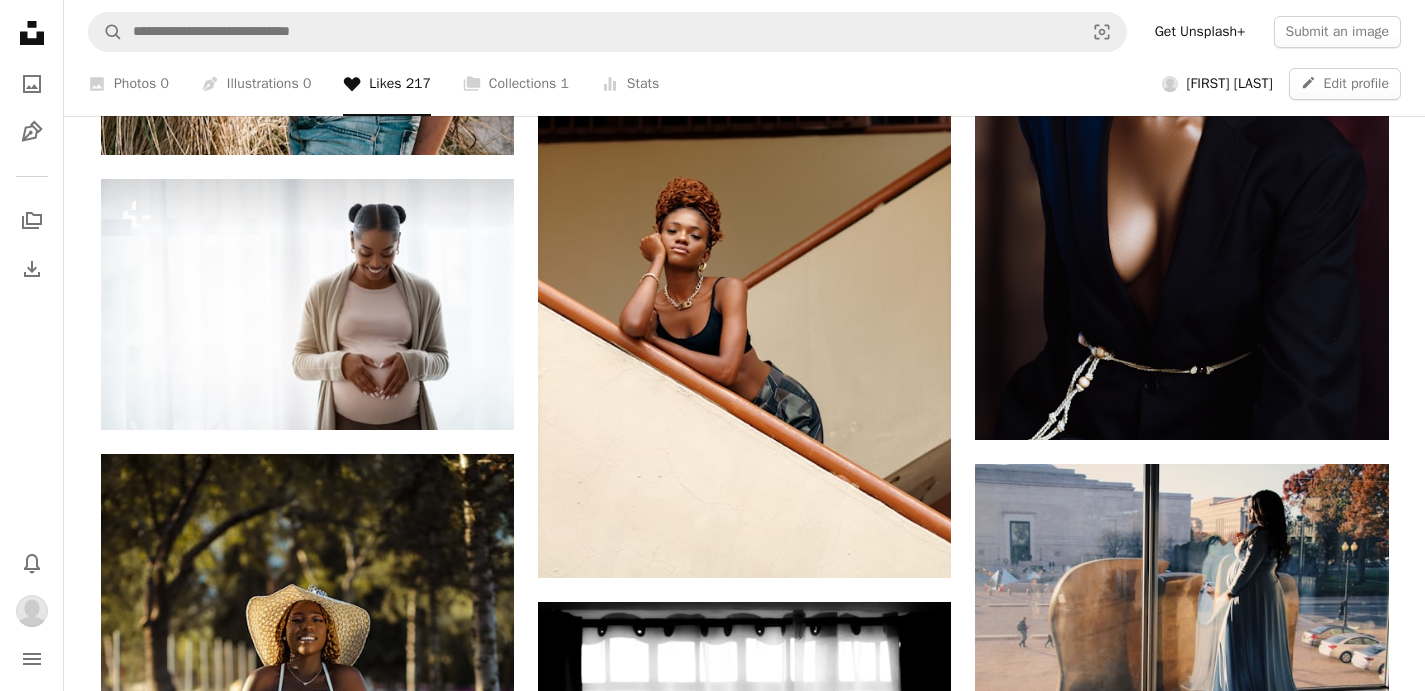 scroll, scrollTop: 2400, scrollLeft: 0, axis: vertical 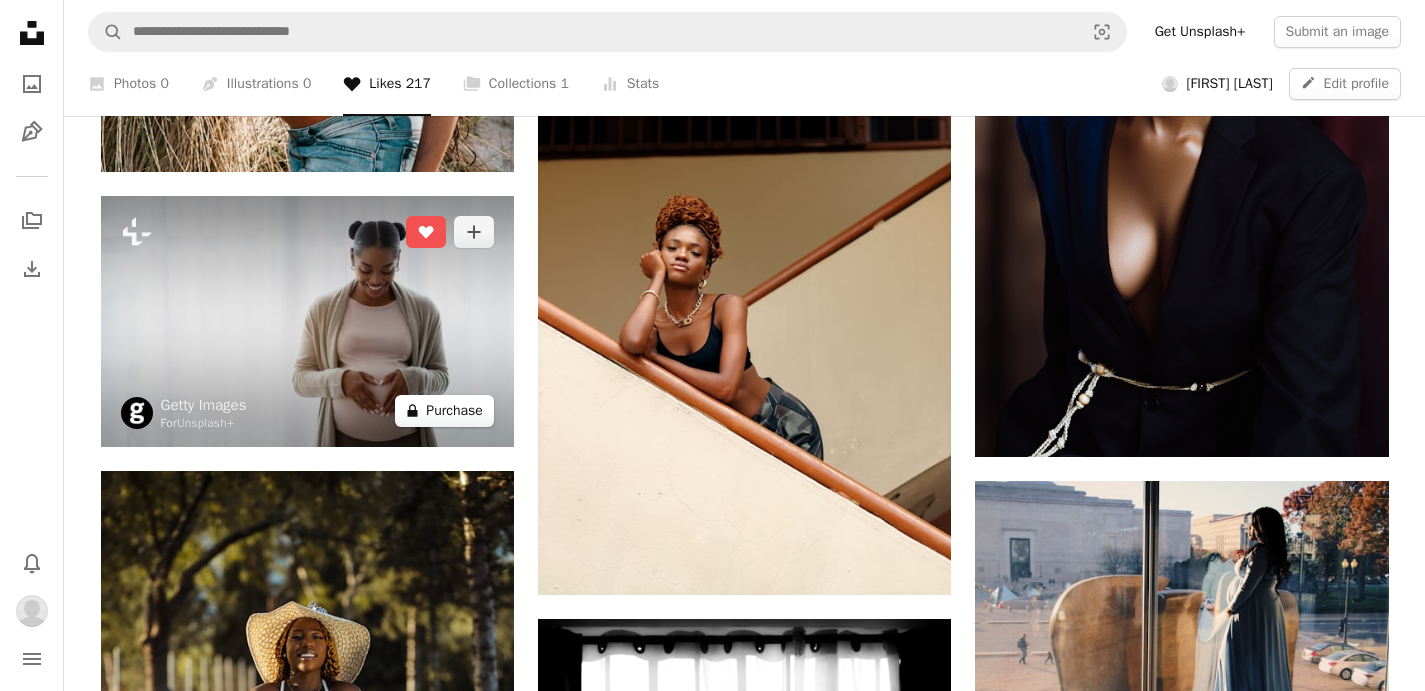 click on "A lock" 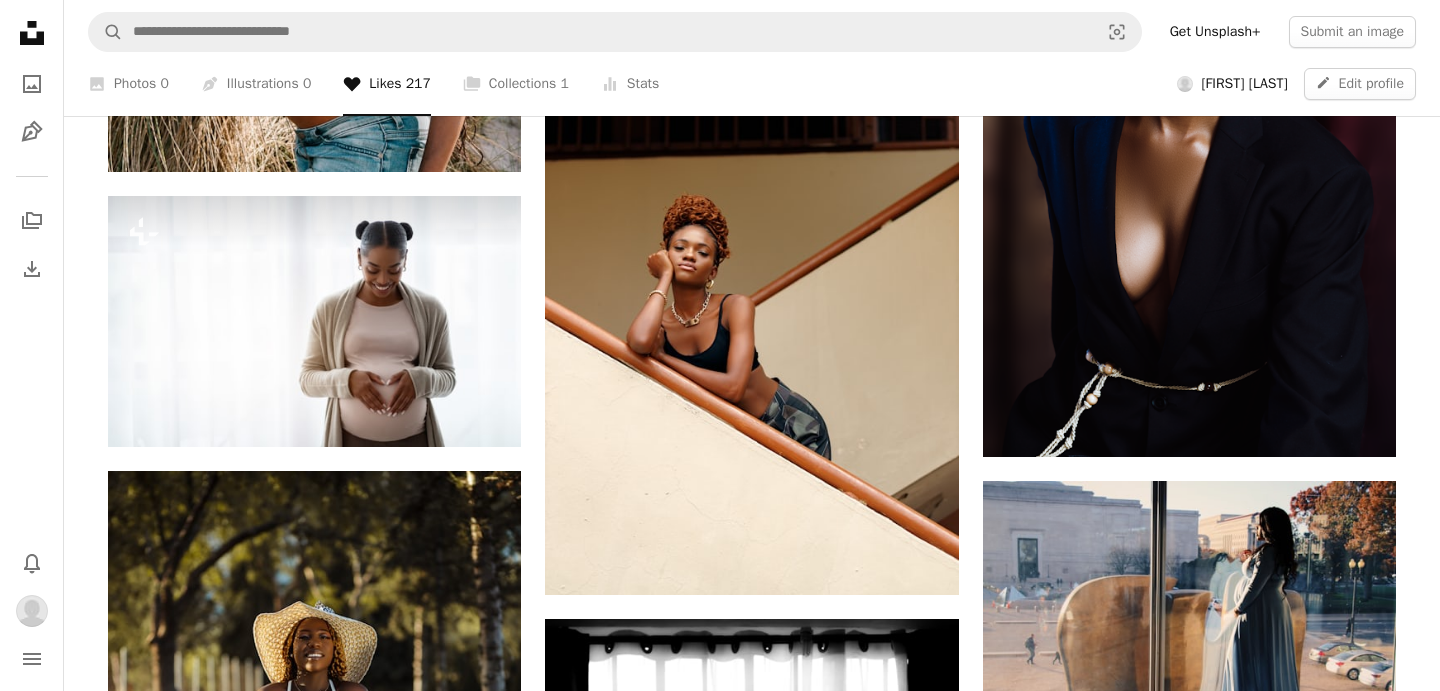 click on "An X shape Premium, ready to use images. Get unlimited access. A plus sign Members-only content added monthly A plus sign Unlimited royalty-free downloads A plus sign Illustrations  New A plus sign Enhanced legal protections yearly 65%  off monthly $20   $7 USD per month * Get  Unsplash+ * When paid annually, billed upfront  $84 Taxes where applicable. Renews automatically. Cancel anytime." at bounding box center (720, 4392) 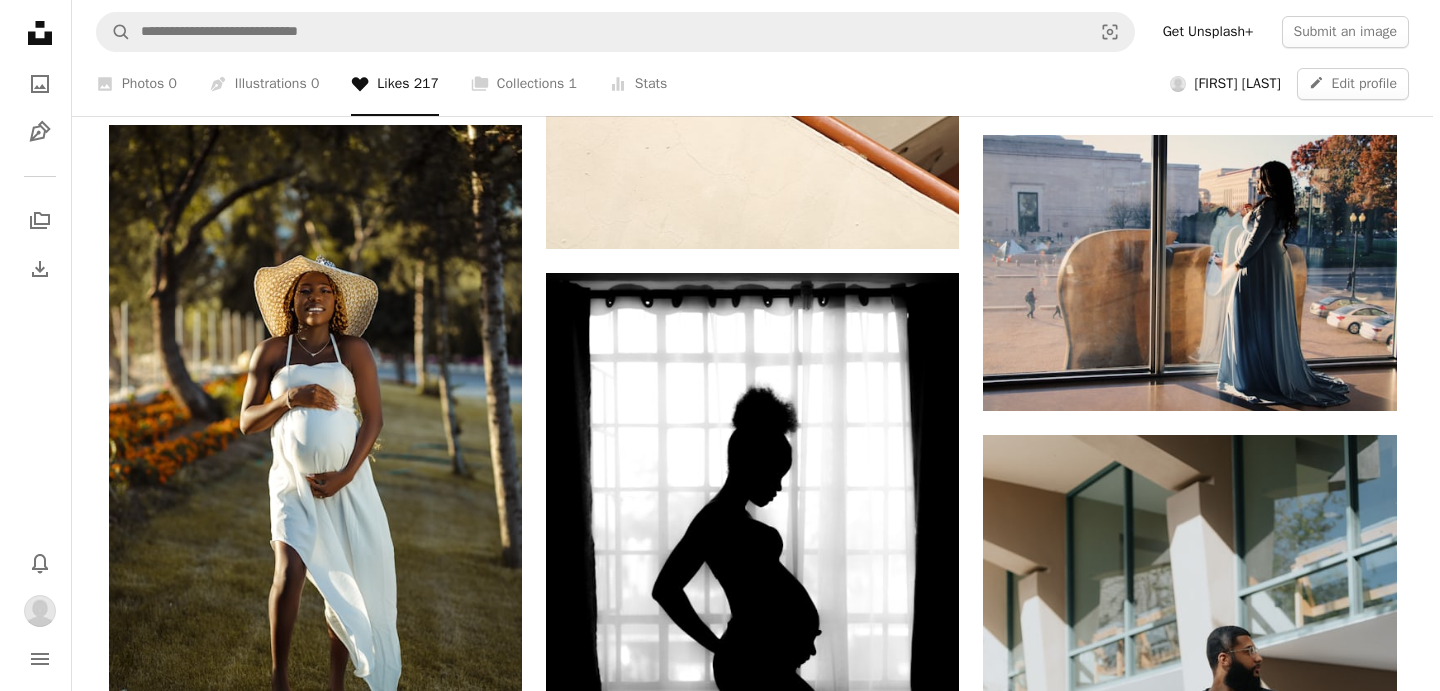 scroll, scrollTop: 2760, scrollLeft: 0, axis: vertical 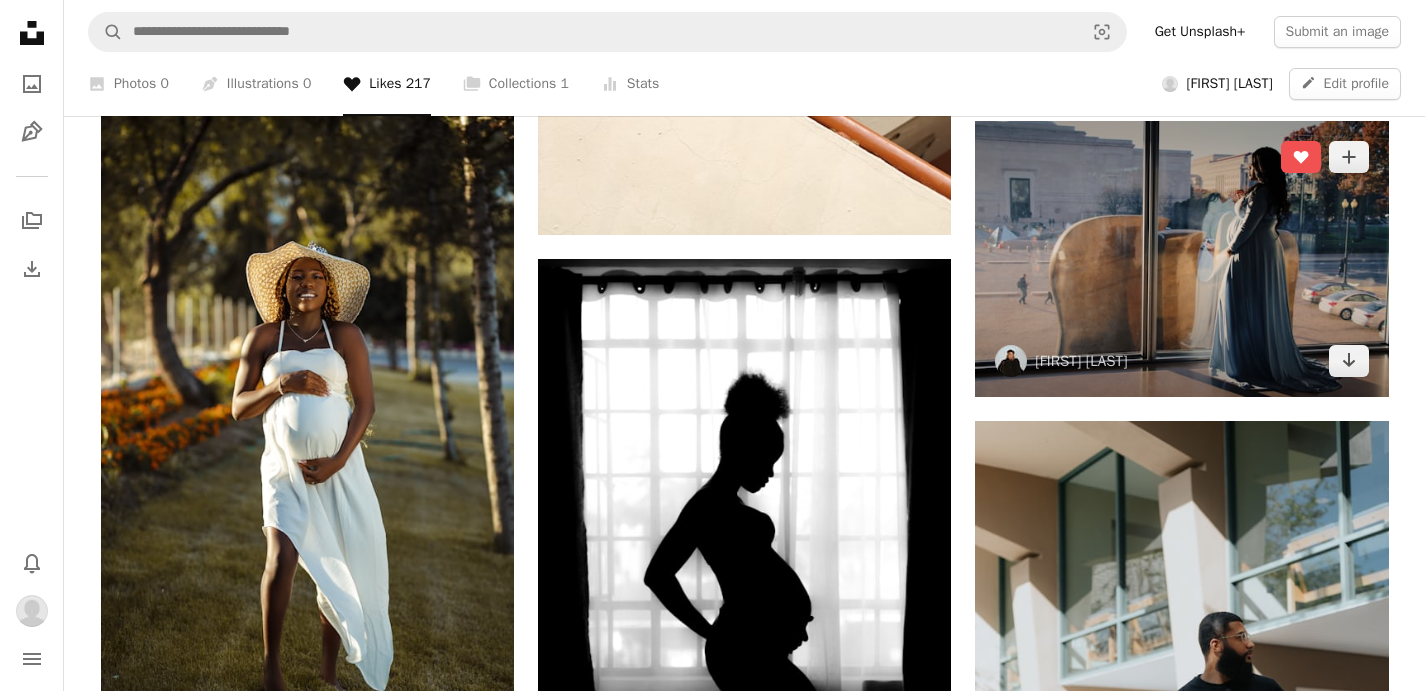 click at bounding box center [1181, 258] 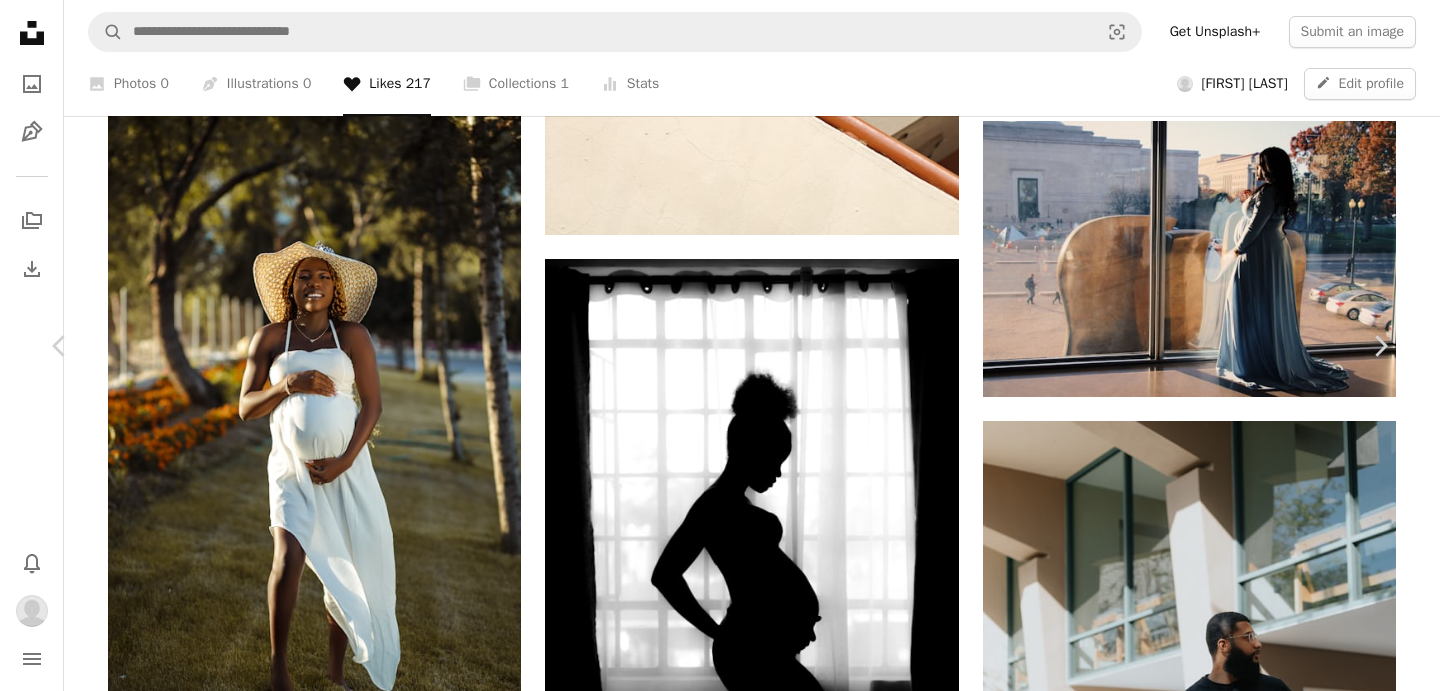 click at bounding box center (713, 4065) 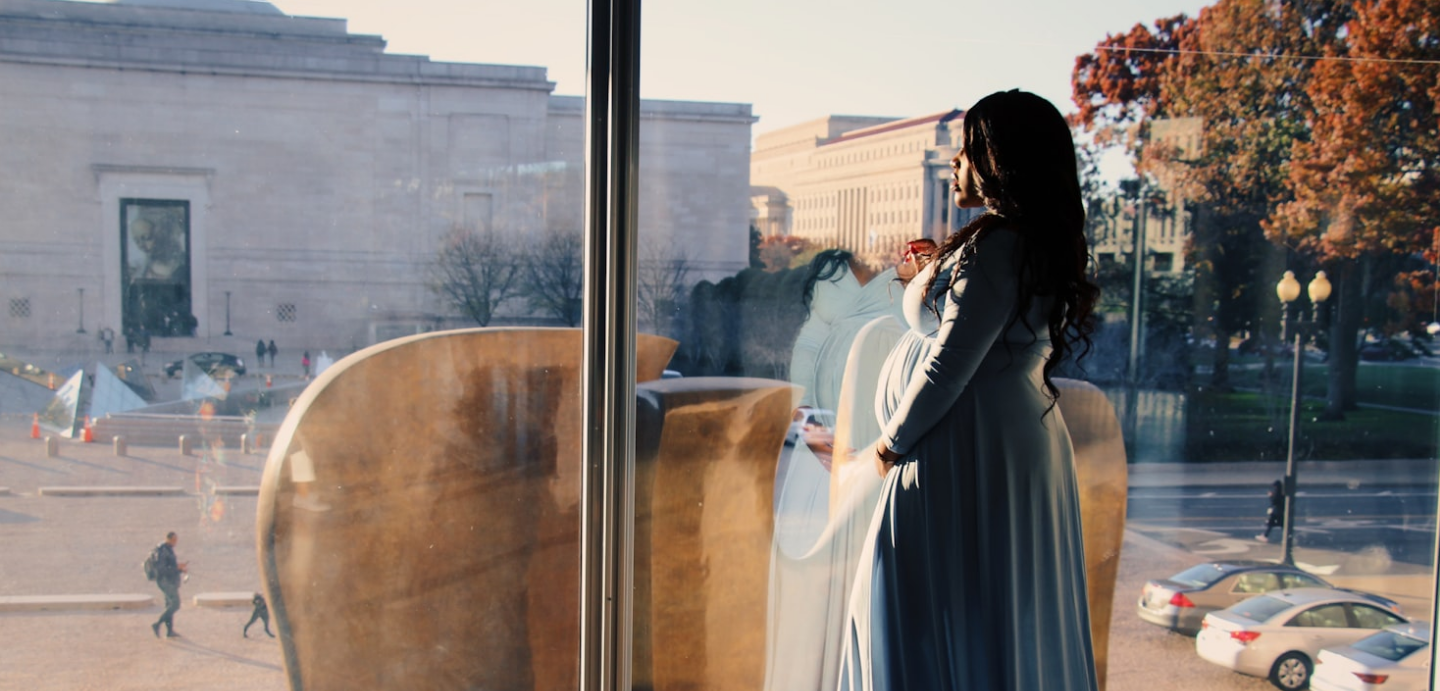 scroll, scrollTop: 125, scrollLeft: 0, axis: vertical 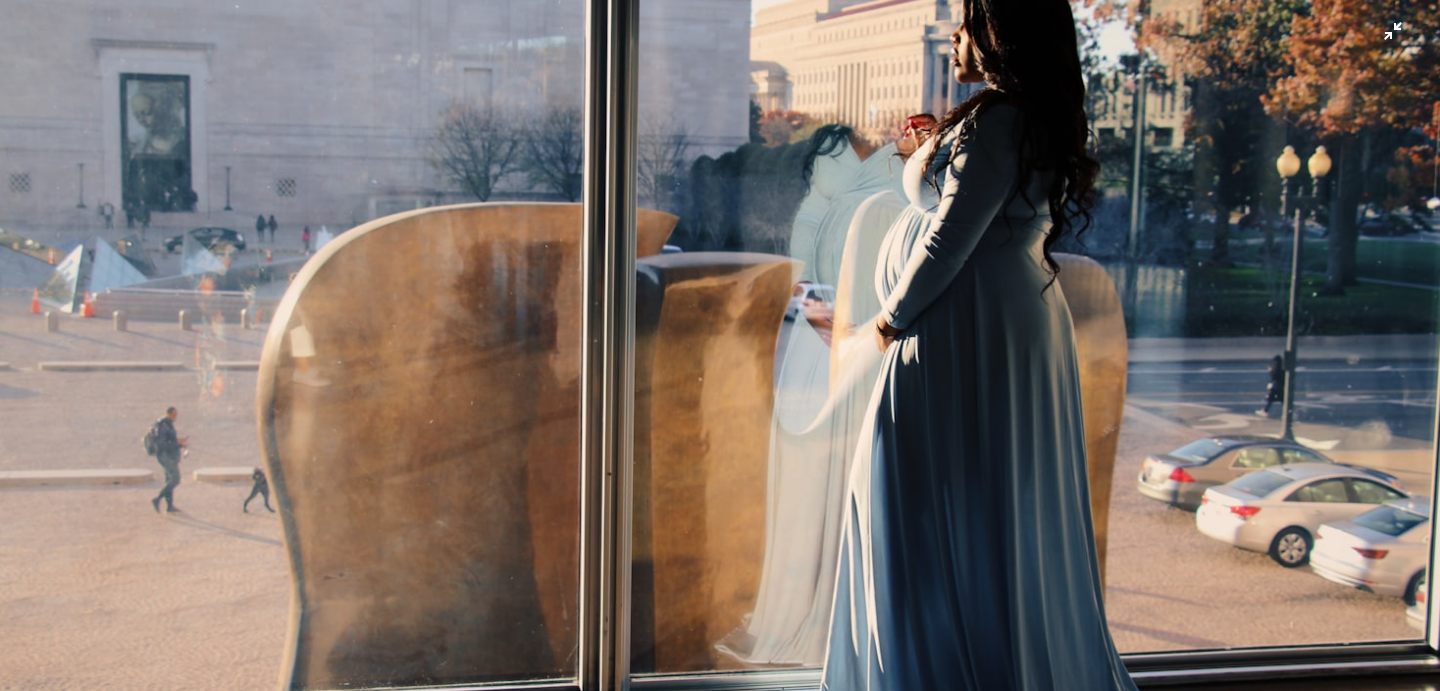 type 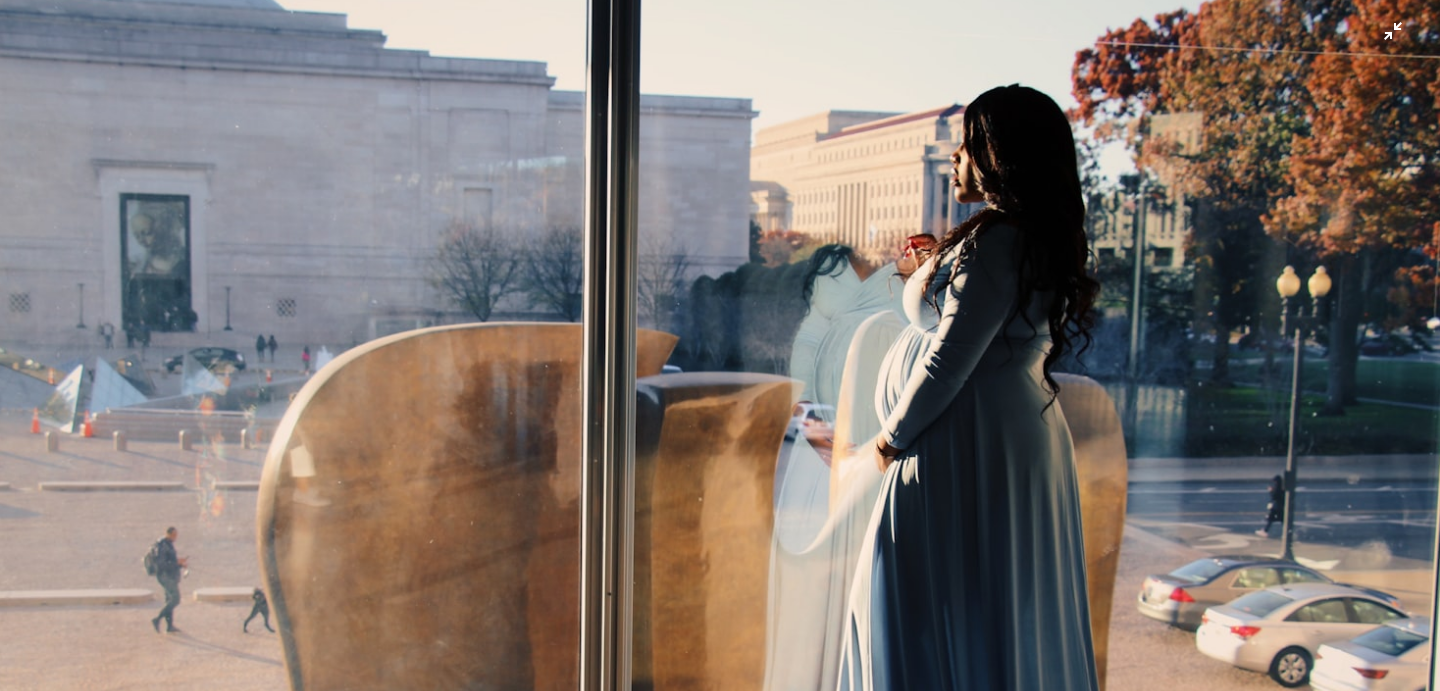 scroll, scrollTop: 5, scrollLeft: 0, axis: vertical 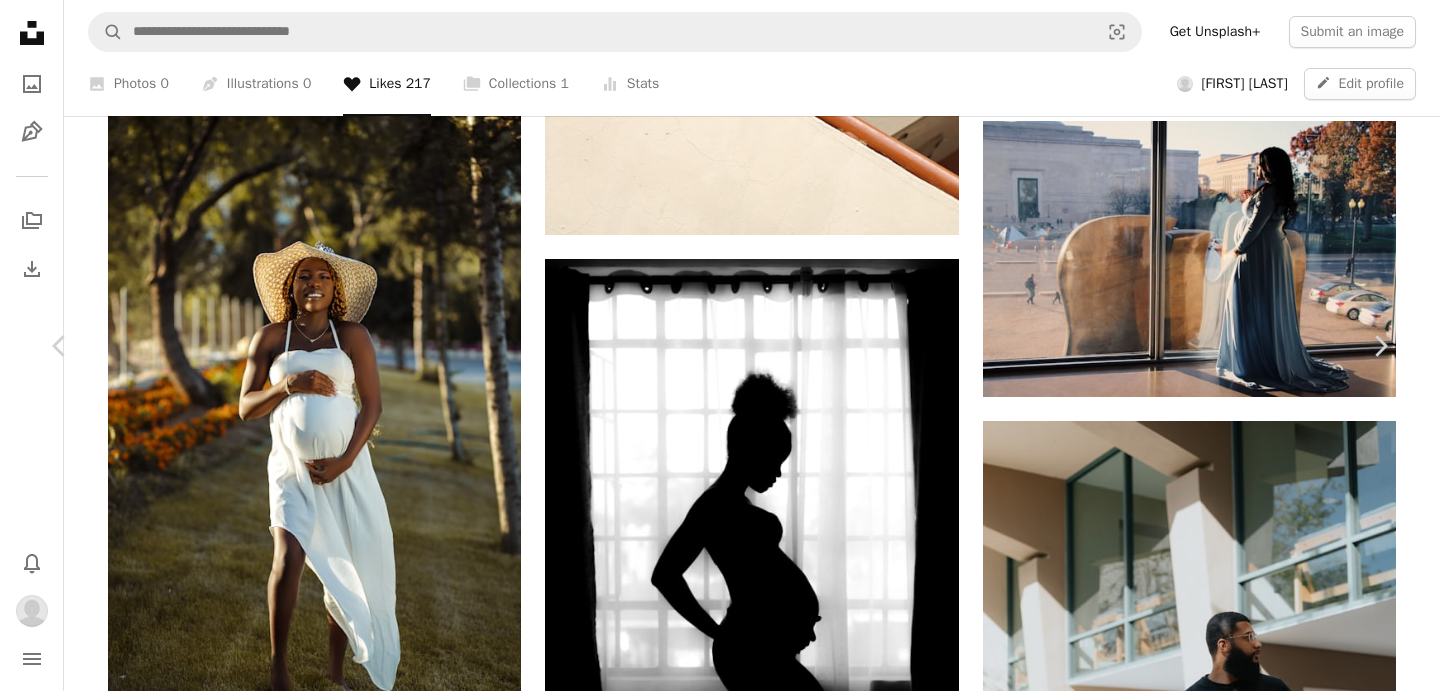 click at bounding box center (713, 4065) 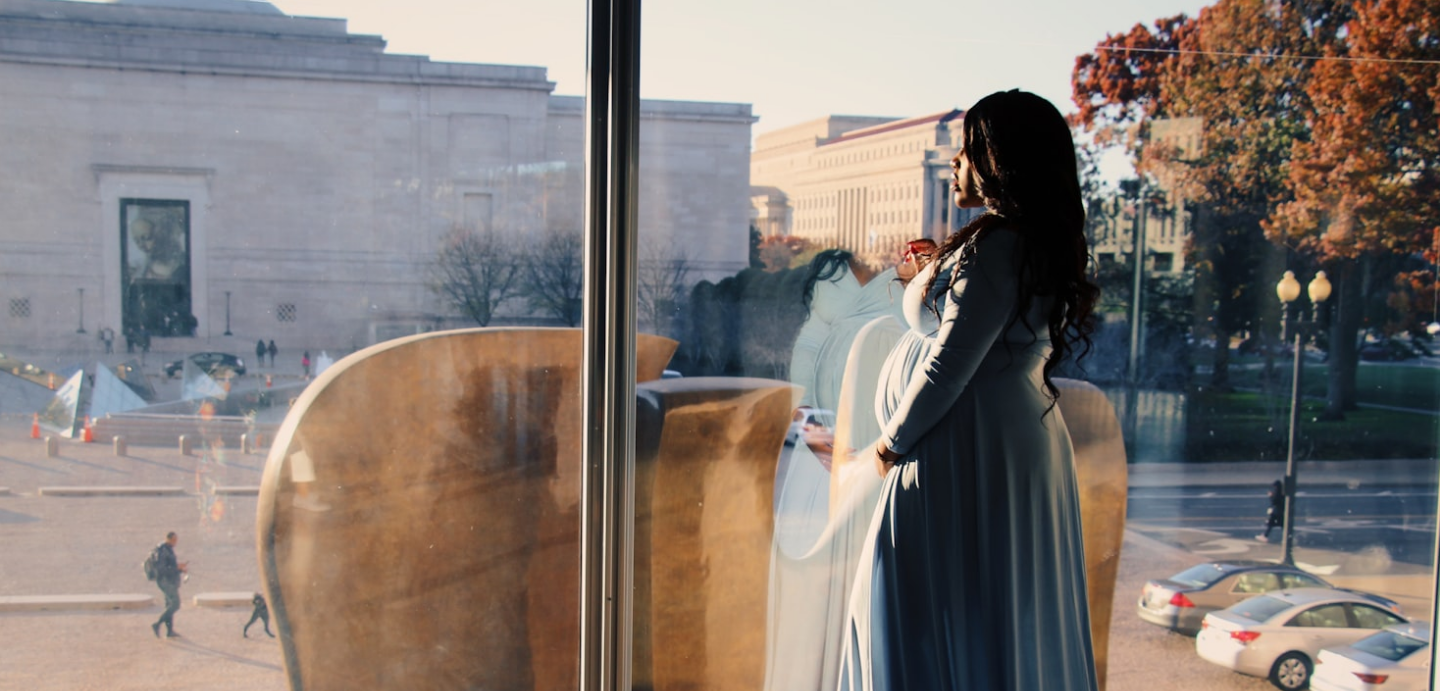 scroll, scrollTop: 125, scrollLeft: 0, axis: vertical 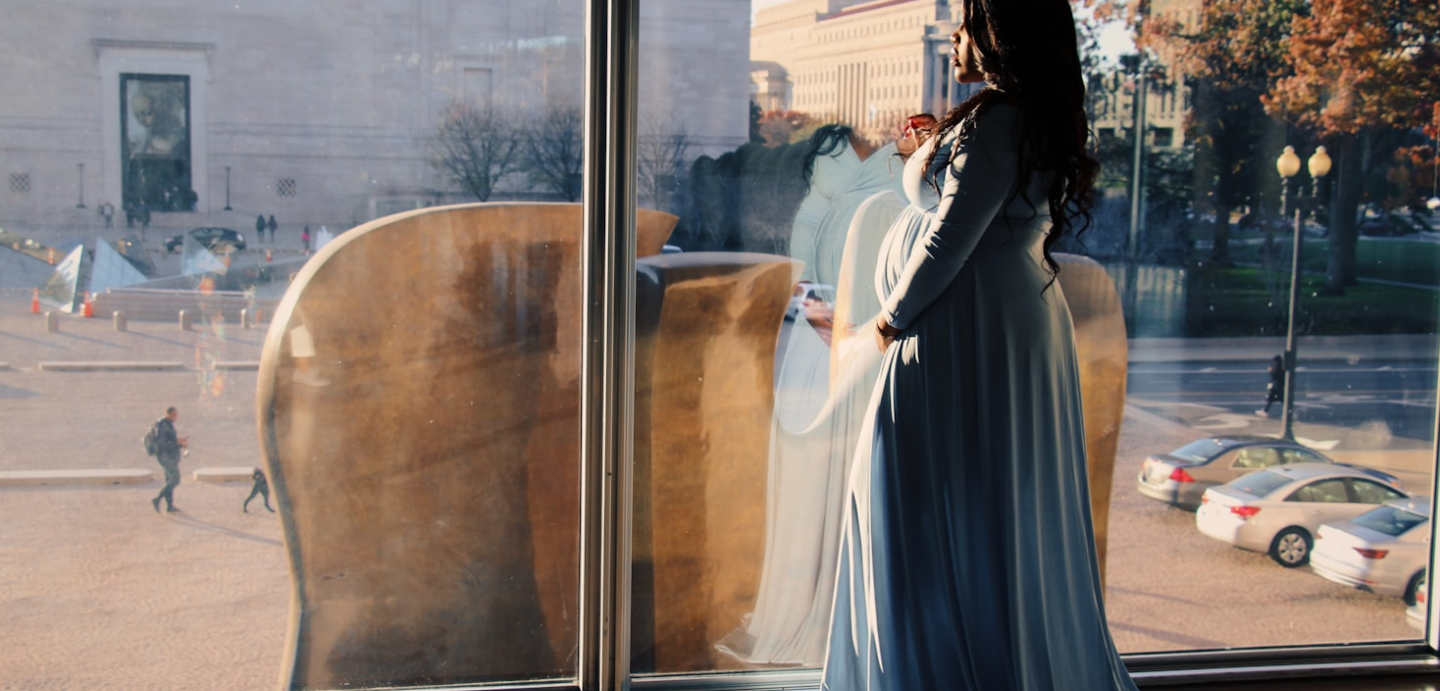 type 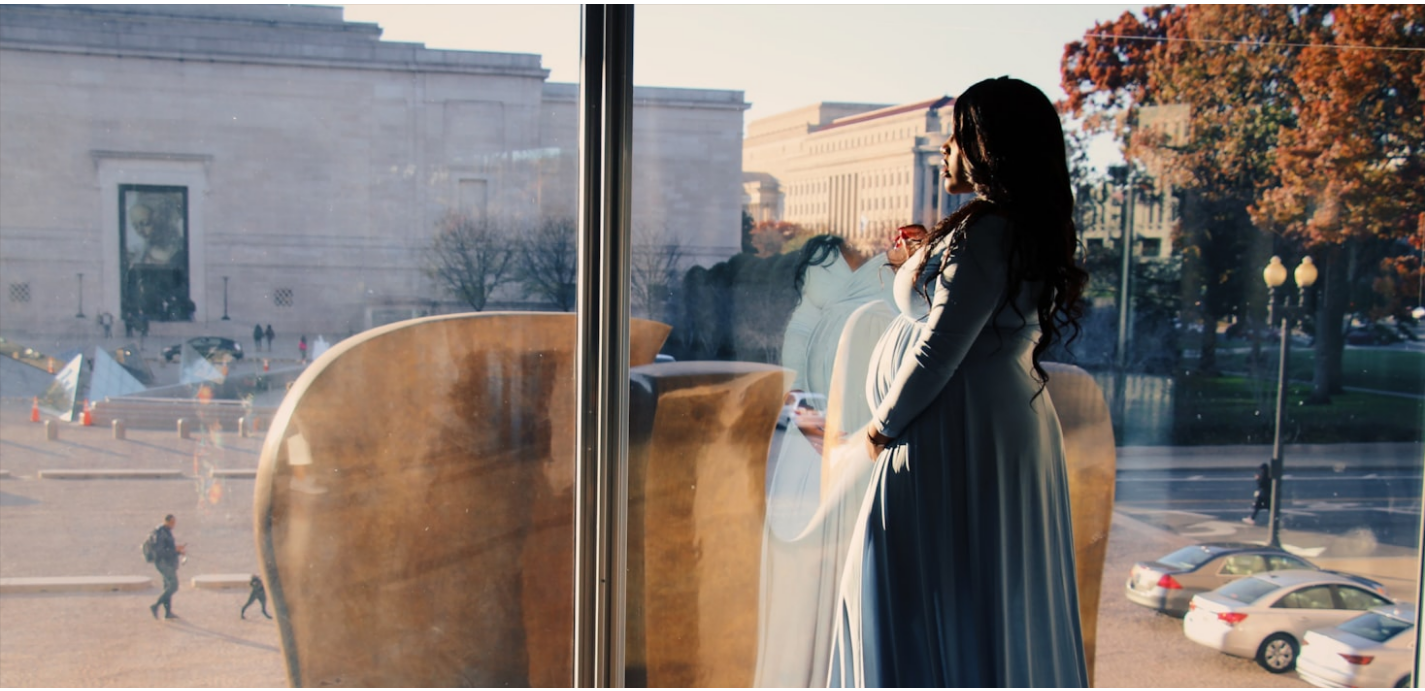 scroll, scrollTop: 8, scrollLeft: 0, axis: vertical 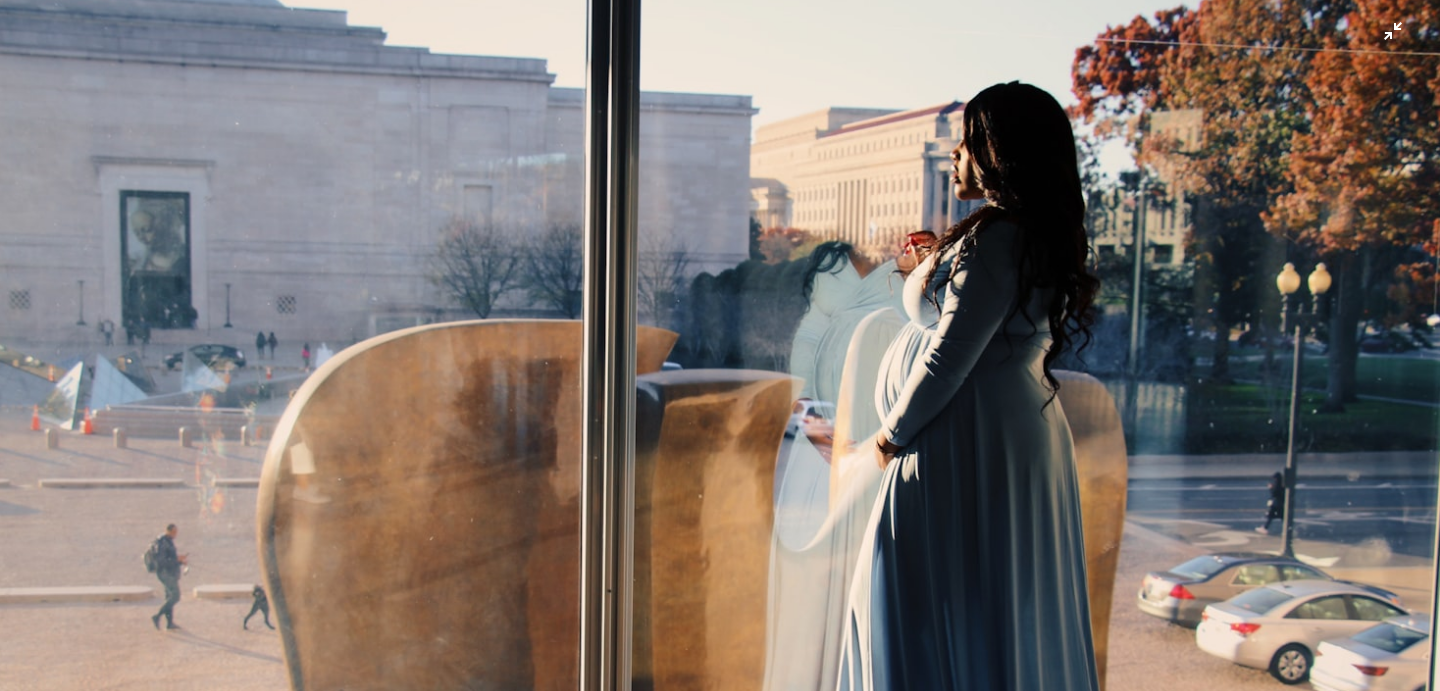 click at bounding box center (720, 471) 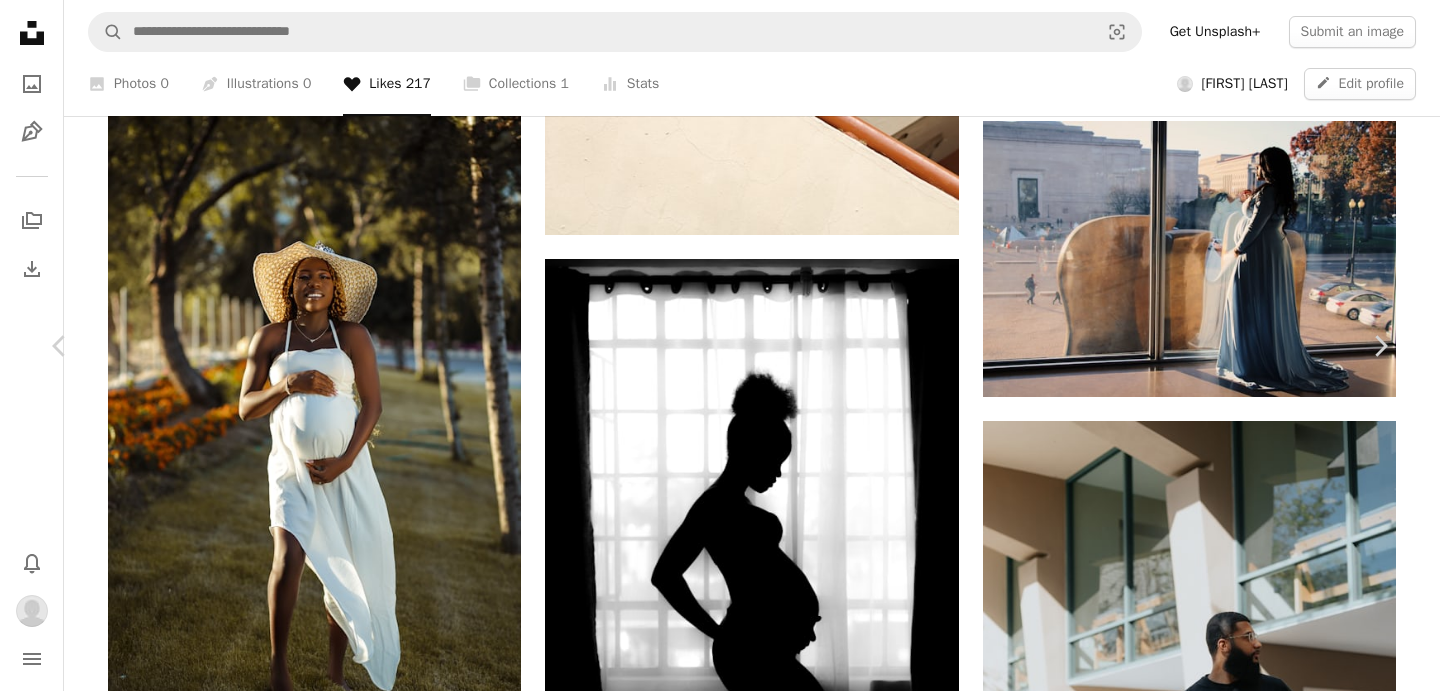 click on "[FIRST] [LAST] Available for hire" at bounding box center [720, 4032] 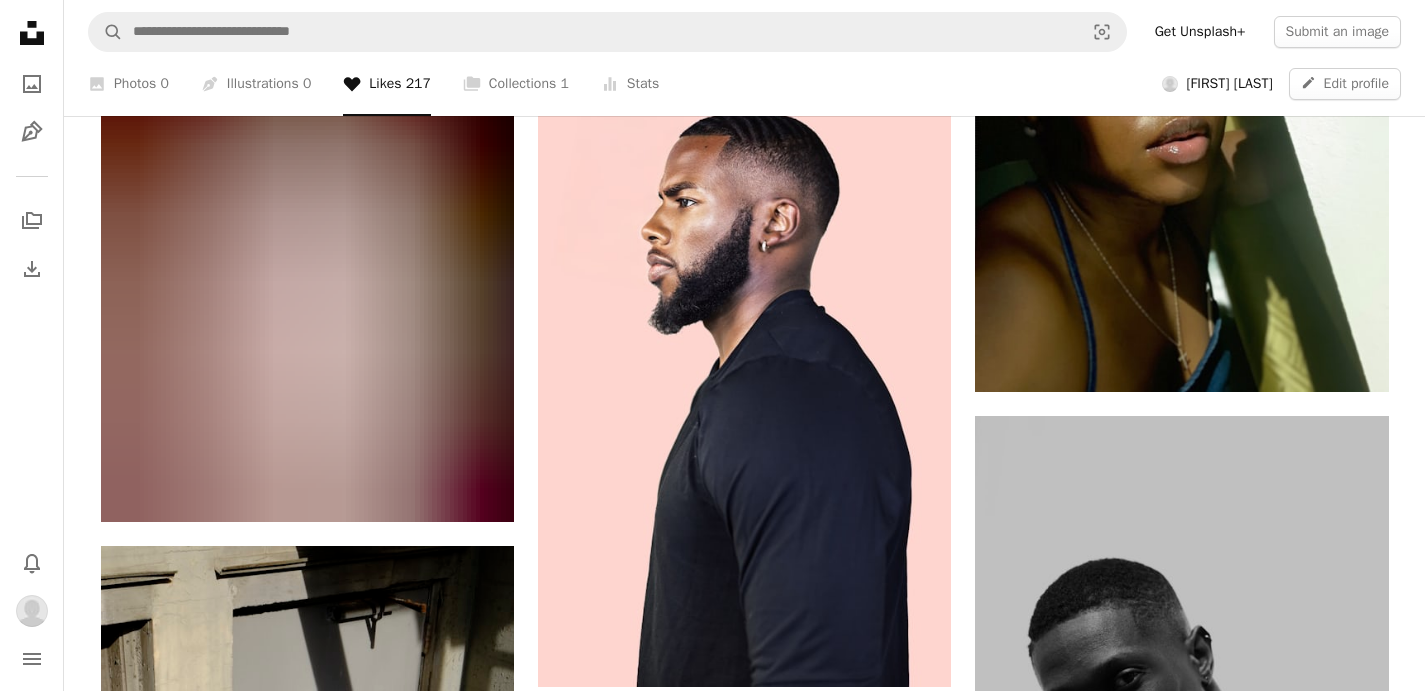 scroll, scrollTop: 5240, scrollLeft: 0, axis: vertical 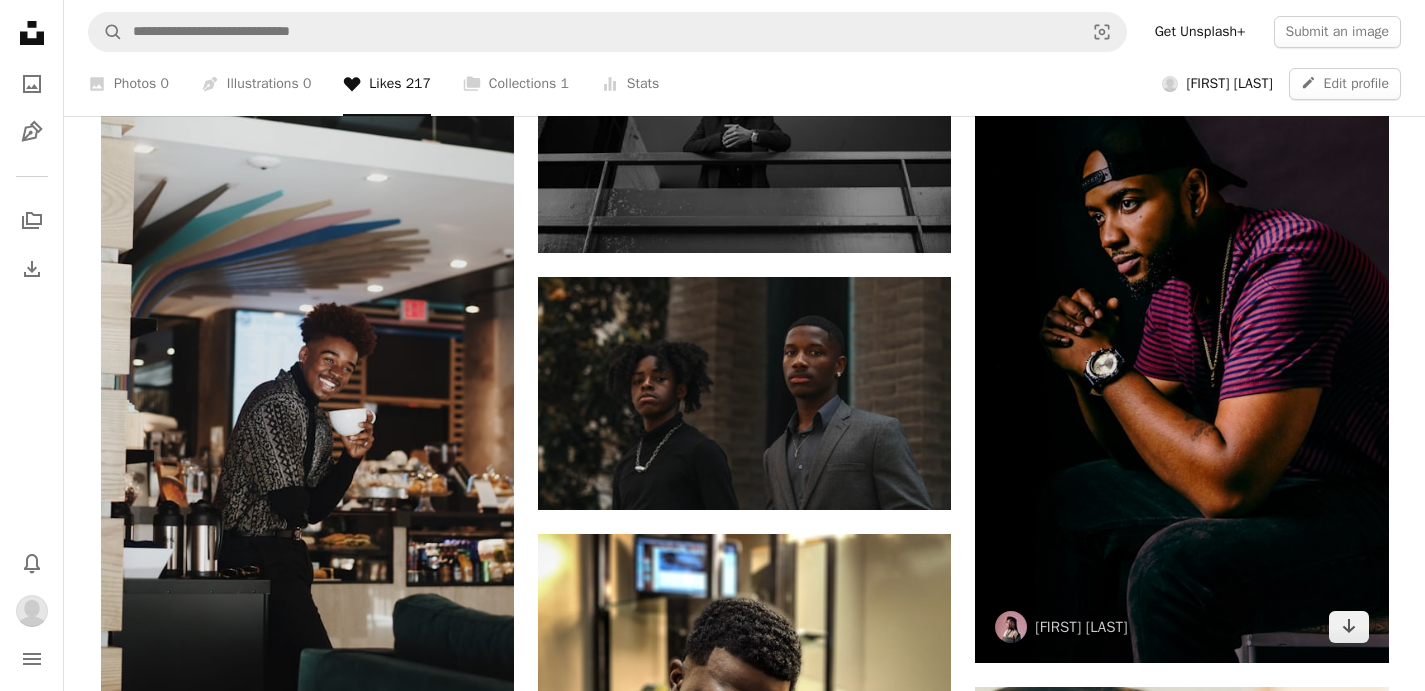 click at bounding box center [1181, 352] 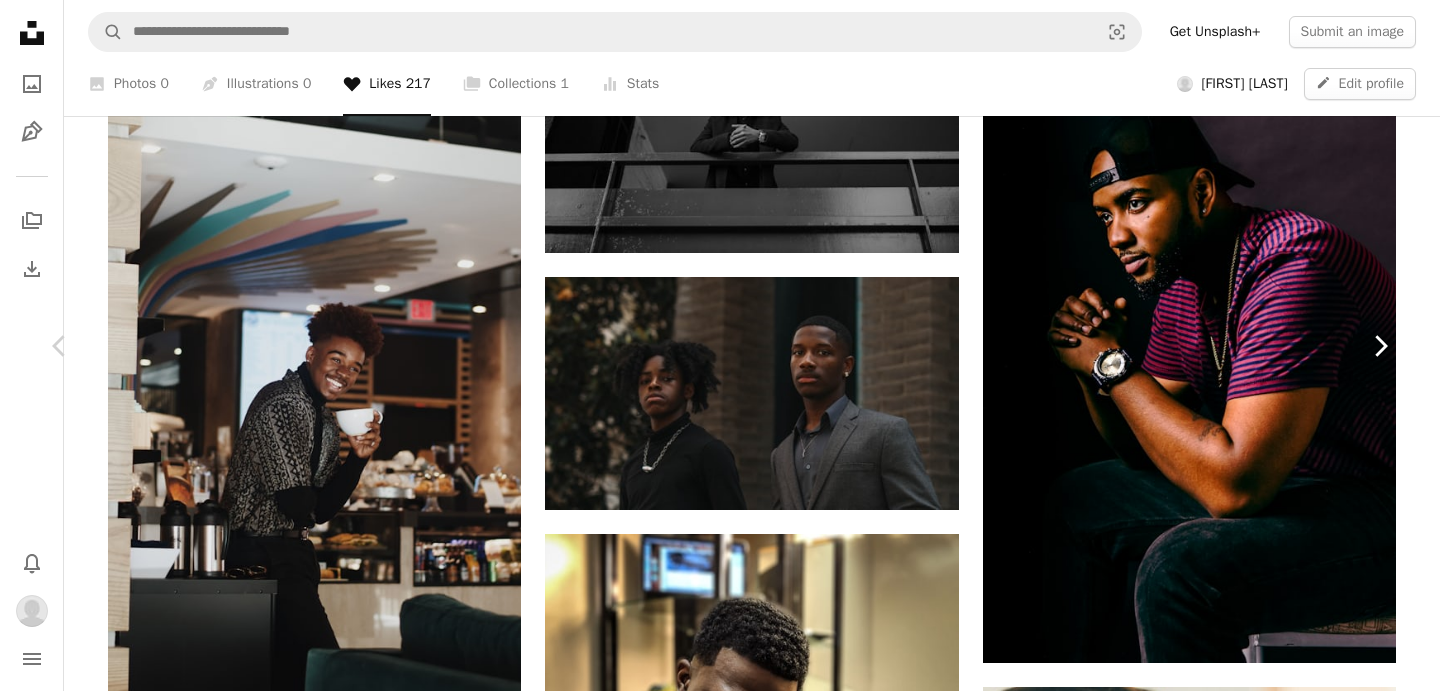 click on "Chevron right" at bounding box center [1380, 346] 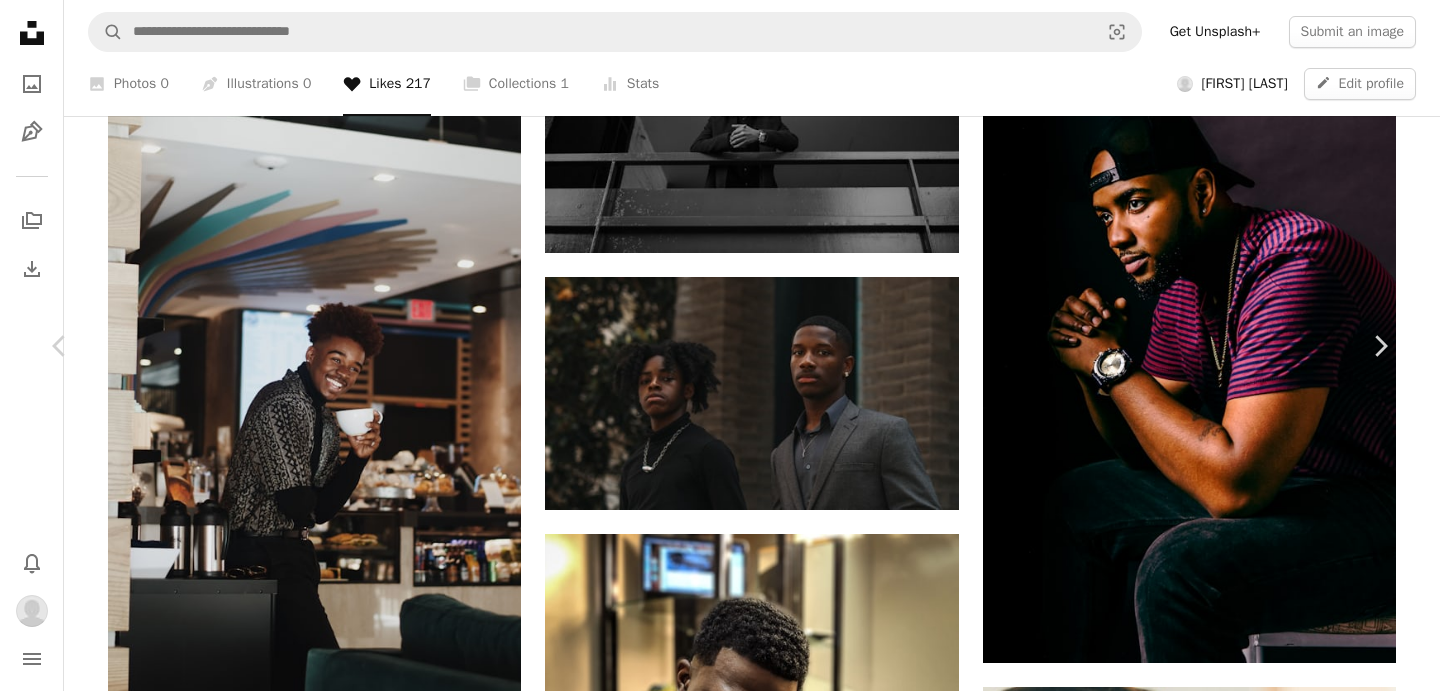 click on "An X shape" at bounding box center [20, 20] 